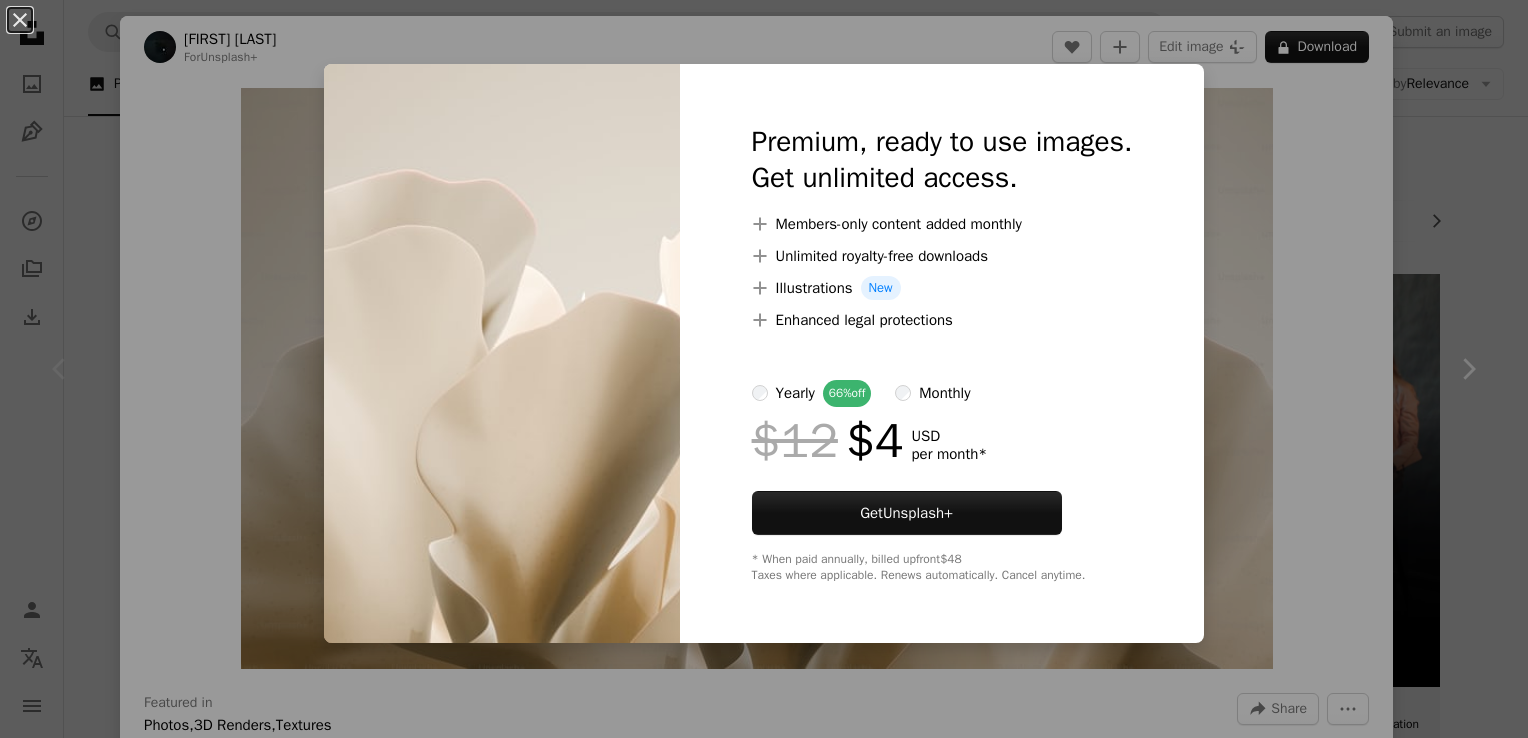 scroll, scrollTop: 0, scrollLeft: 0, axis: both 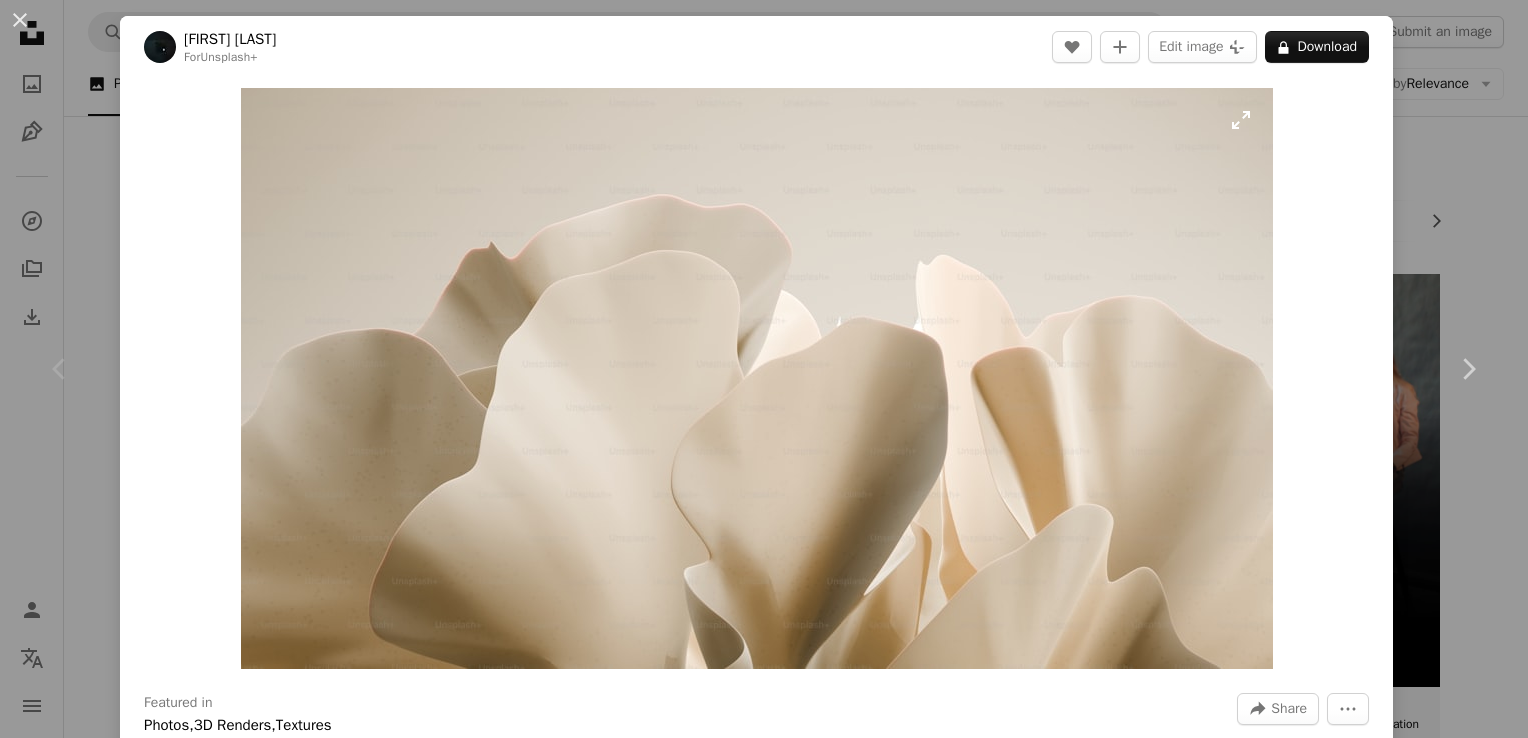 click at bounding box center (757, 378) 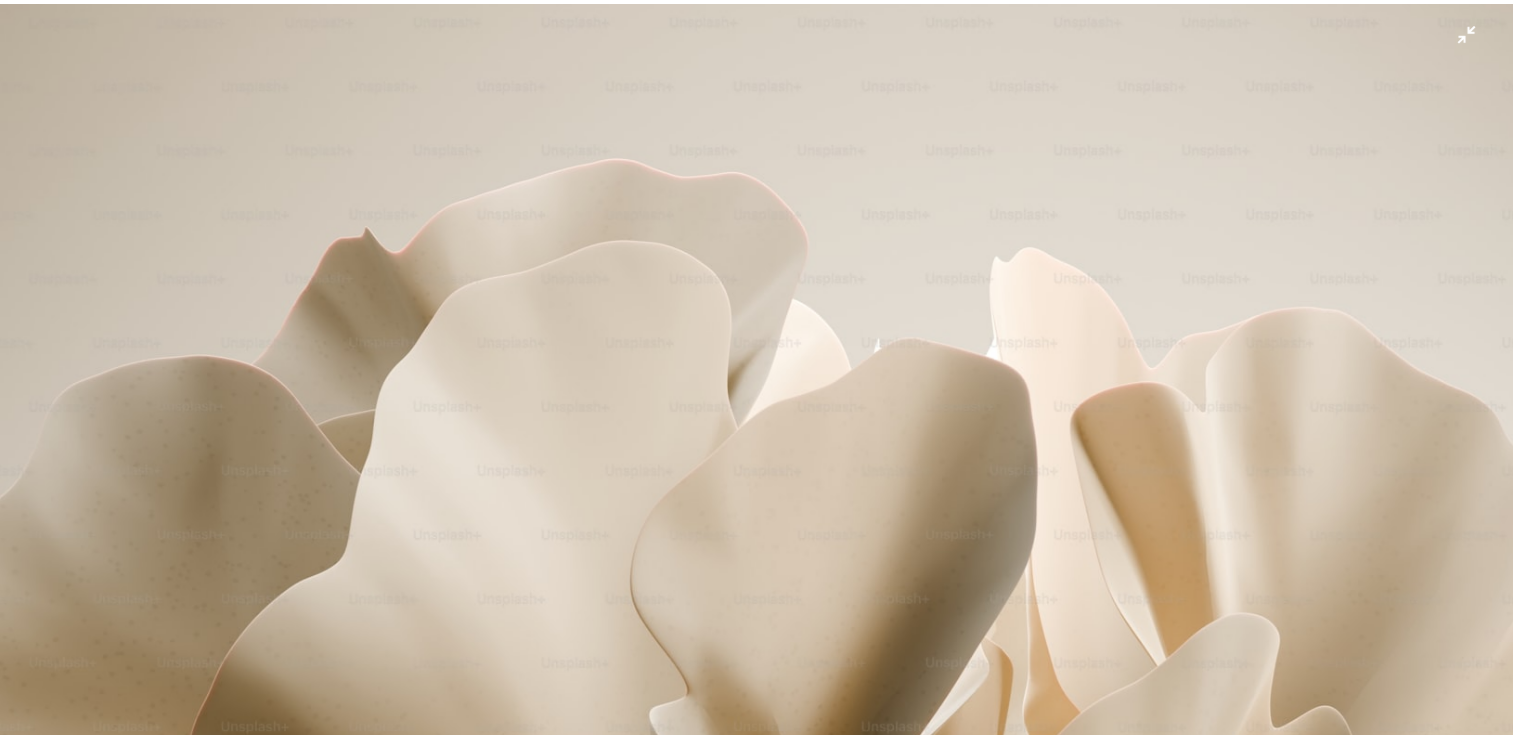 scroll, scrollTop: 52, scrollLeft: 0, axis: vertical 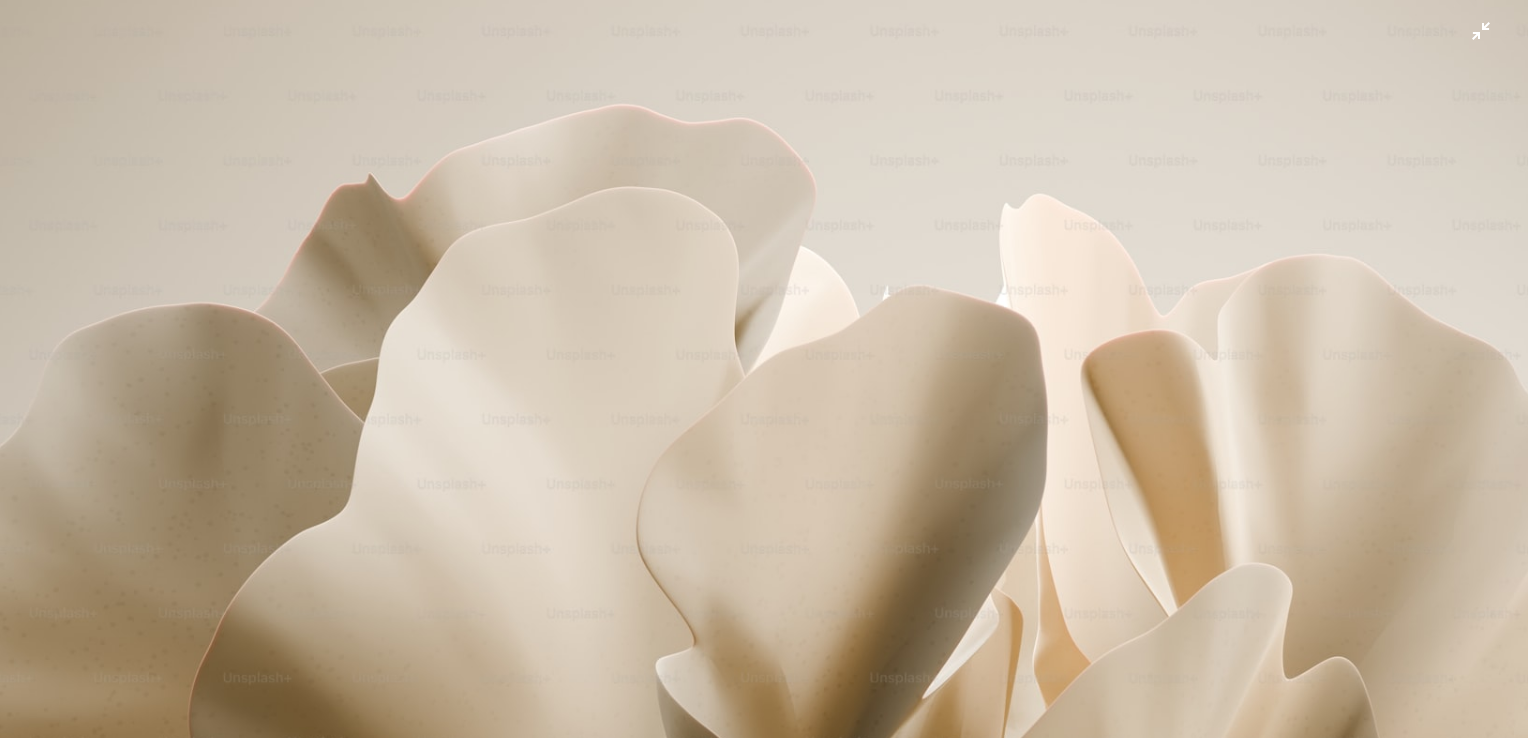 click at bounding box center (764, 377) 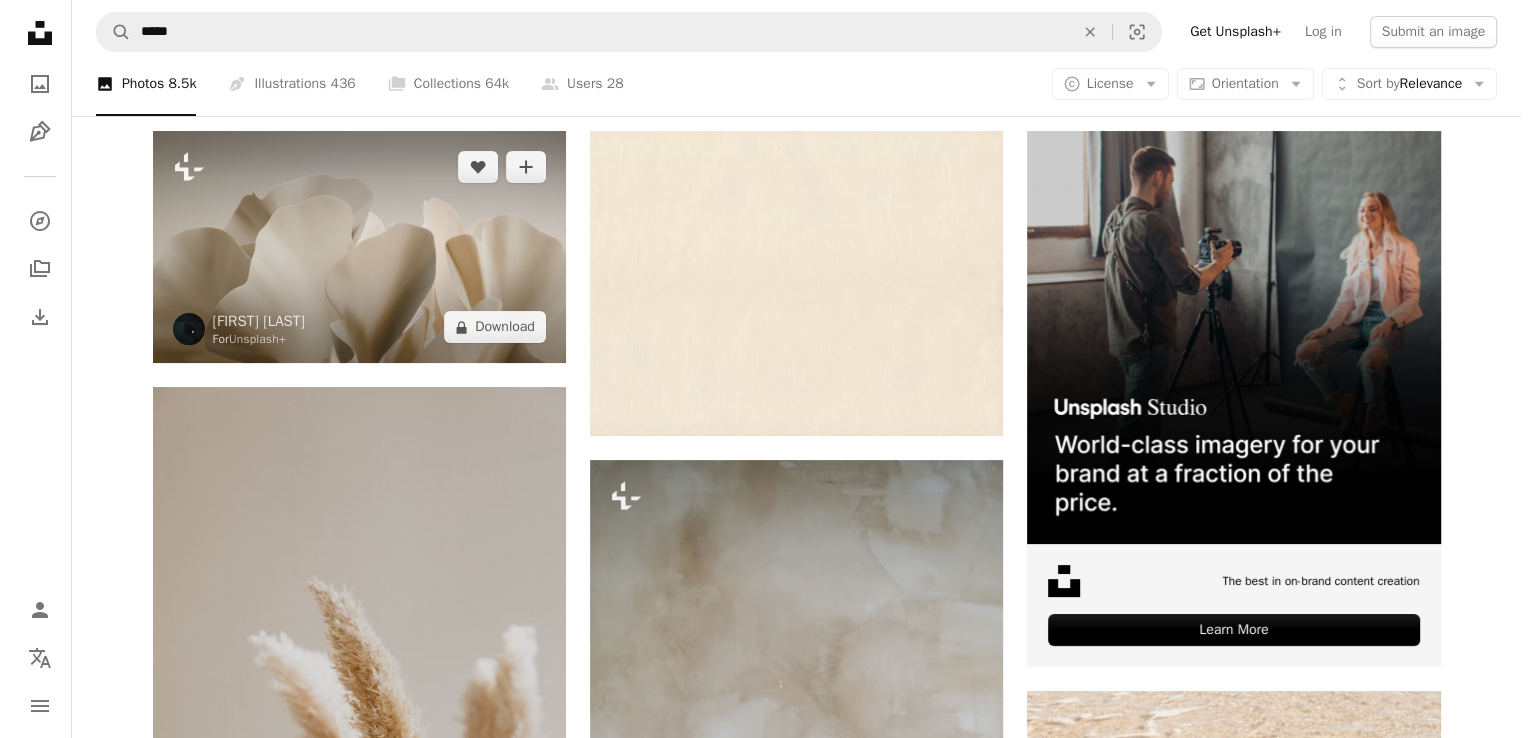 scroll, scrollTop: 128, scrollLeft: 0, axis: vertical 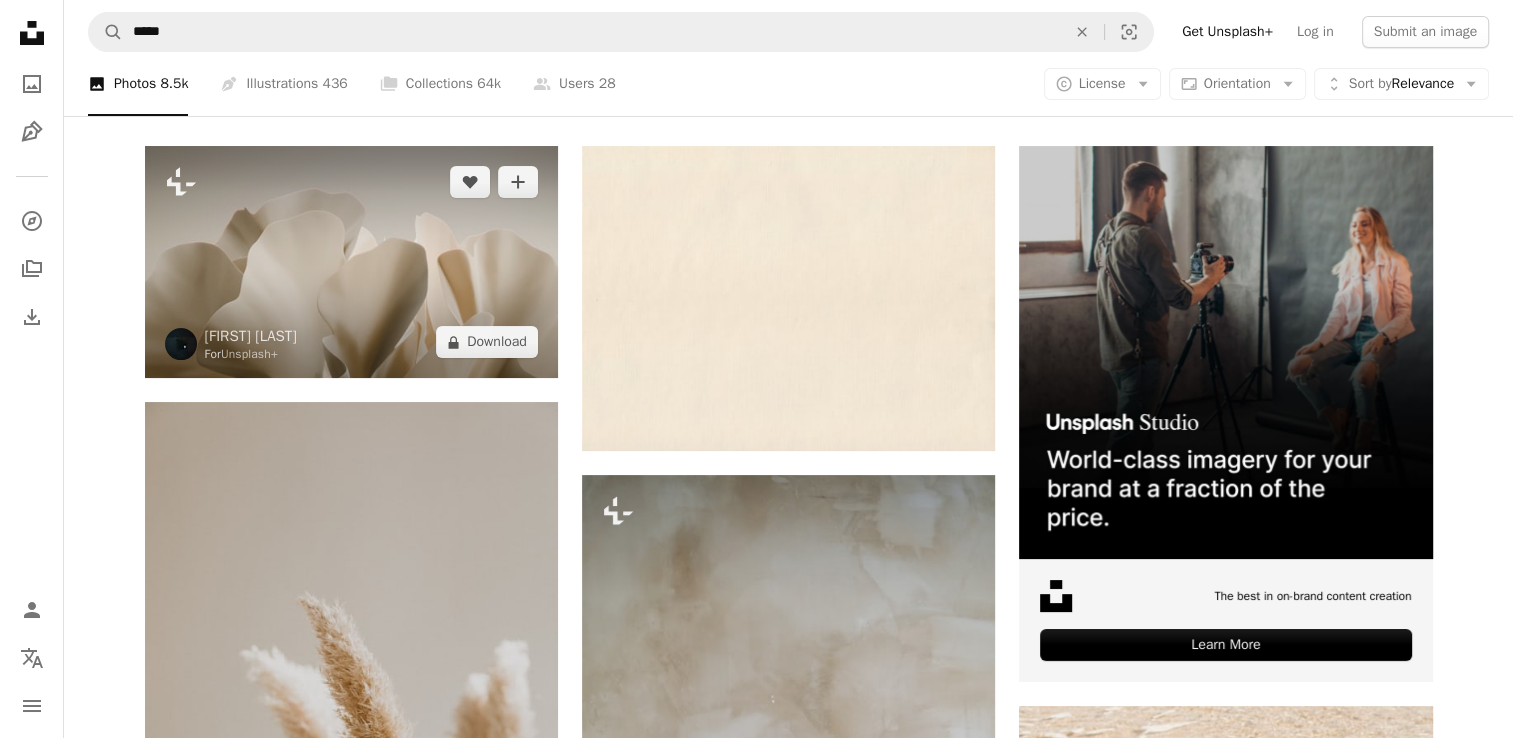 click at bounding box center [351, 262] 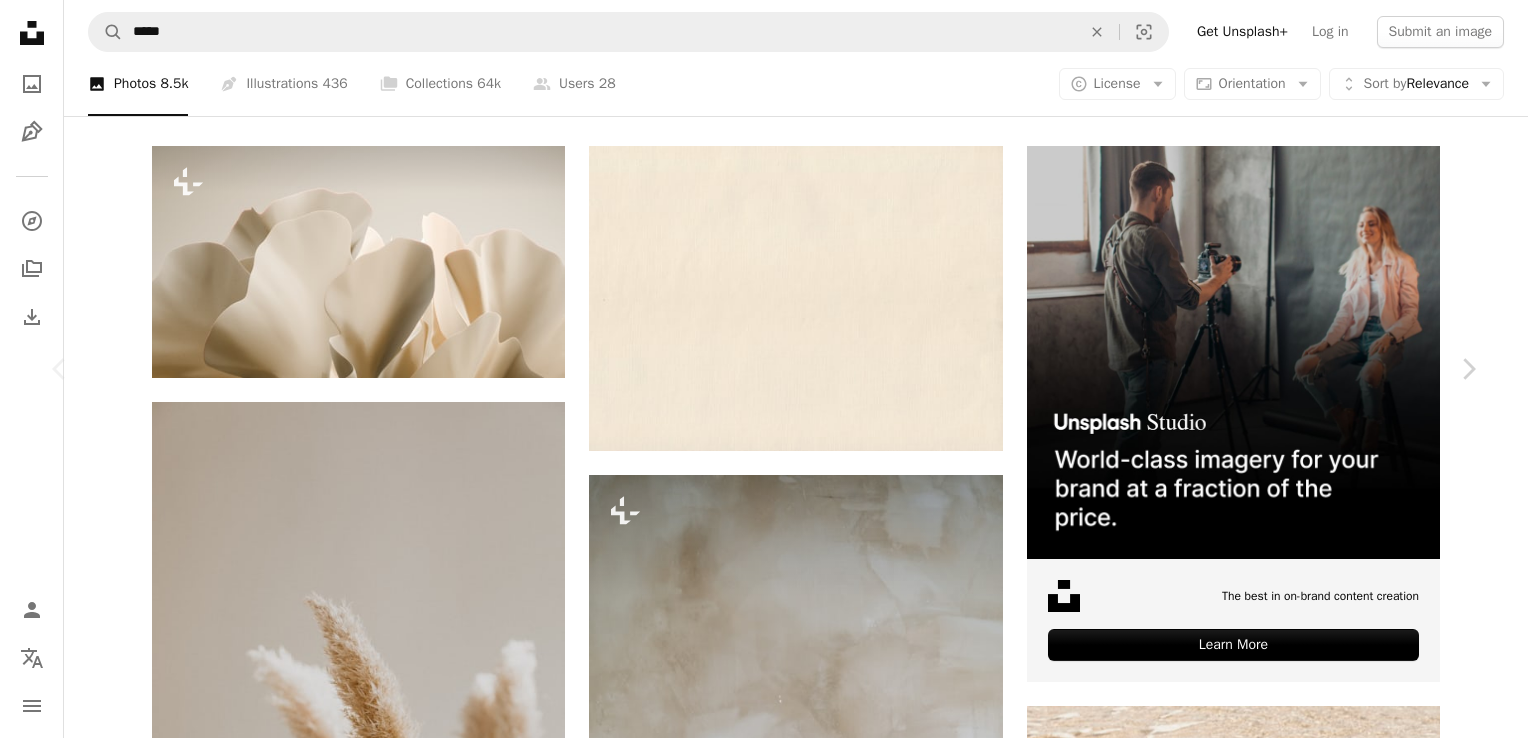 click on "More Actions" at bounding box center (1348, 6173) 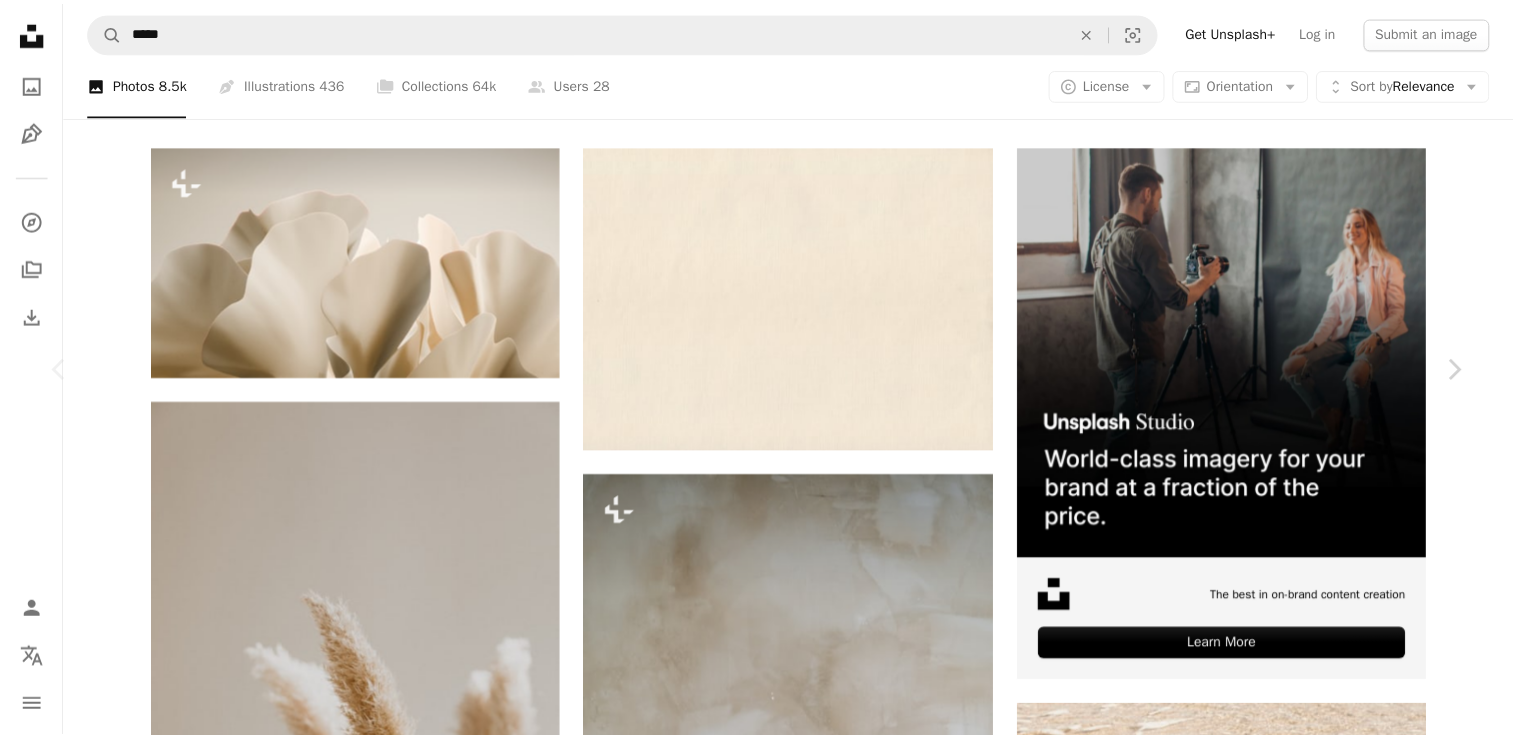 scroll, scrollTop: 856, scrollLeft: 0, axis: vertical 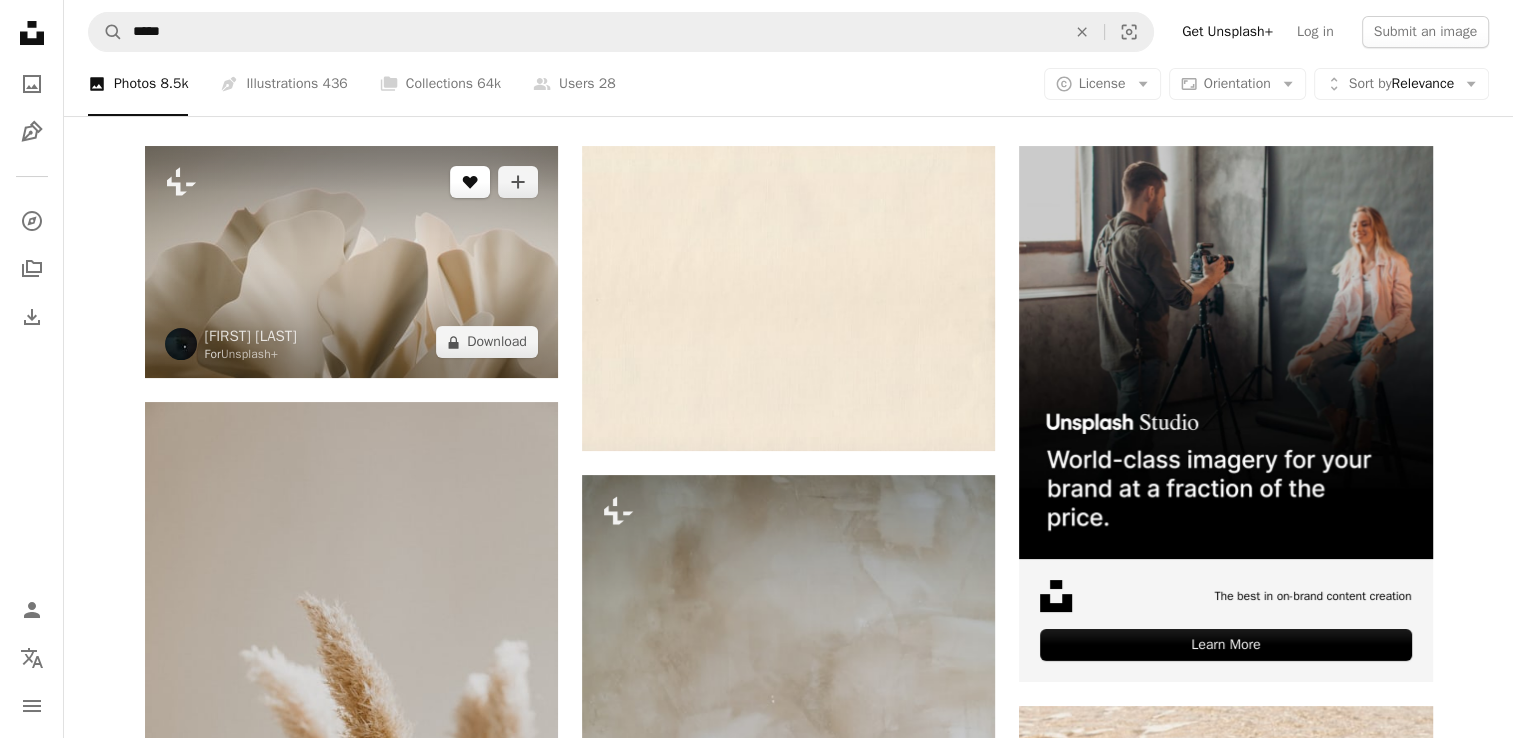 click on "A heart" 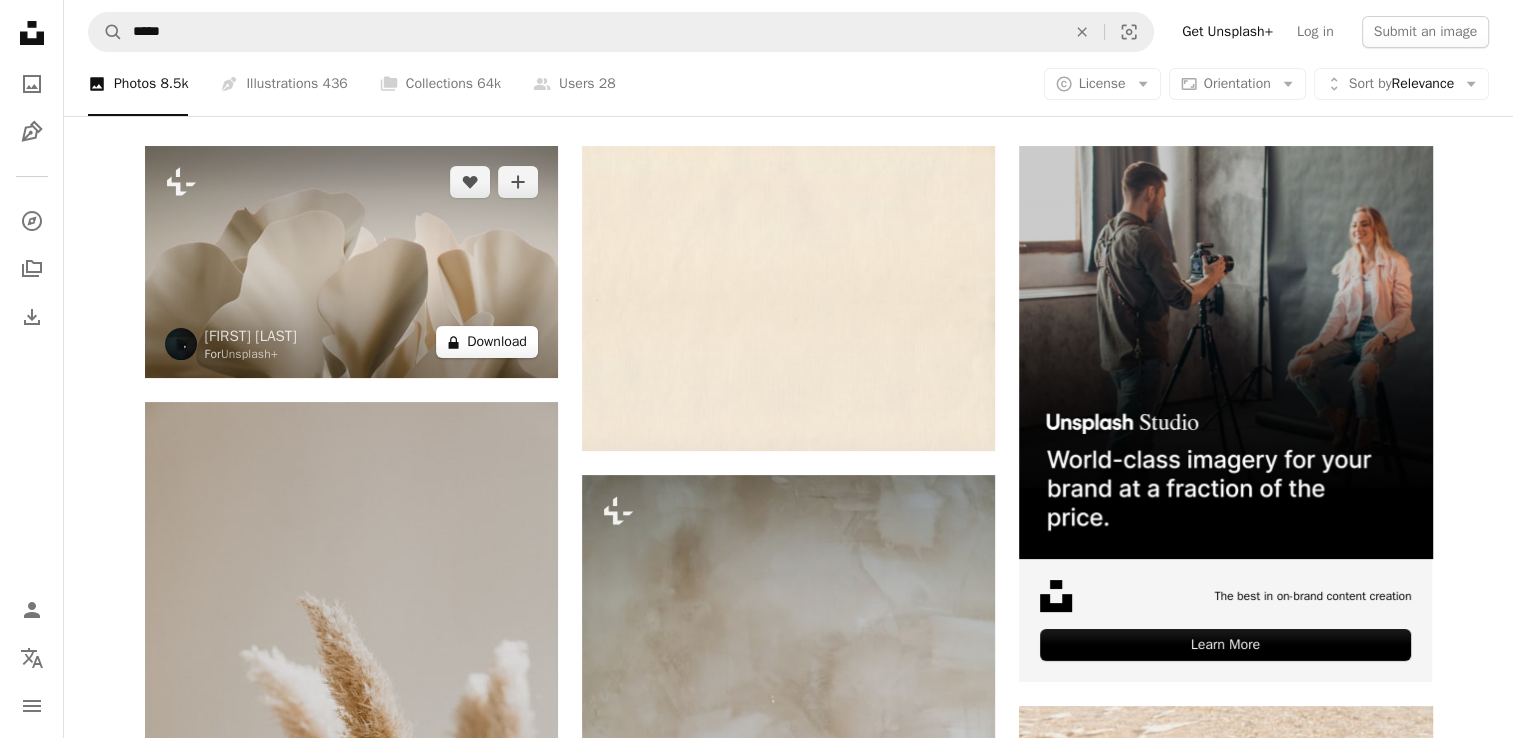 click on "A lock   Download" at bounding box center [487, 342] 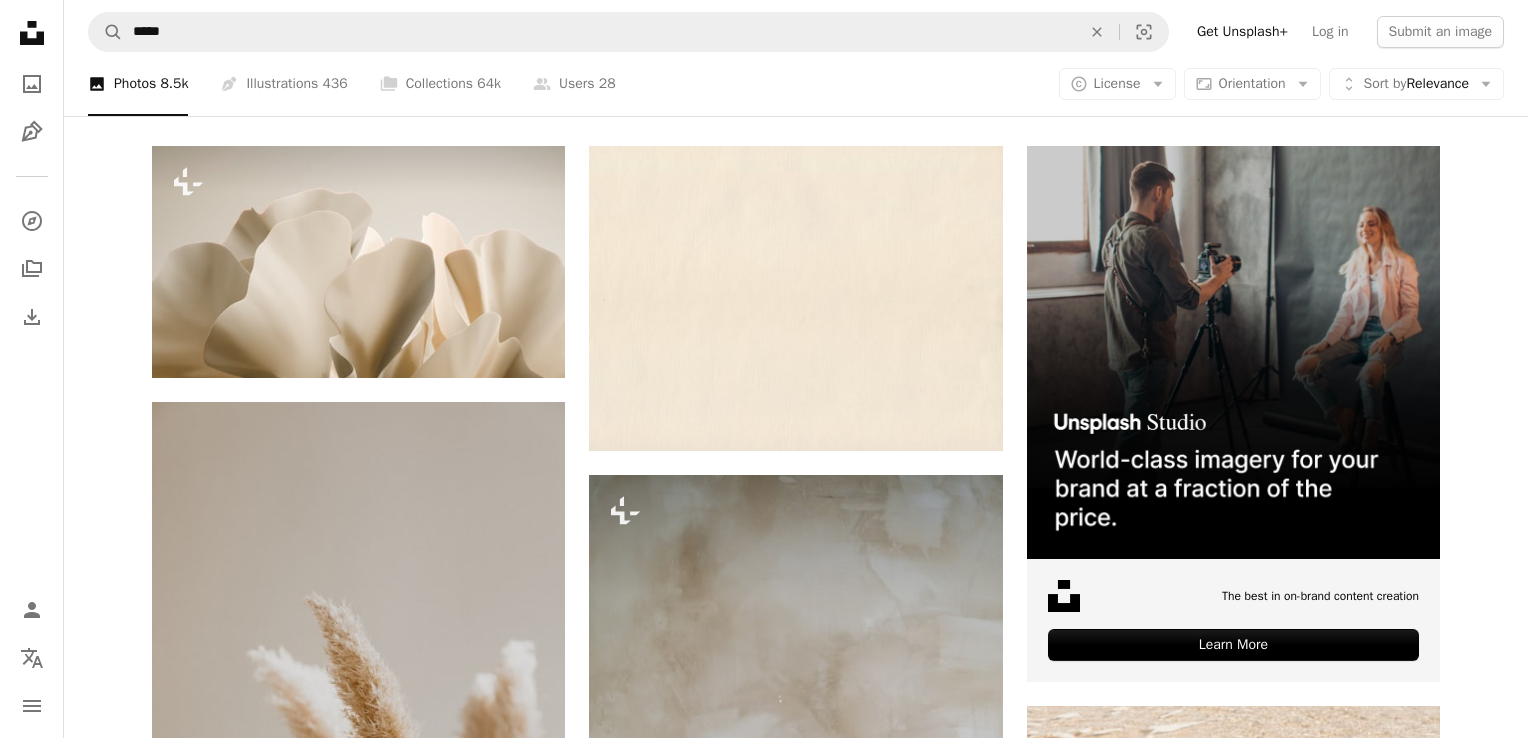 click on "monthly" at bounding box center (944, 5858) 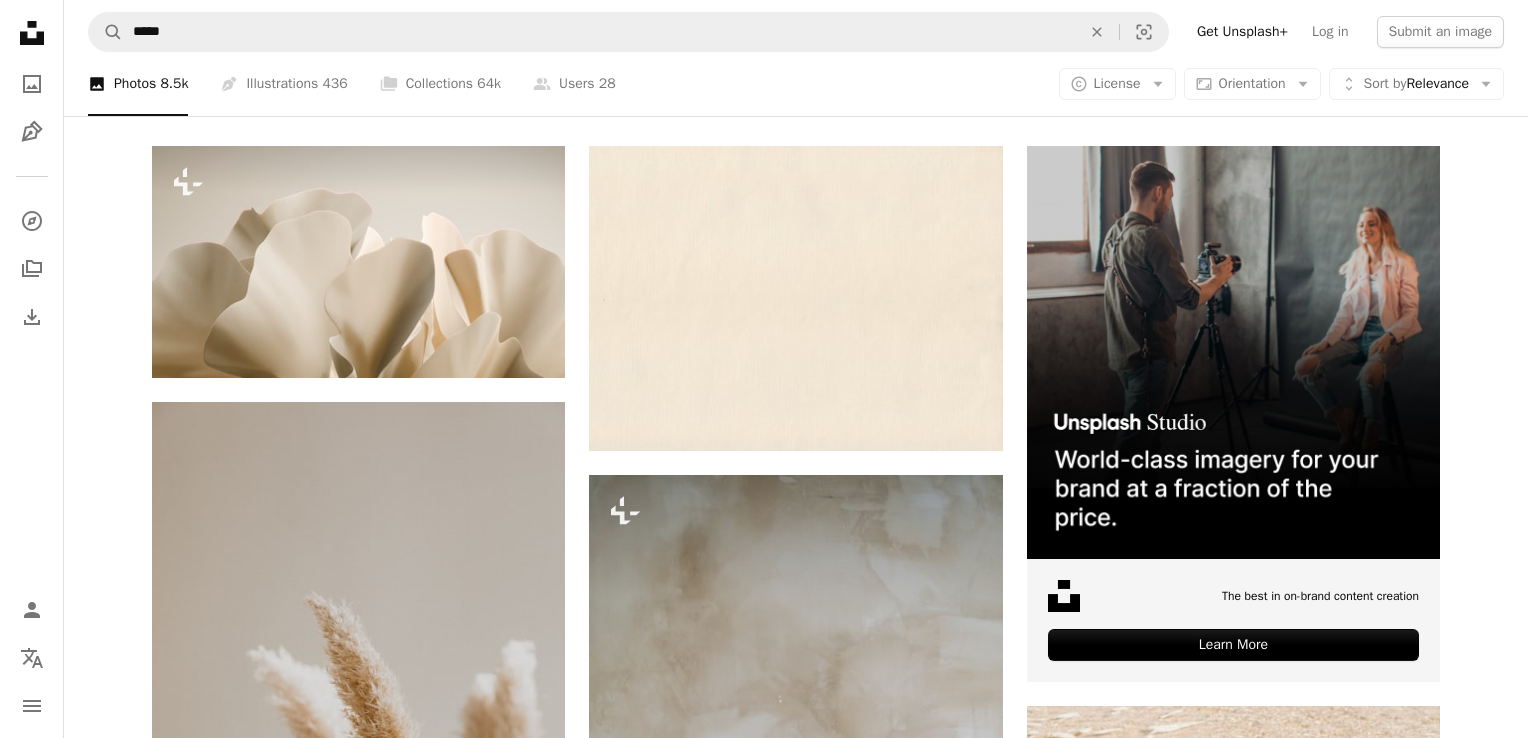 click on "* When paid annually, billed upfront  $48 Taxes where applicable. Renews automatically. Cancel anytime." at bounding box center [942, 6032] 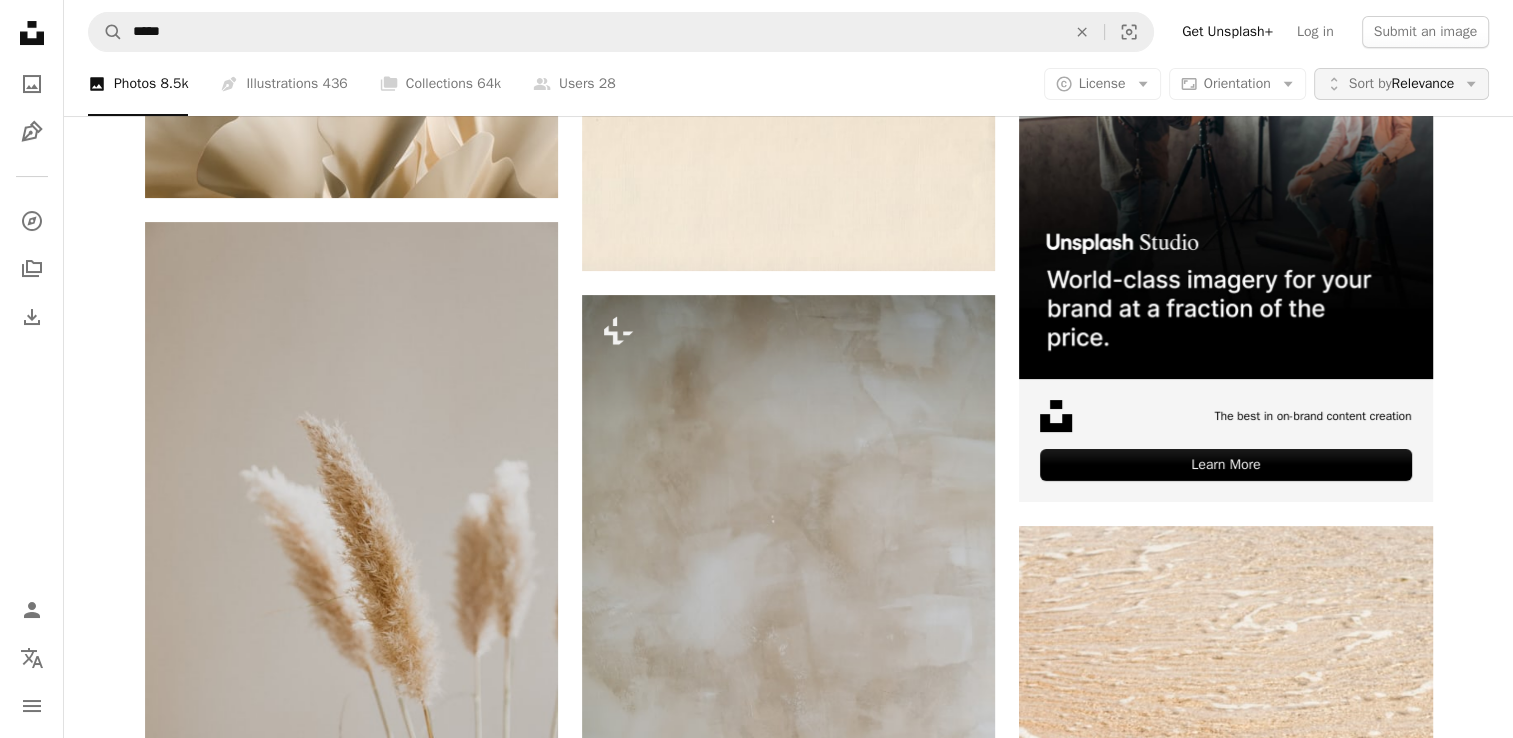 scroll, scrollTop: 302, scrollLeft: 0, axis: vertical 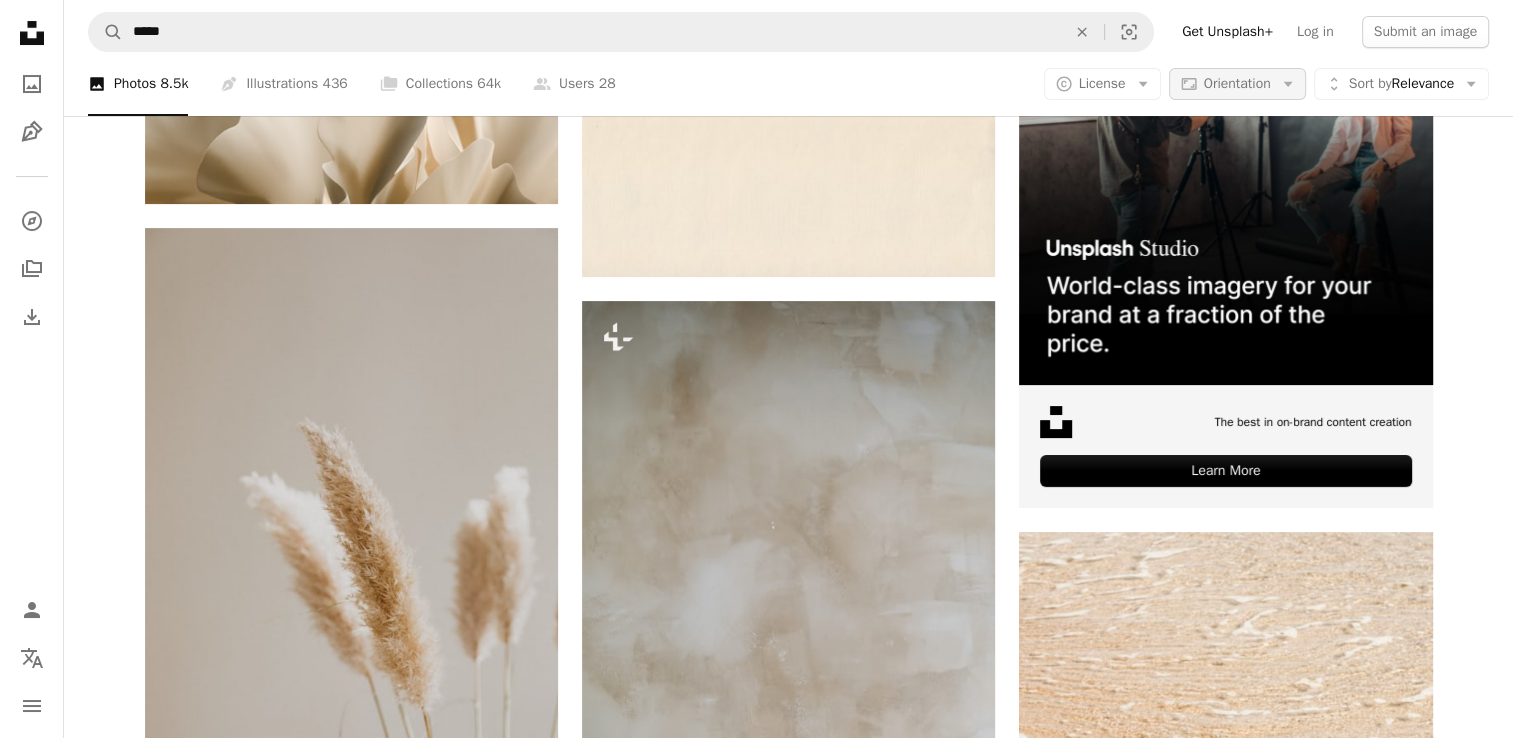 click on "Aspect ratio Orientation Arrow down" at bounding box center [1237, 84] 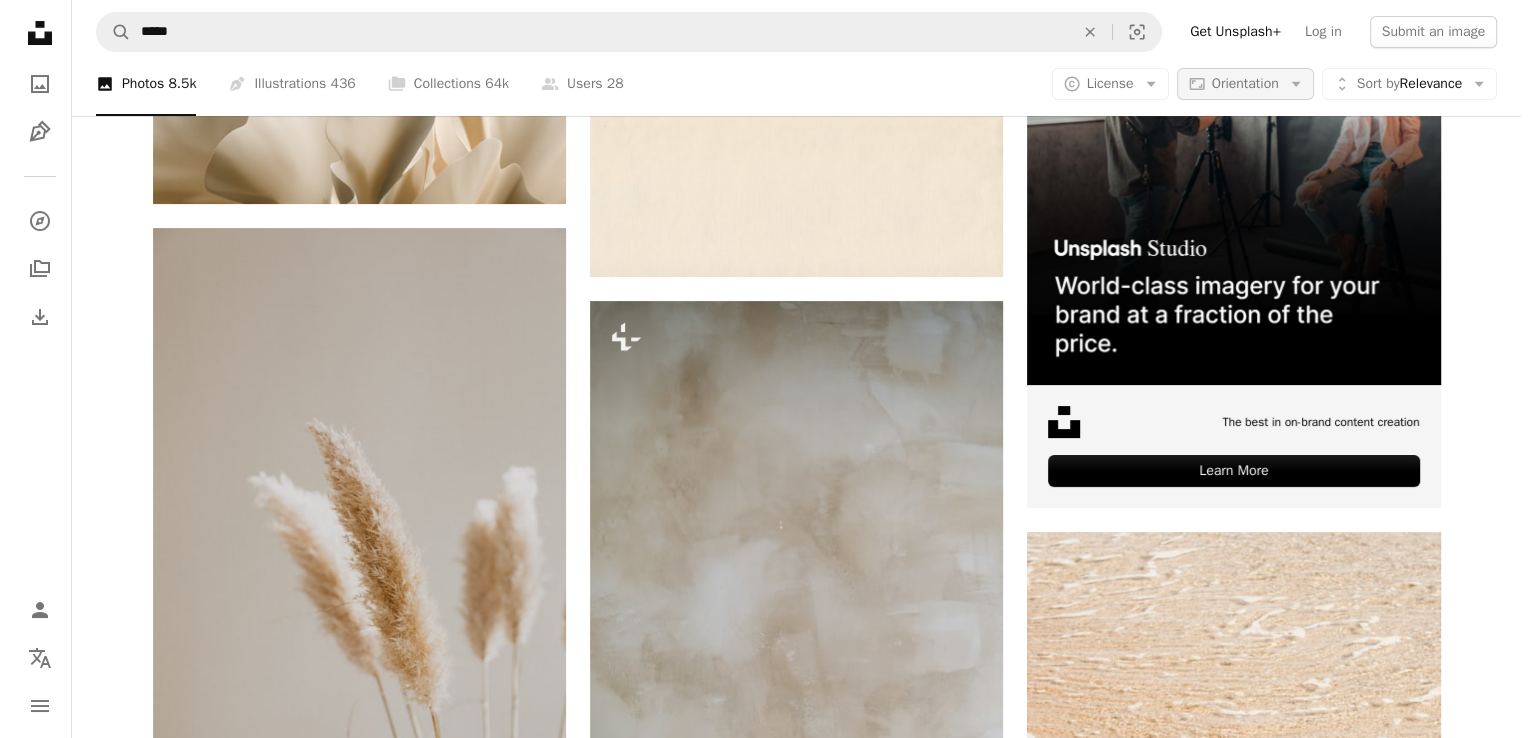 scroll, scrollTop: 0, scrollLeft: 0, axis: both 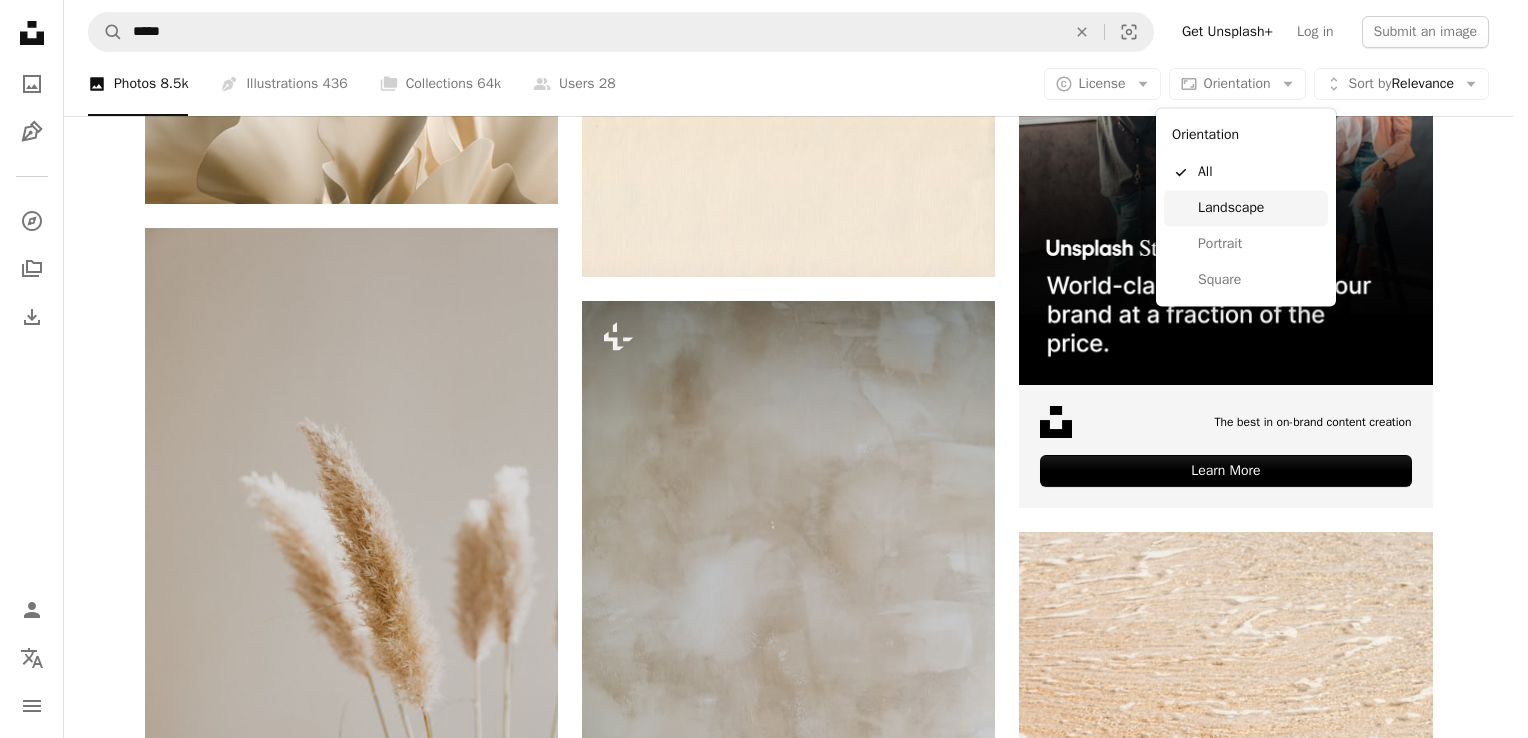 click on "Landscape" at bounding box center [1259, 208] 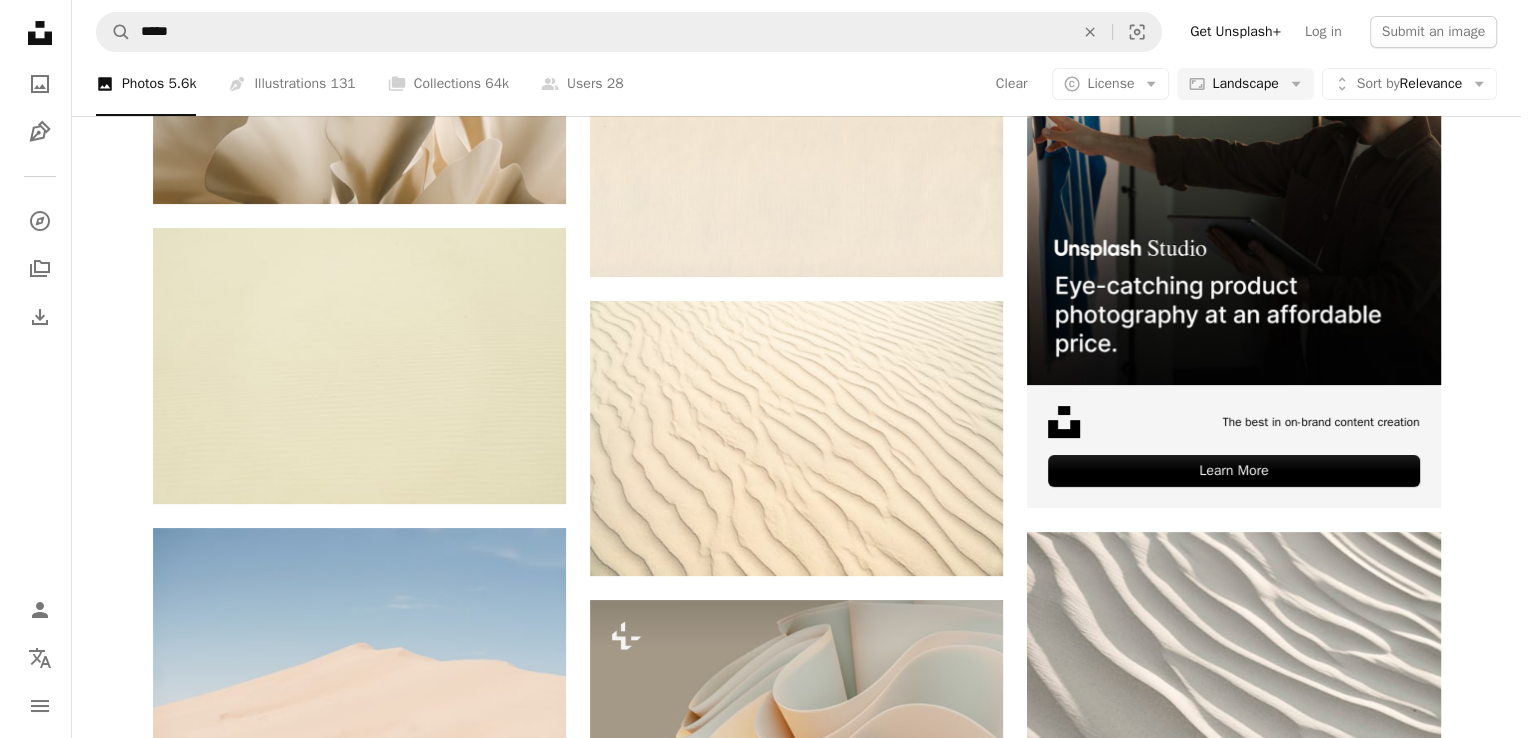 scroll, scrollTop: 0, scrollLeft: 0, axis: both 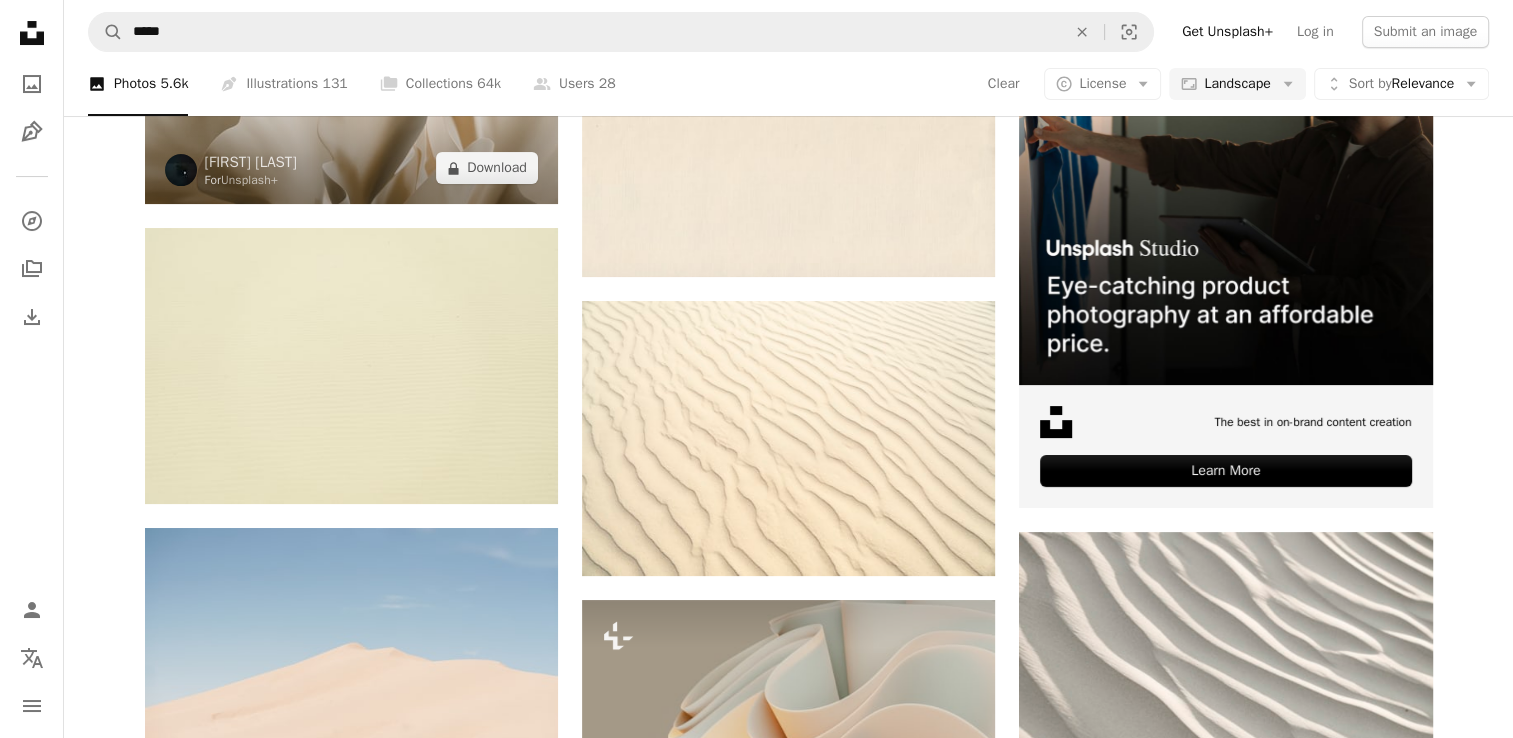 click at bounding box center (351, 88) 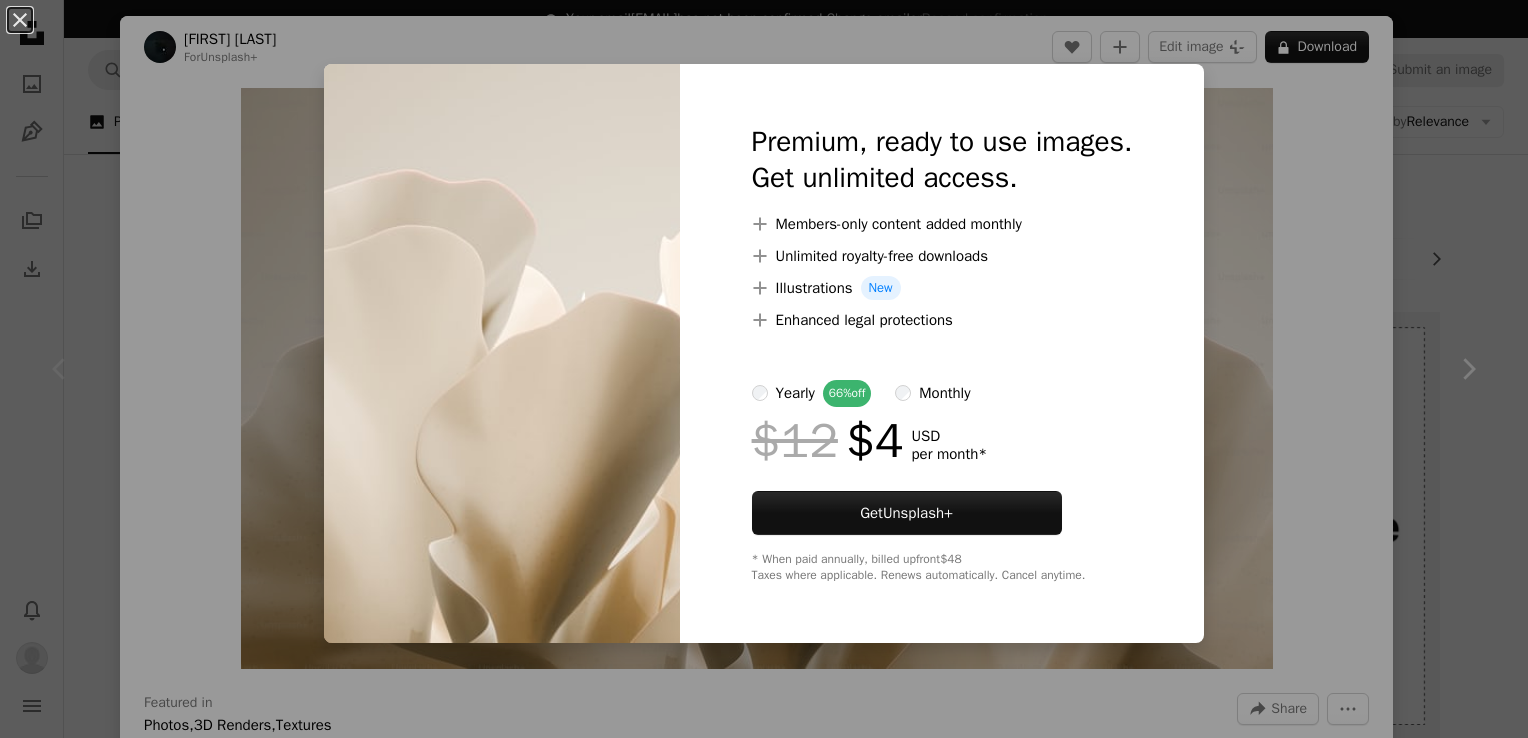 scroll, scrollTop: 91, scrollLeft: 0, axis: vertical 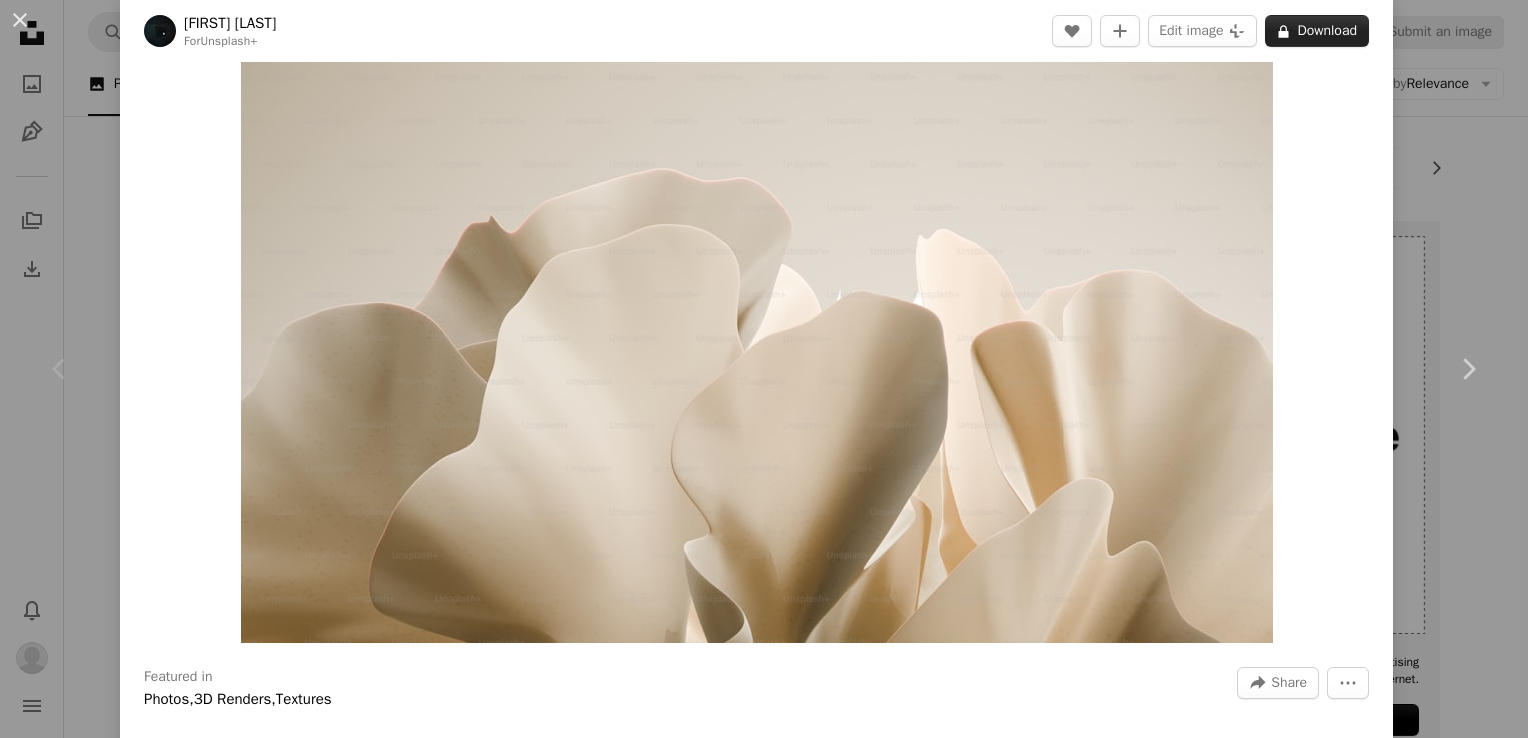 click on "A lock   Download" at bounding box center (1317, 31) 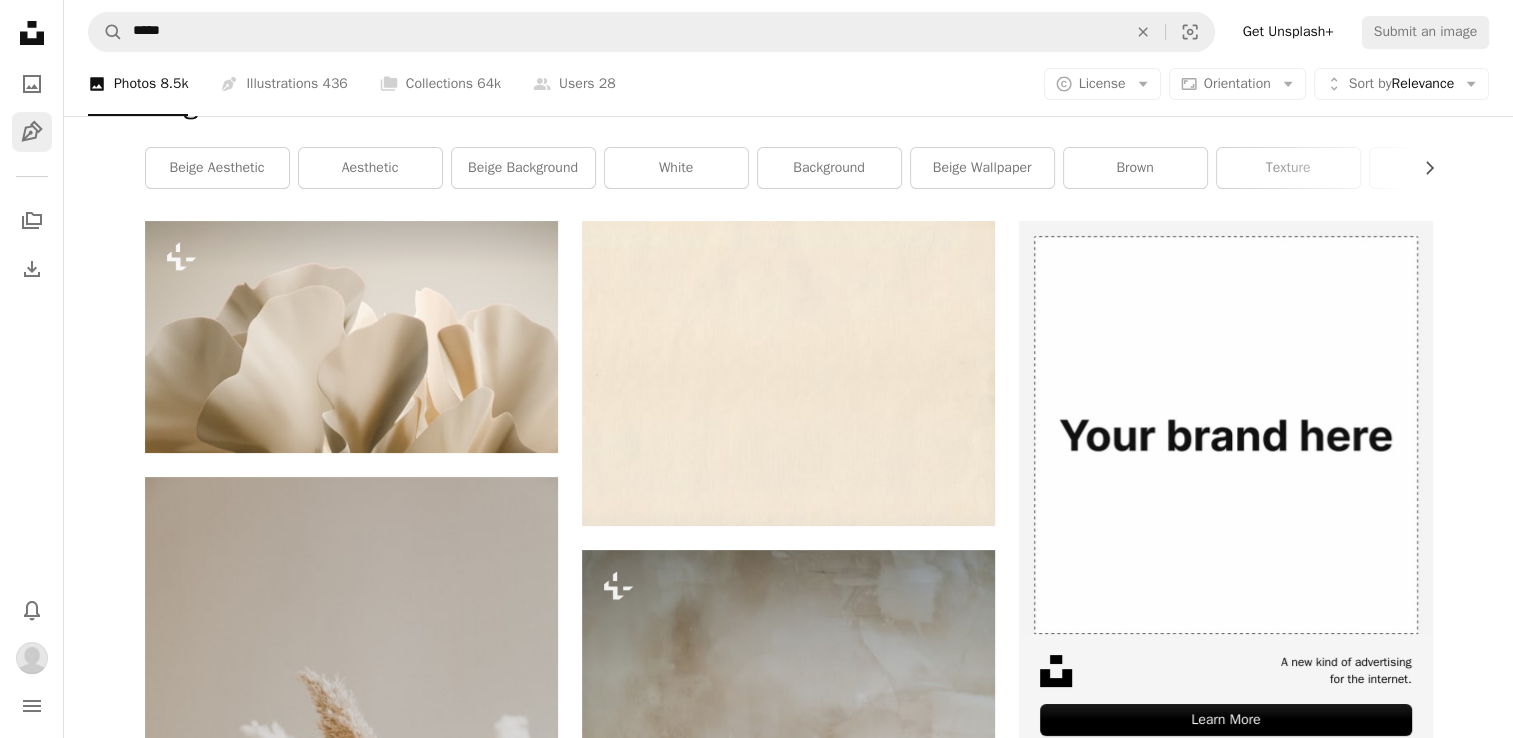 click on "Pen Tool" at bounding box center [32, 132] 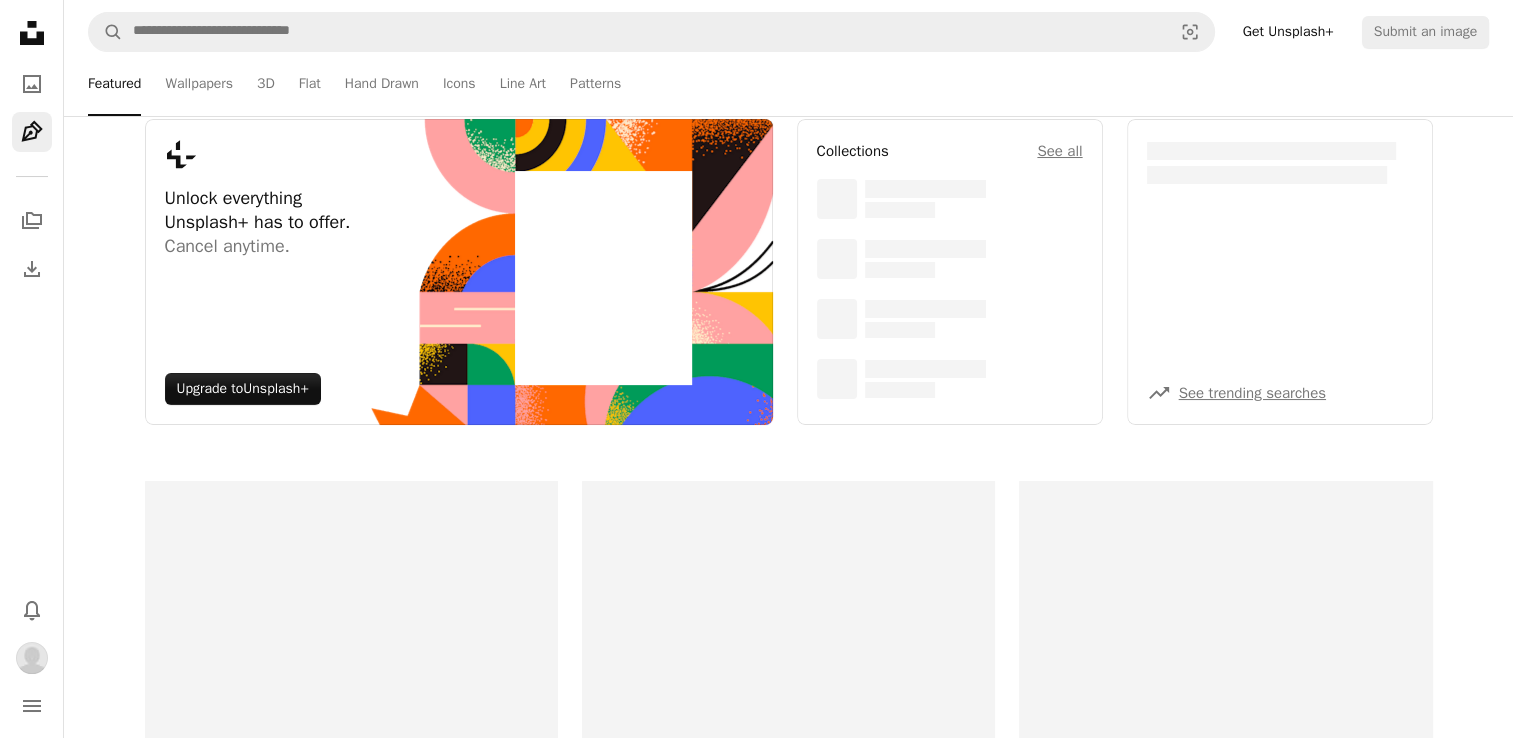 scroll, scrollTop: 0, scrollLeft: 0, axis: both 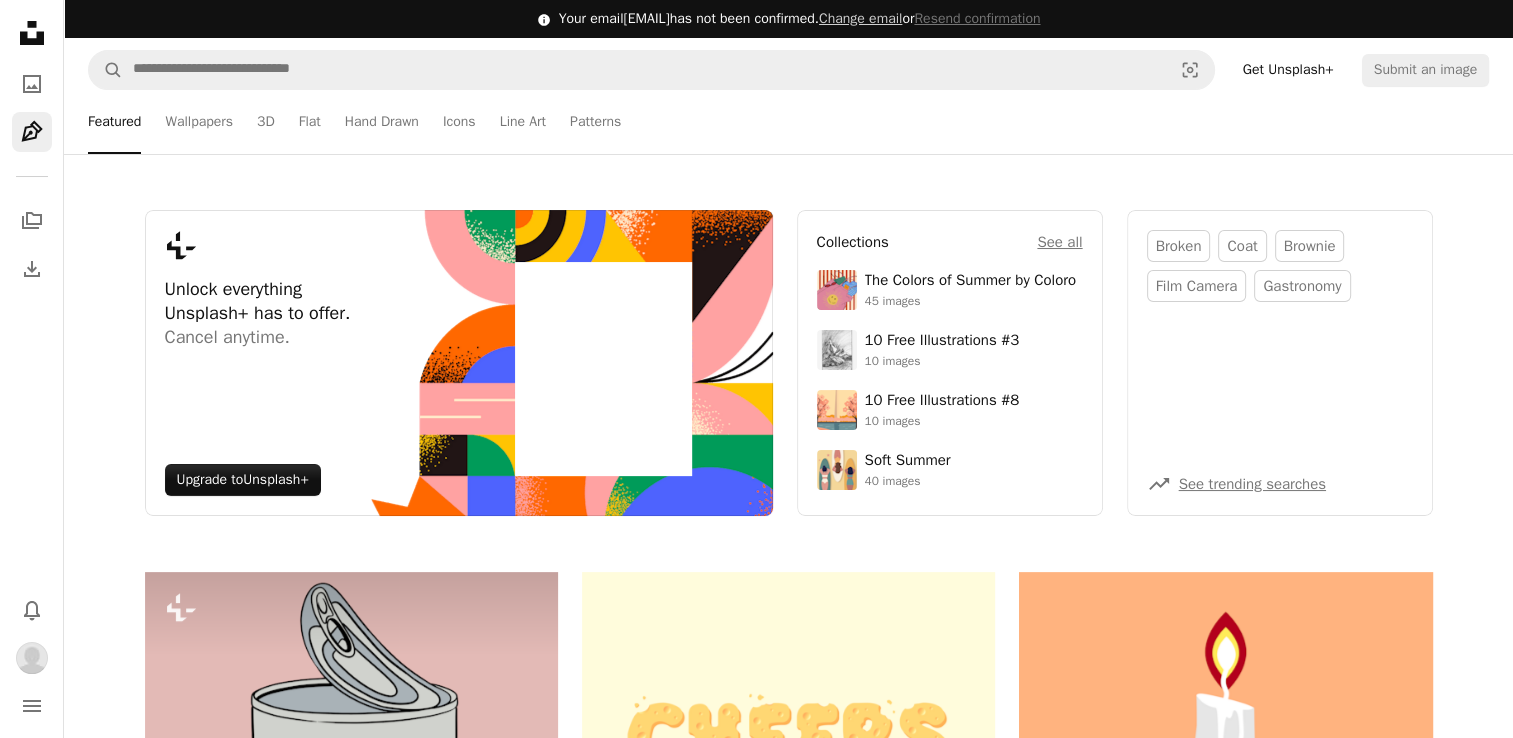 click on "Unsplash logo Unsplash Home A photo Pen Tool A stack of folders Download Illustrations Chevron down Bell navigation menu" at bounding box center [32, 369] 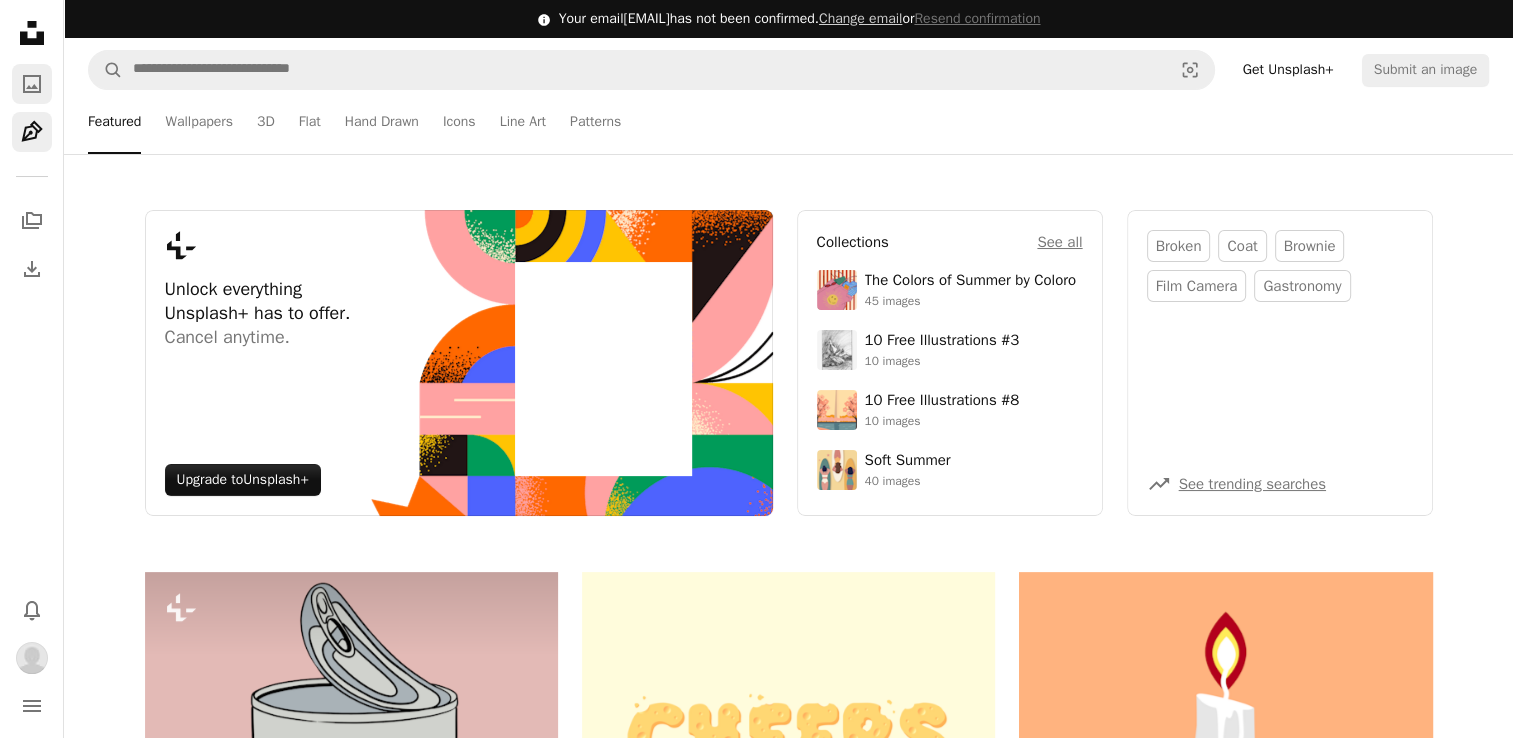click on "A photo" 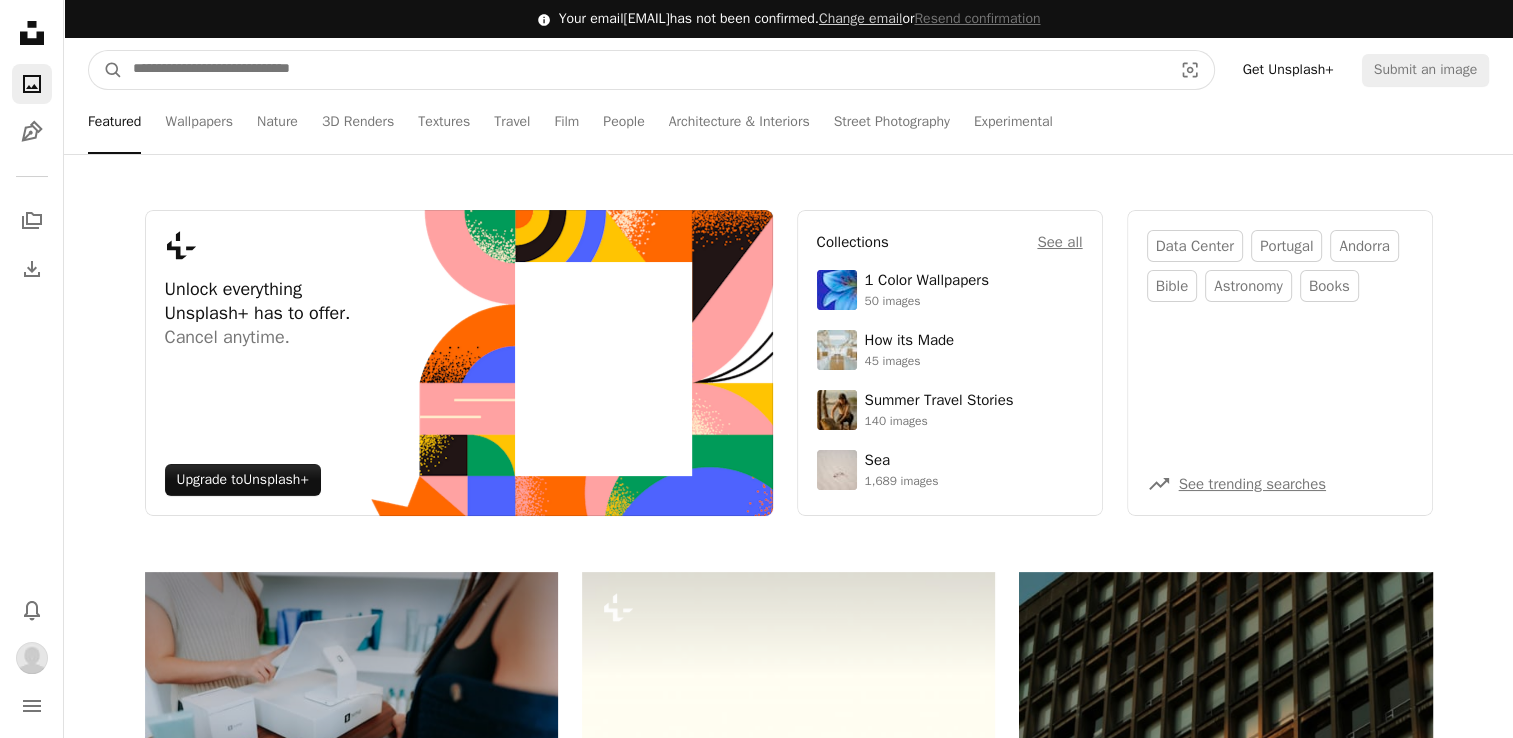 click at bounding box center (644, 70) 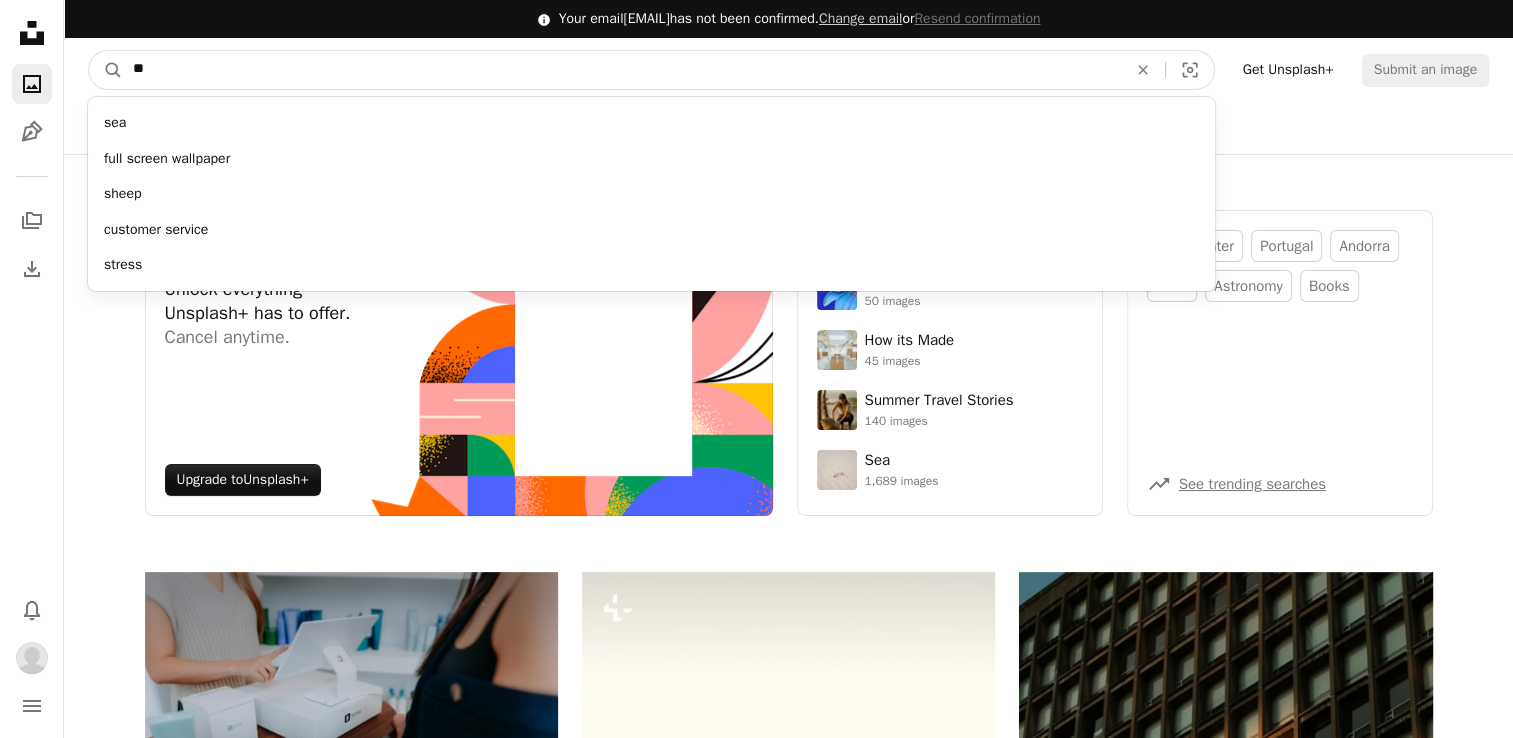 type on "*" 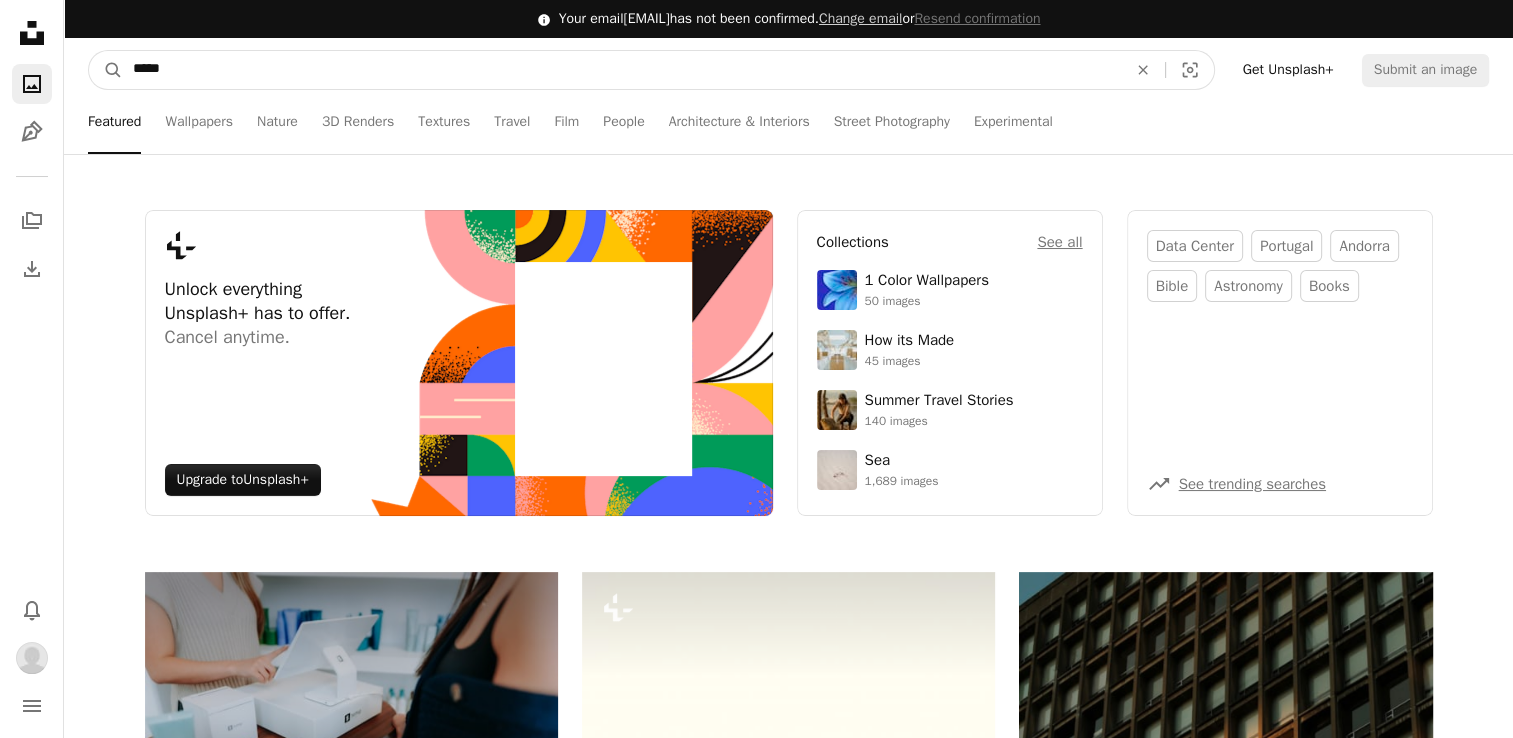 type on "*****" 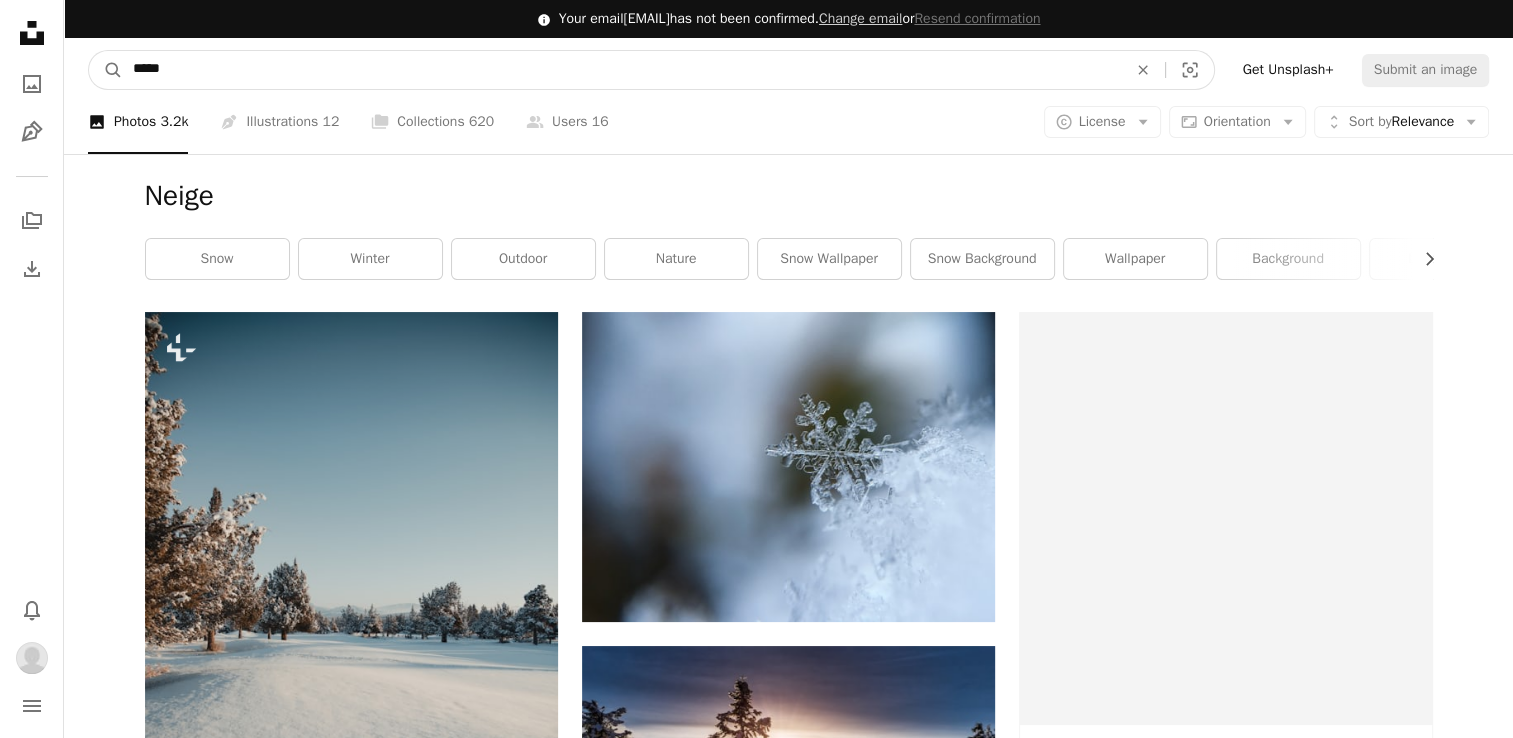 drag, startPoint x: 180, startPoint y: 56, endPoint x: 1, endPoint y: 71, distance: 179.6274 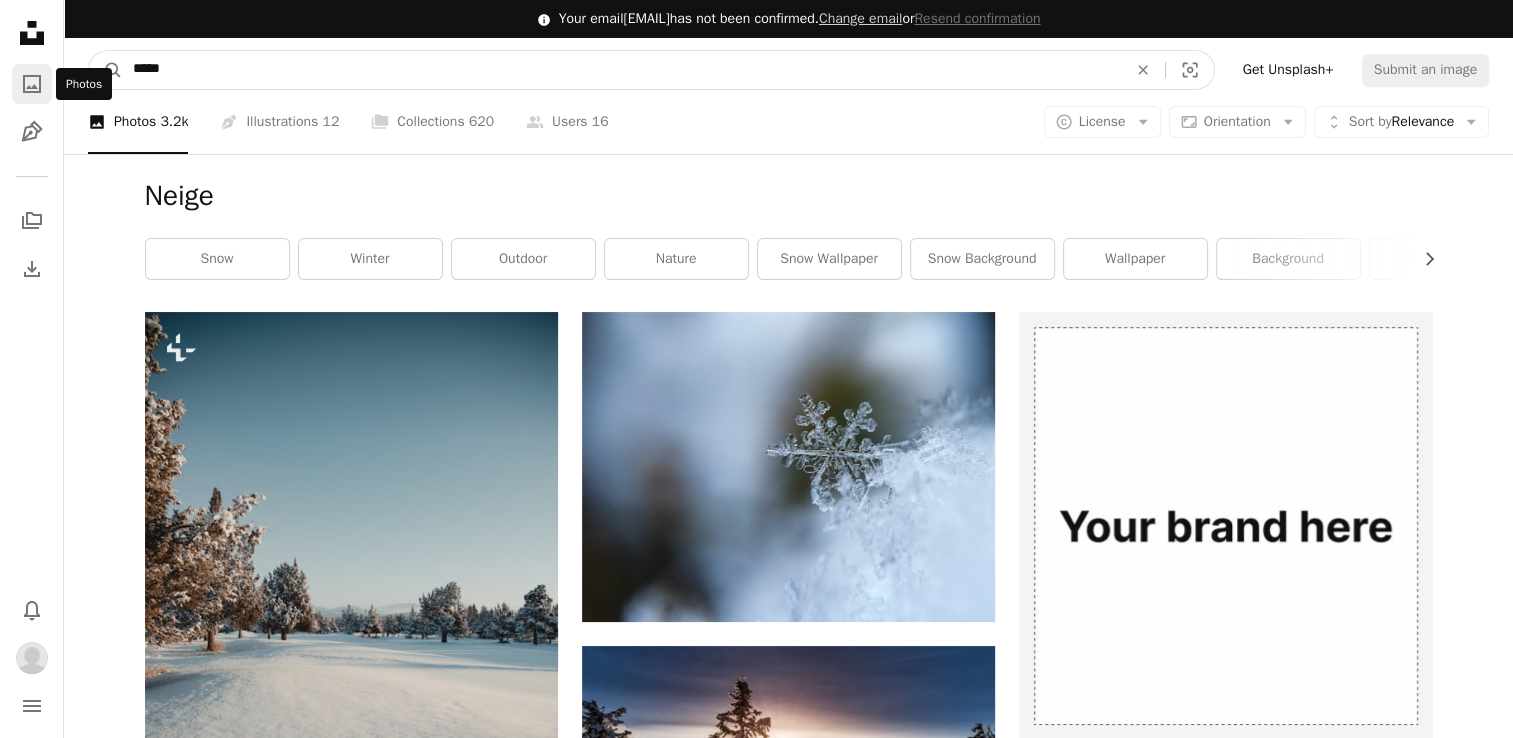 type on "*" 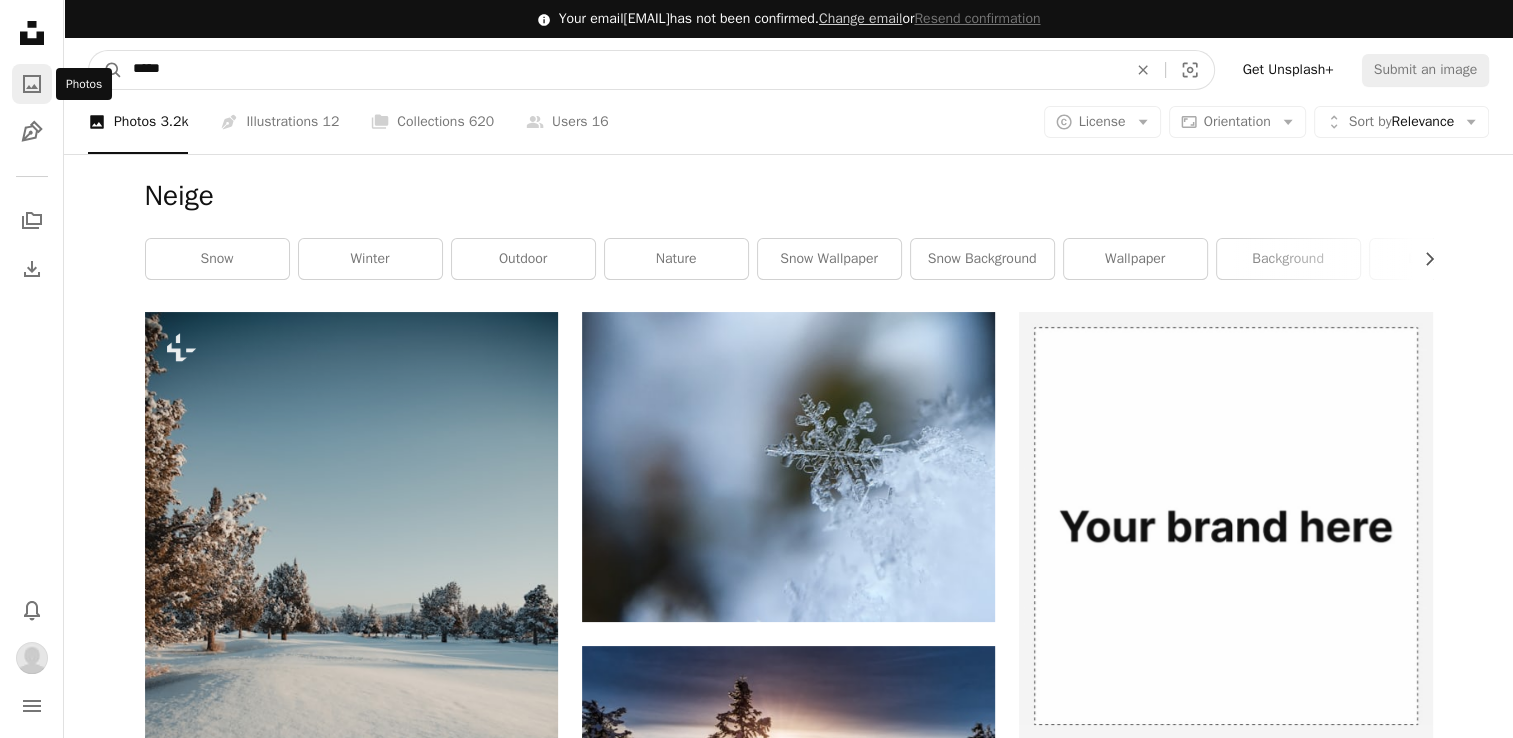 type on "*****" 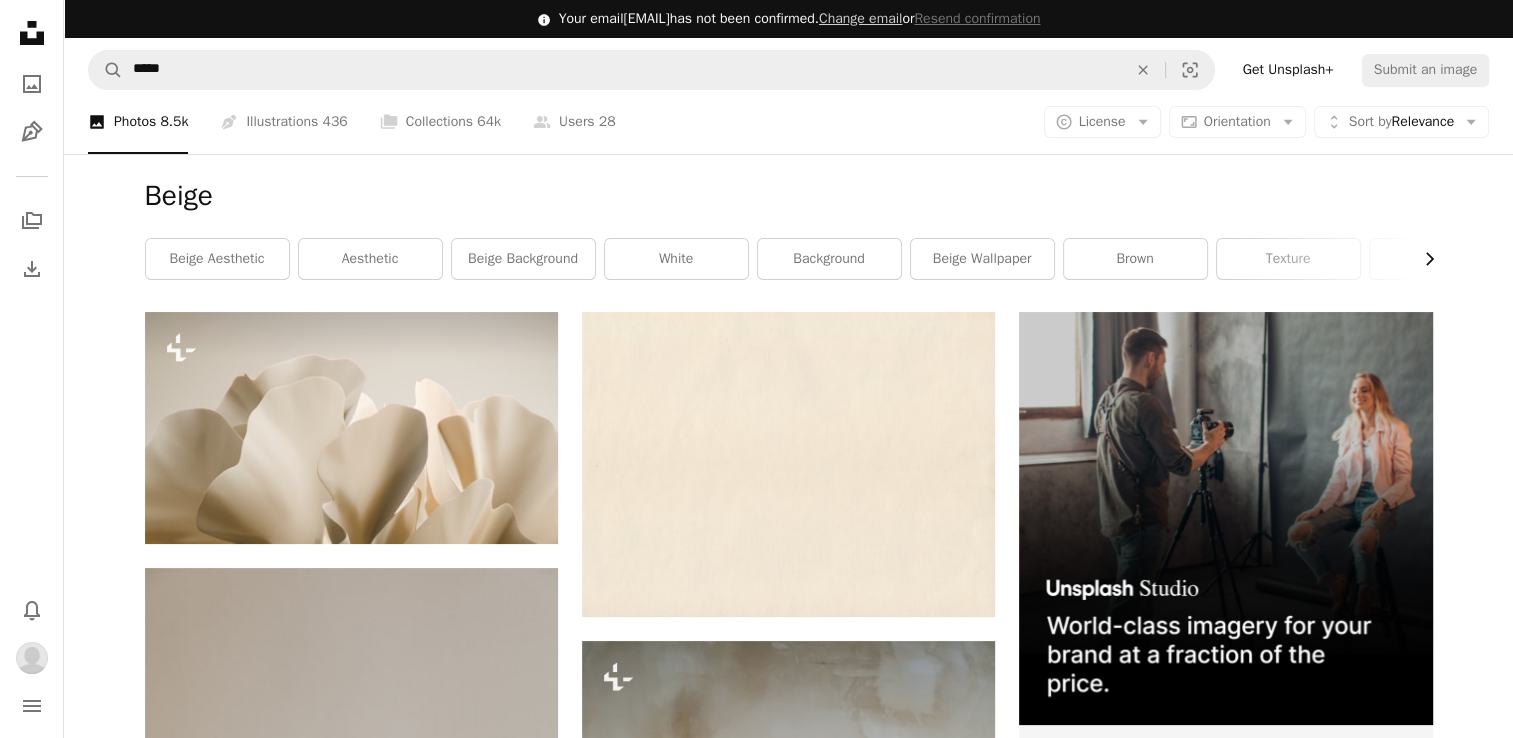 click on "Chevron right" 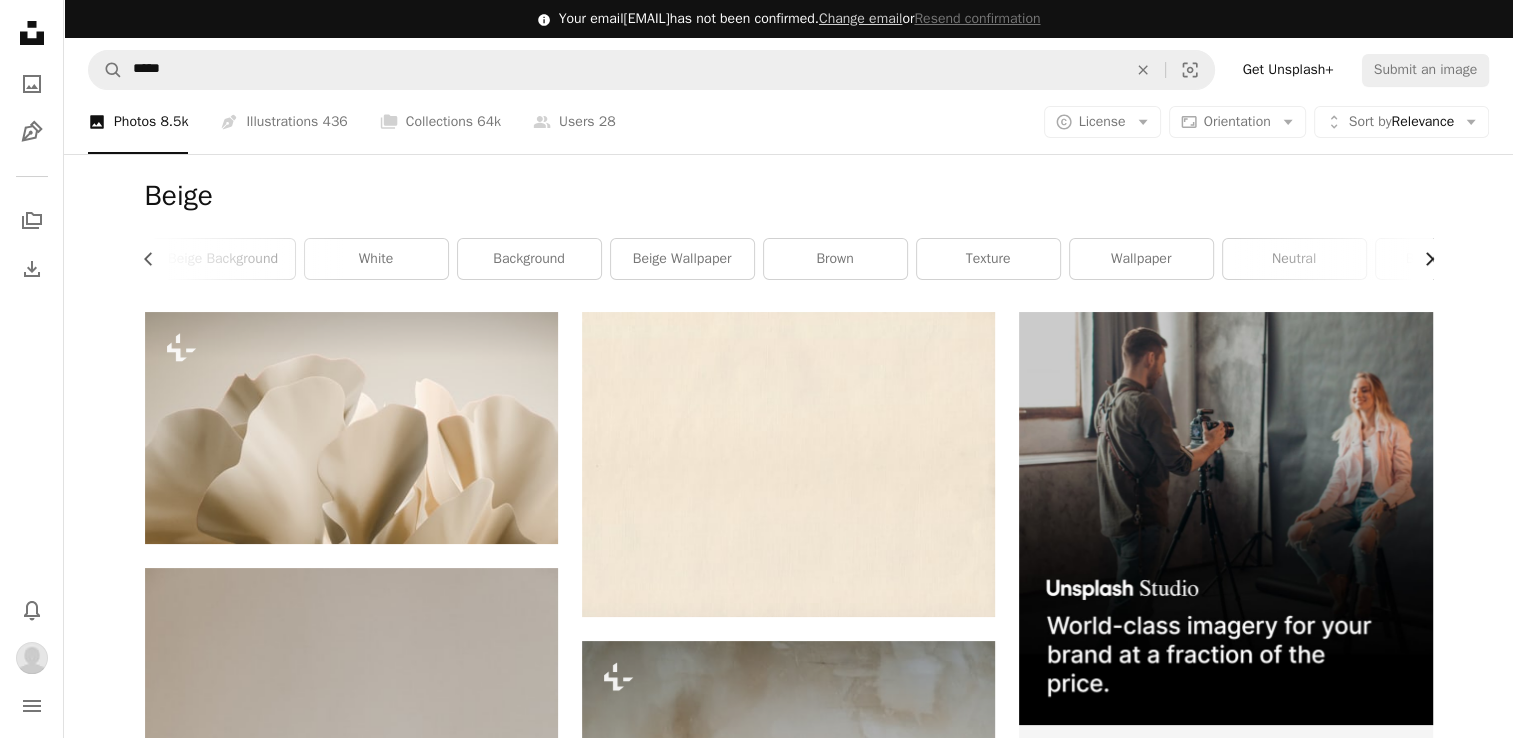 click 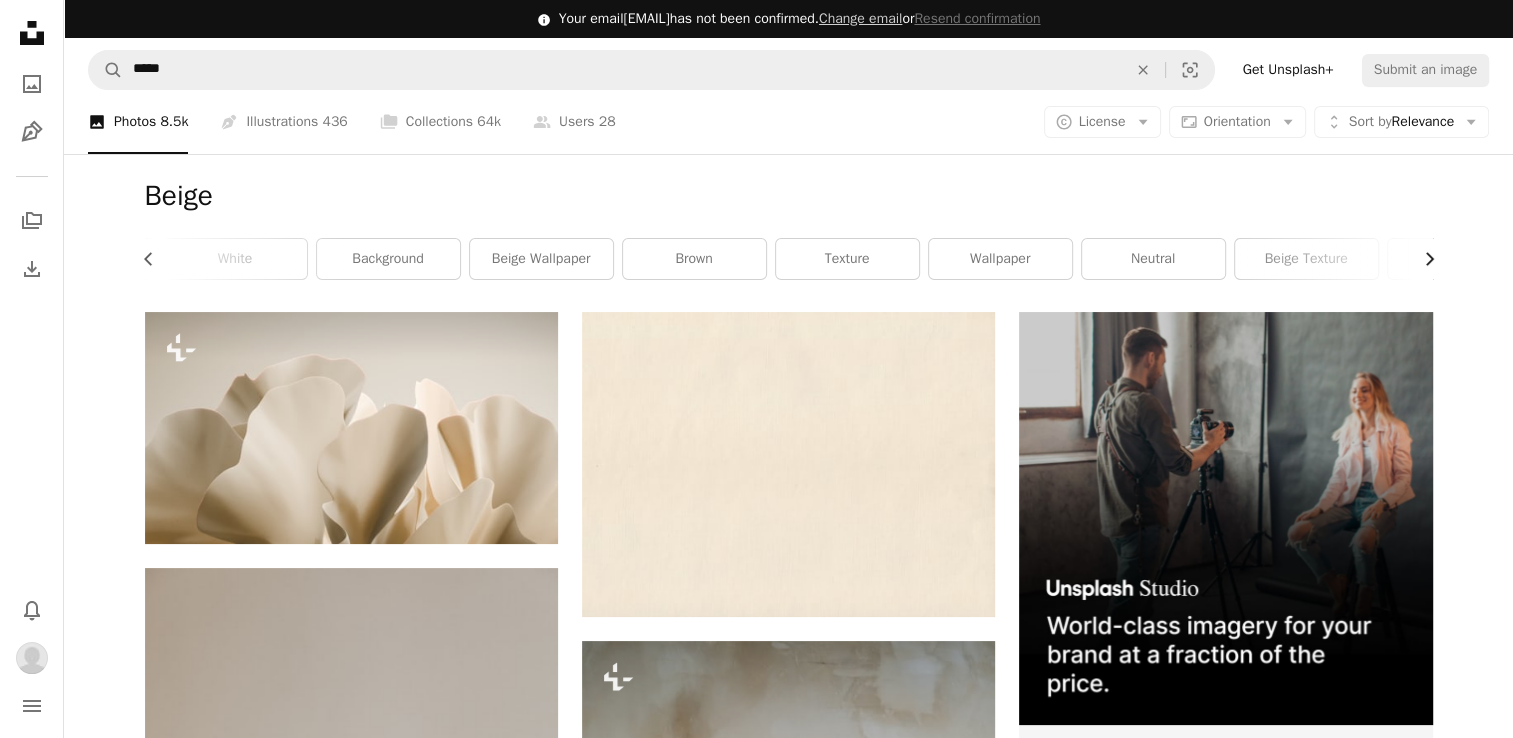 scroll, scrollTop: 0, scrollLeft: 540, axis: horizontal 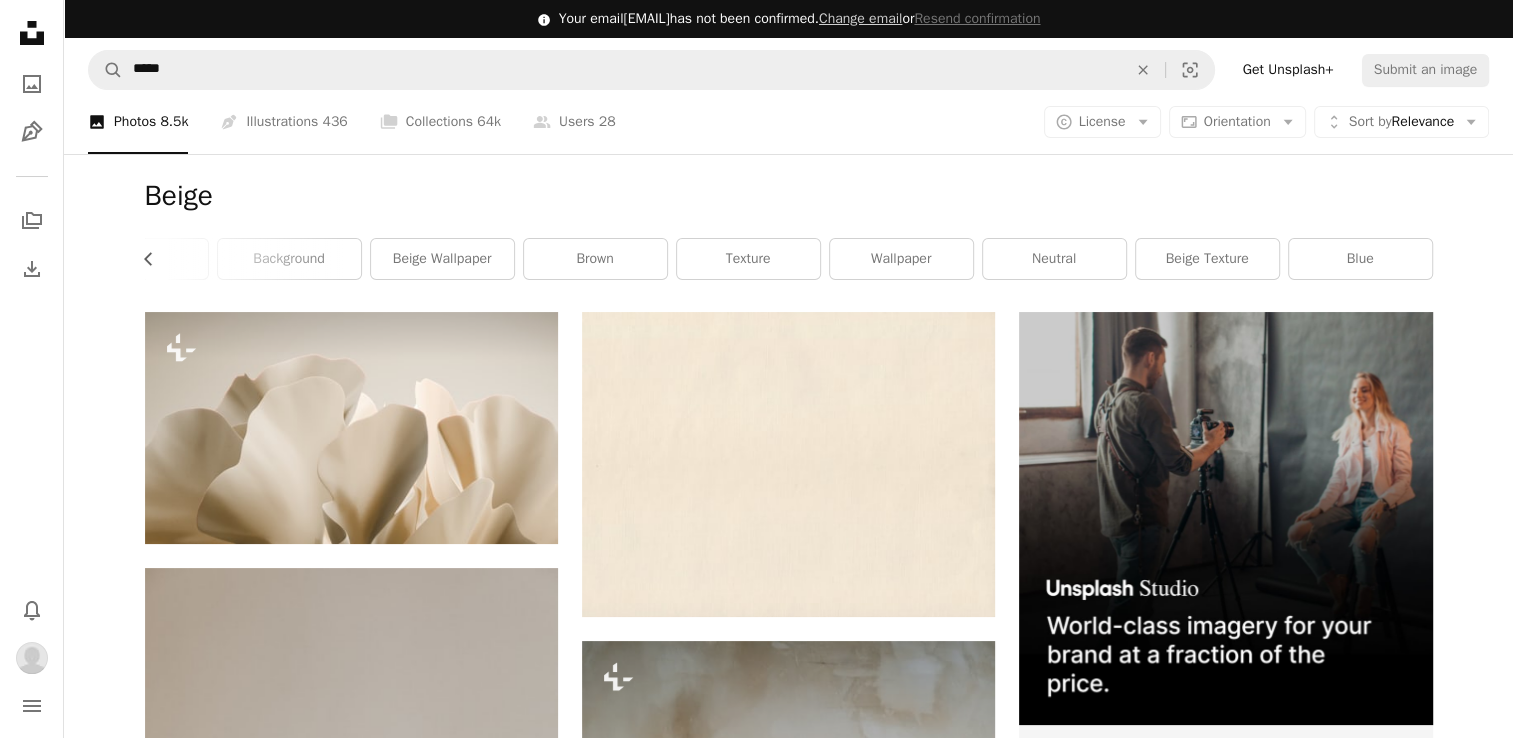 click on "A magnifying glass ***** An X shape Visual search Get Unsplash+ Submit an image" at bounding box center [788, 70] 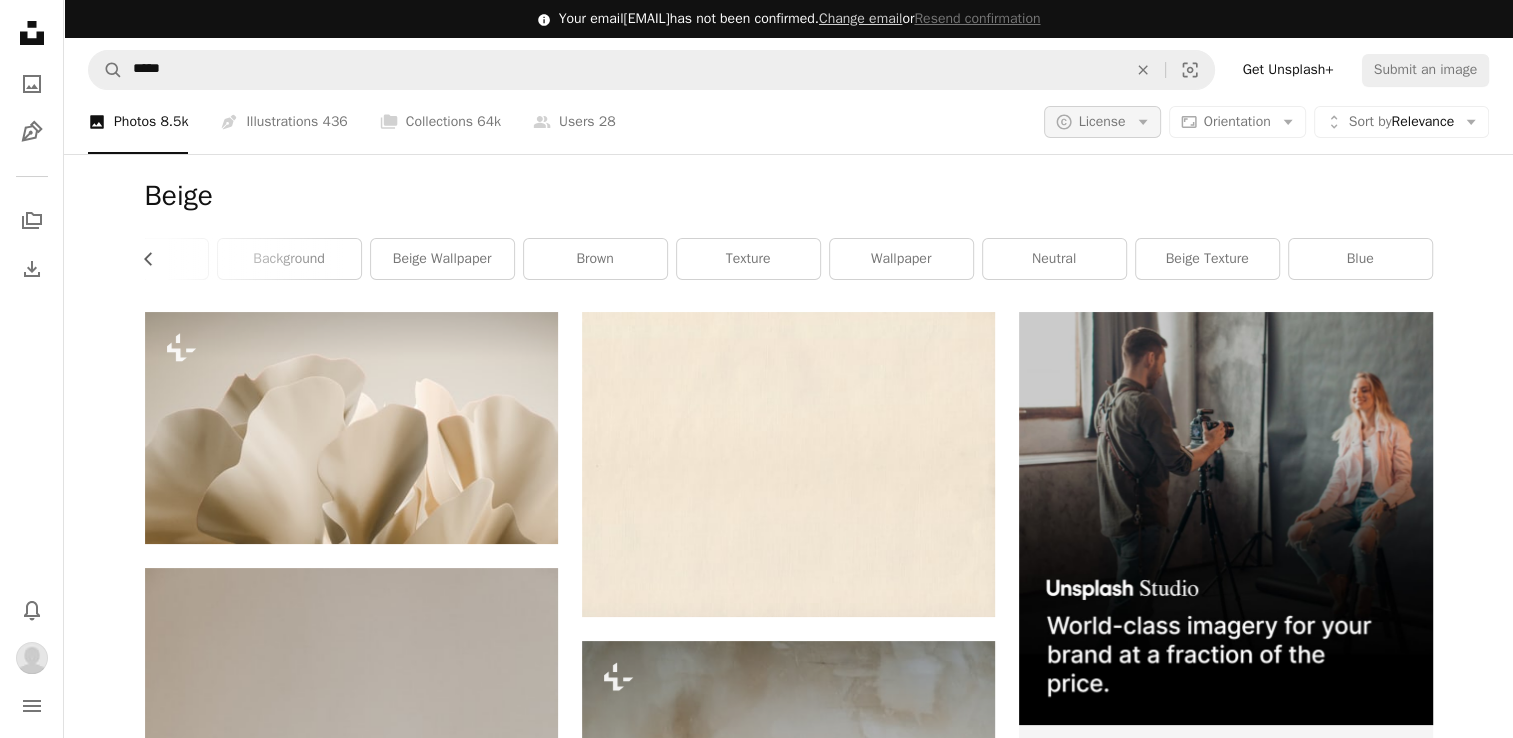 drag, startPoint x: 1164, startPoint y: 94, endPoint x: 1121, endPoint y: 134, distance: 58.728188 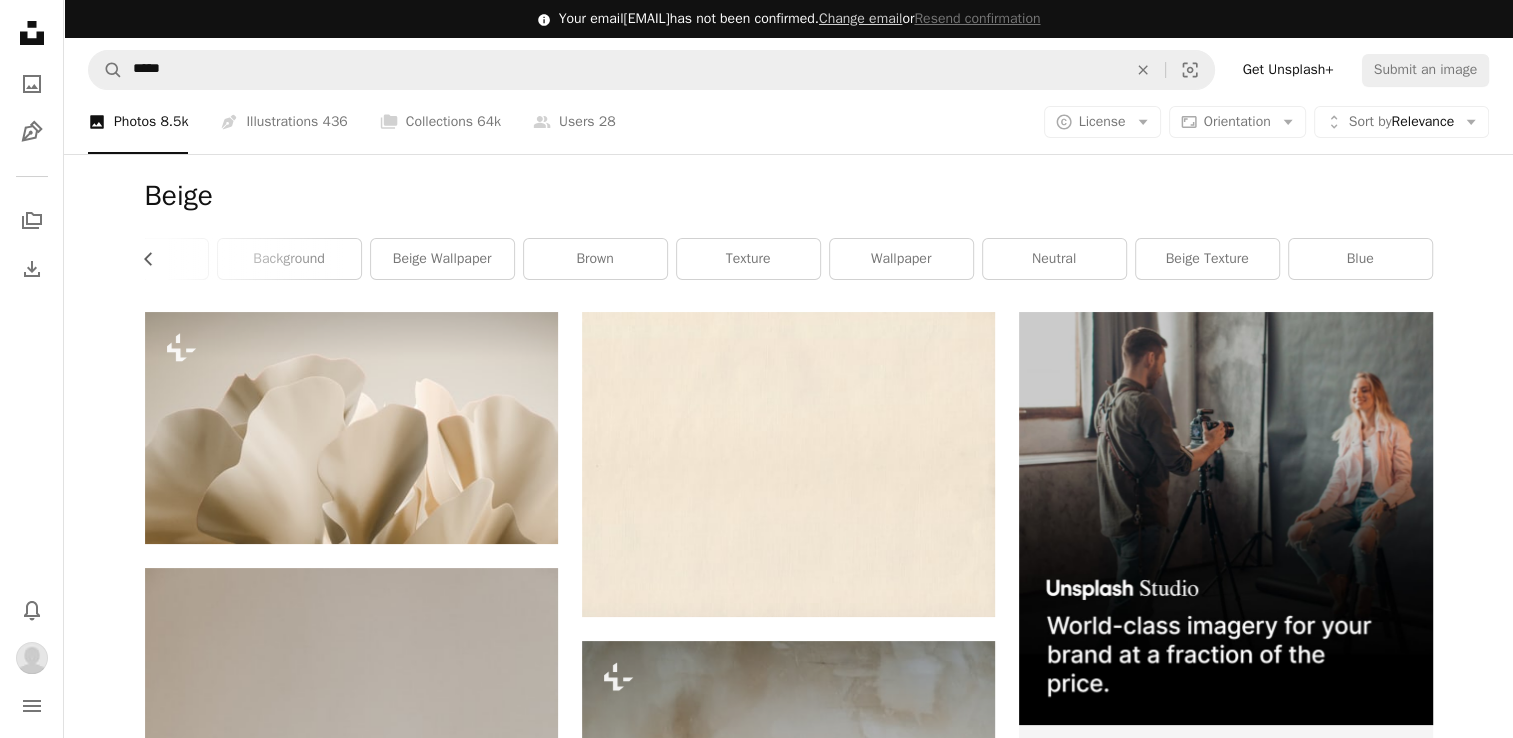 click on "A photo Photos   8.5k Pen Tool Illustrations   436 A stack of folders Collections   64k A group of people Users   28 A copyright icon © License Arrow down Aspect ratio Orientation Arrow down Unfold Sort by  Relevance Arrow down Filters Filters" at bounding box center [788, 122] 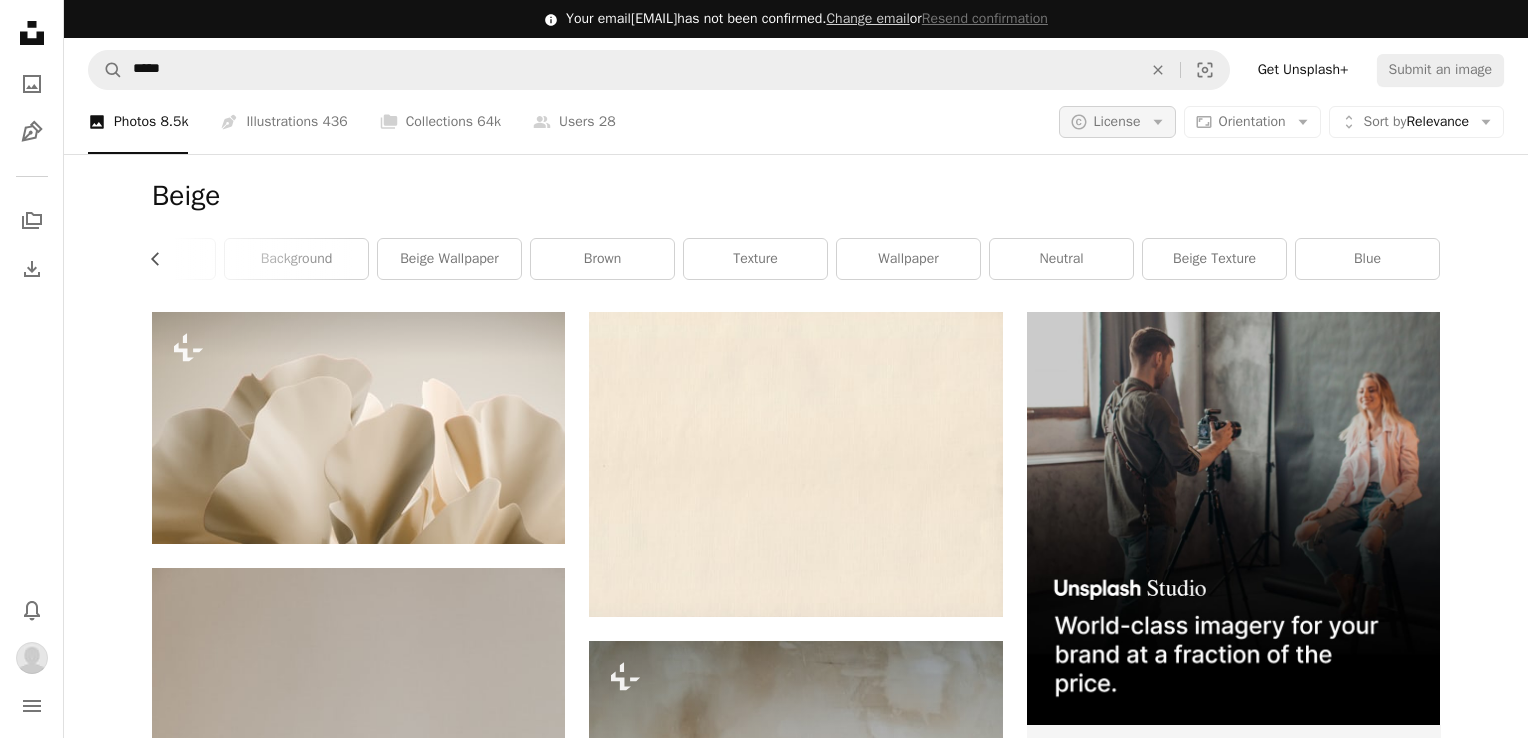 click on "A copyright icon © License Arrow down" at bounding box center (1117, 122) 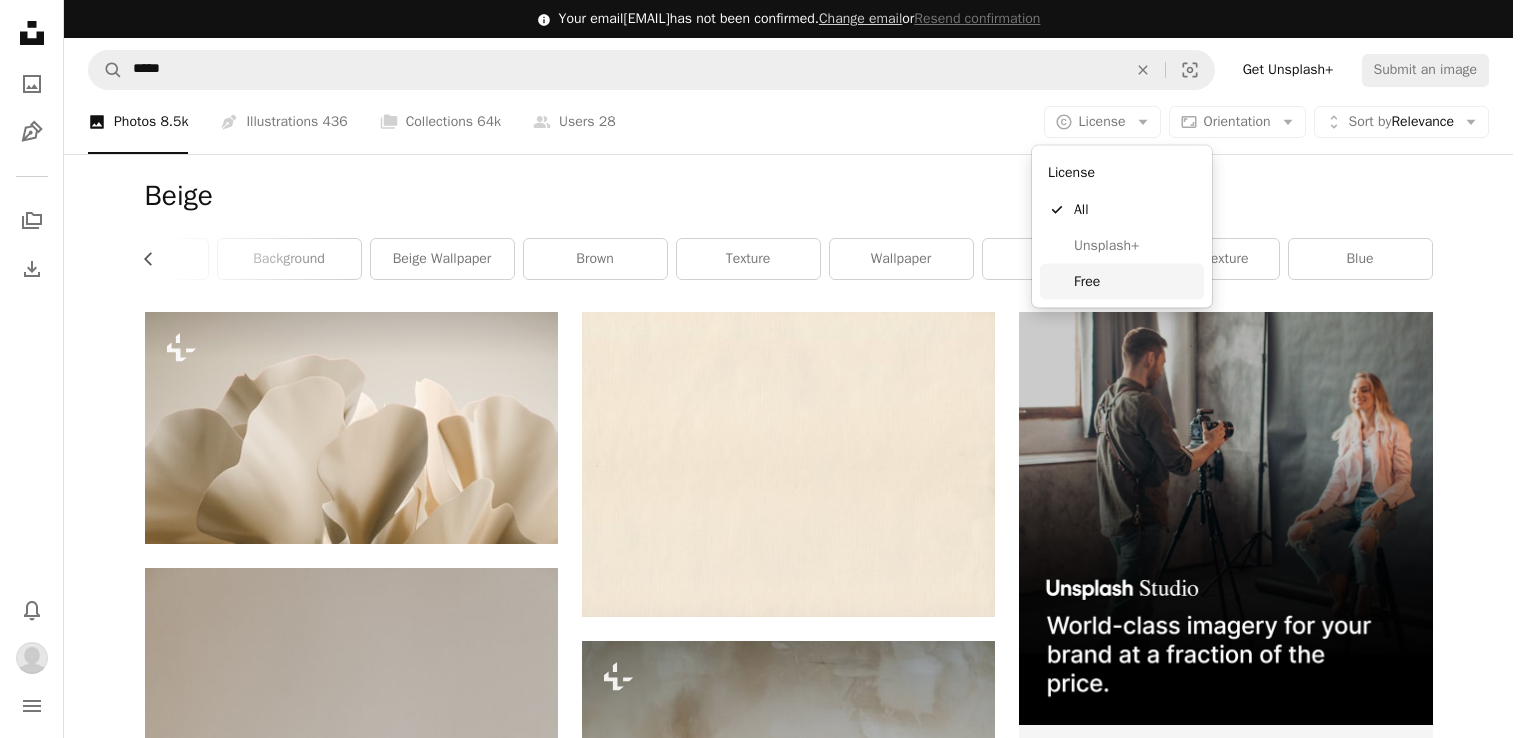 click on "Free" at bounding box center (1122, 282) 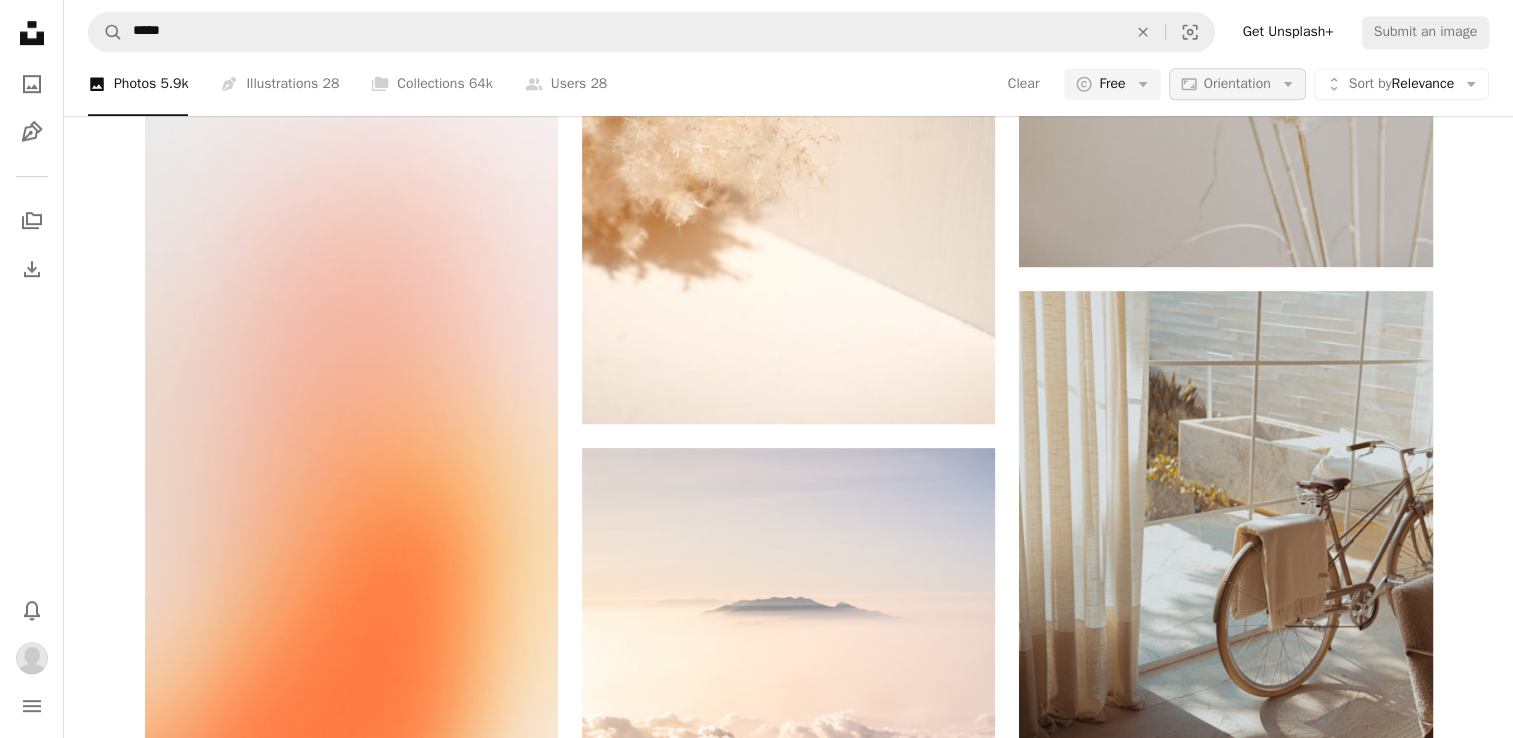scroll, scrollTop: 1199, scrollLeft: 0, axis: vertical 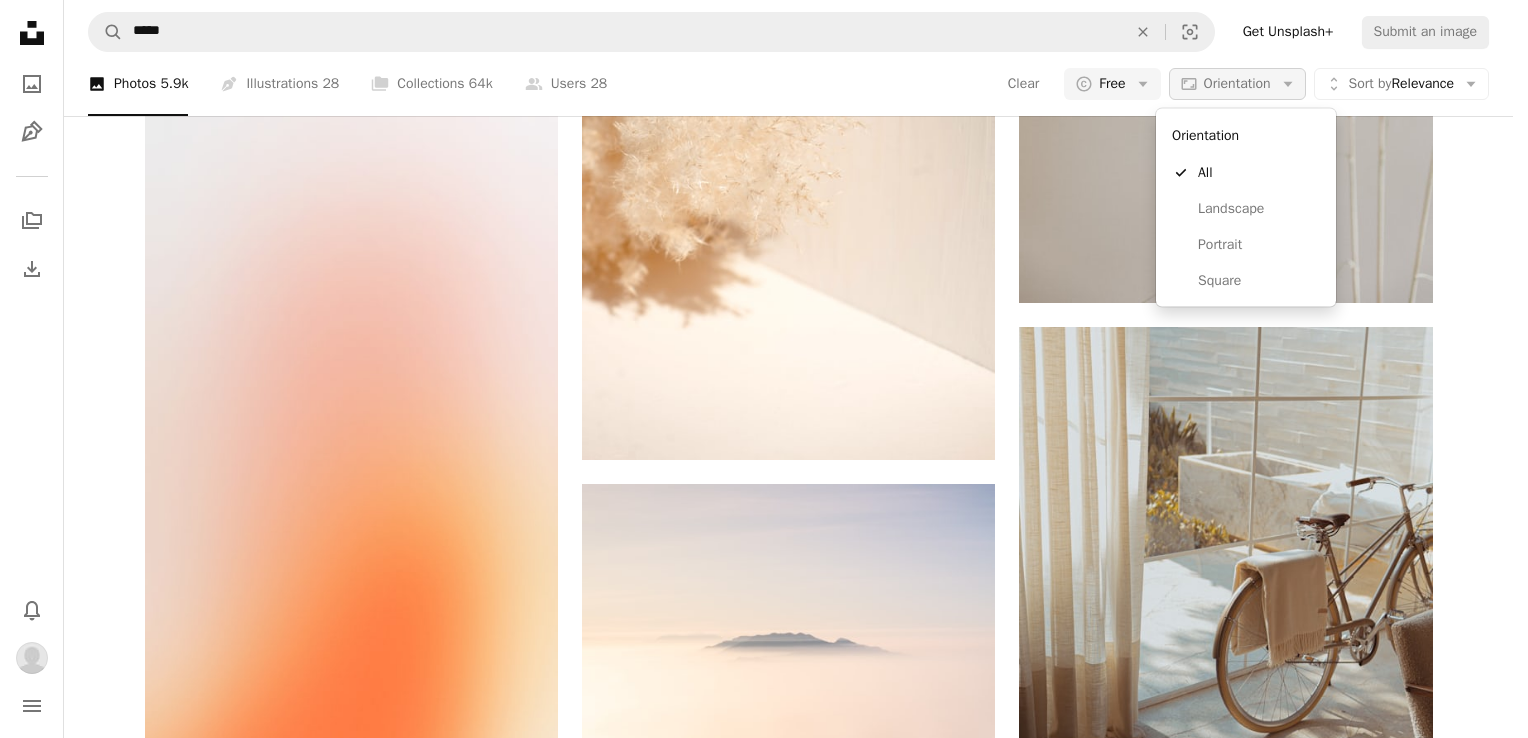 click on "Aspect ratio Orientation Arrow down" at bounding box center [1237, 84] 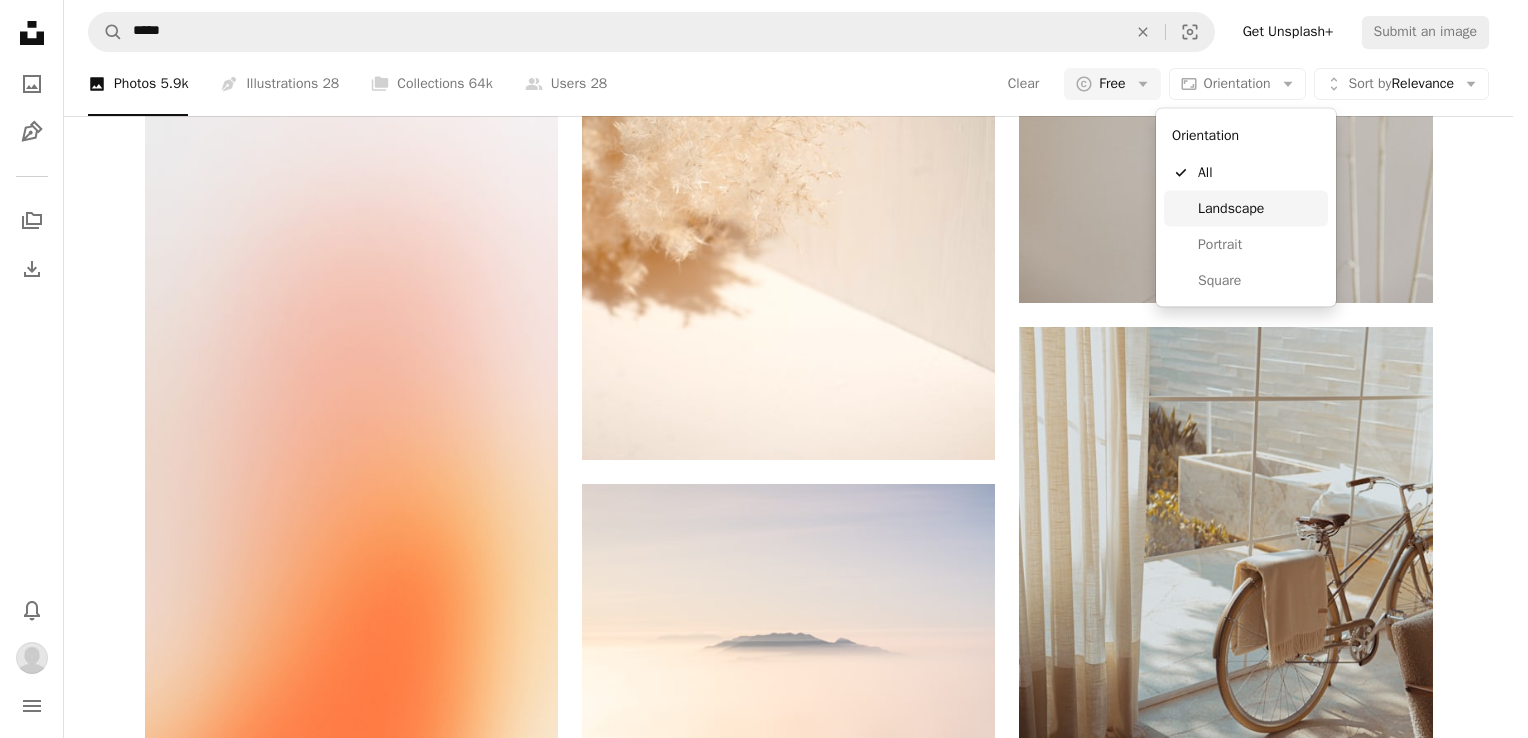 click on "Landscape" at bounding box center [1259, 209] 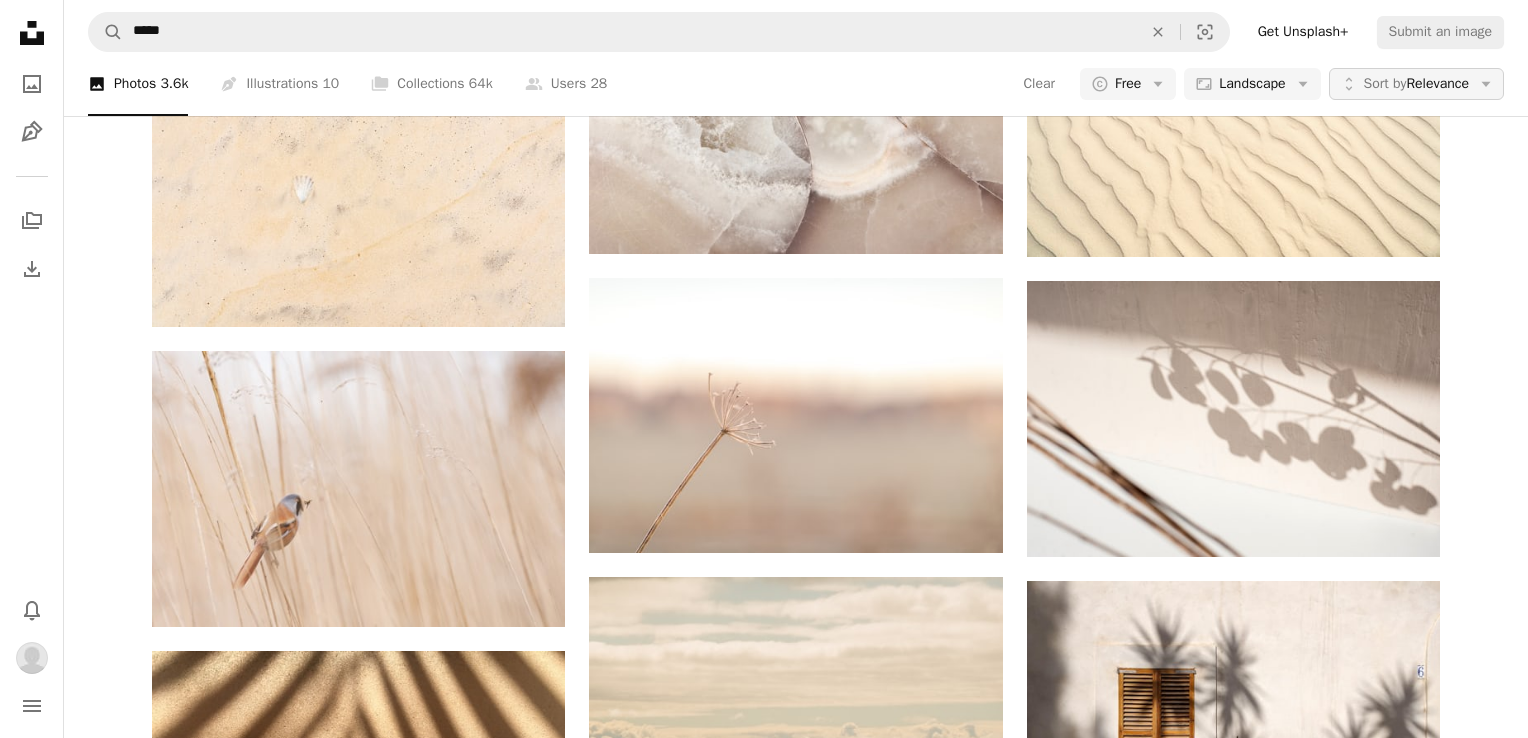 click on "Sort by  Relevance" at bounding box center (1416, 84) 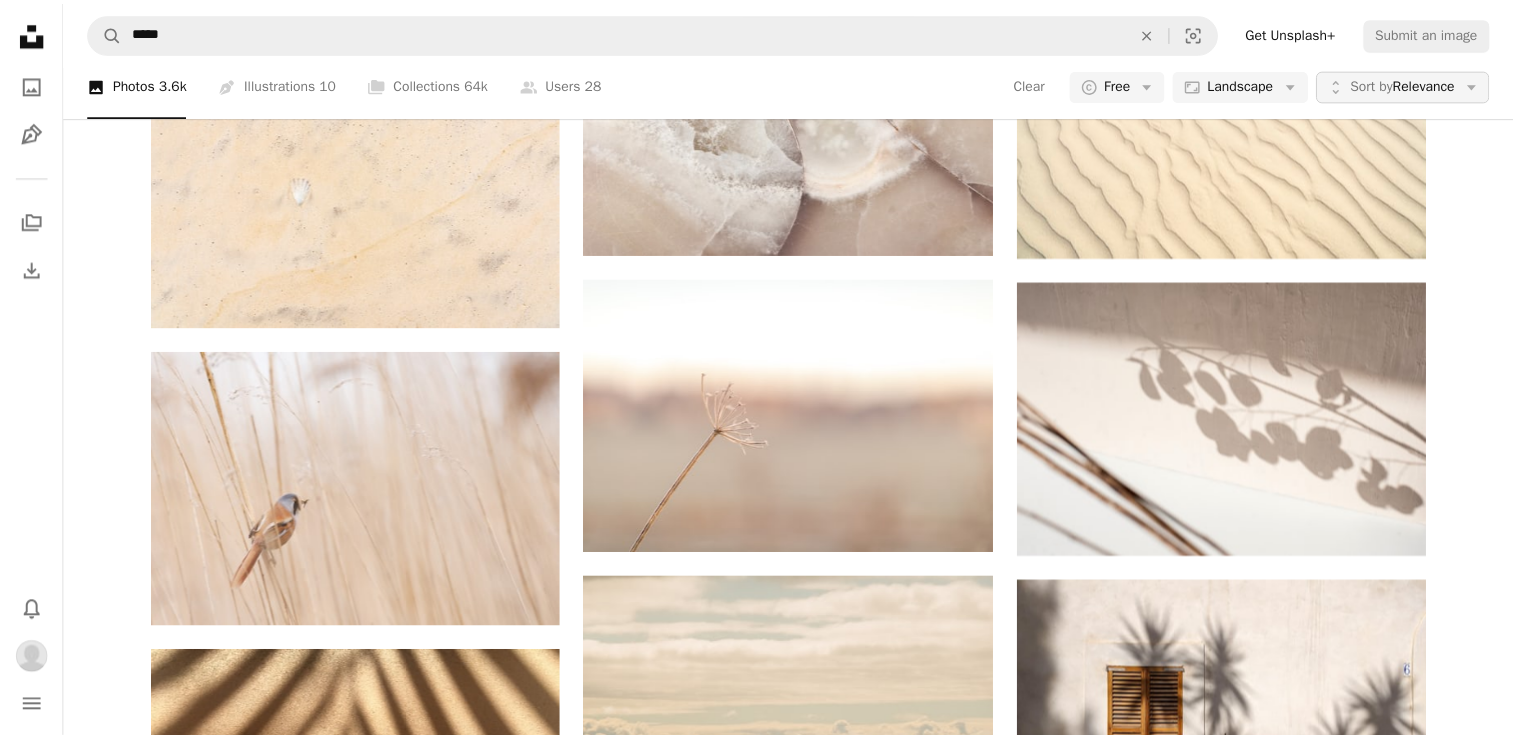 scroll, scrollTop: 0, scrollLeft: 0, axis: both 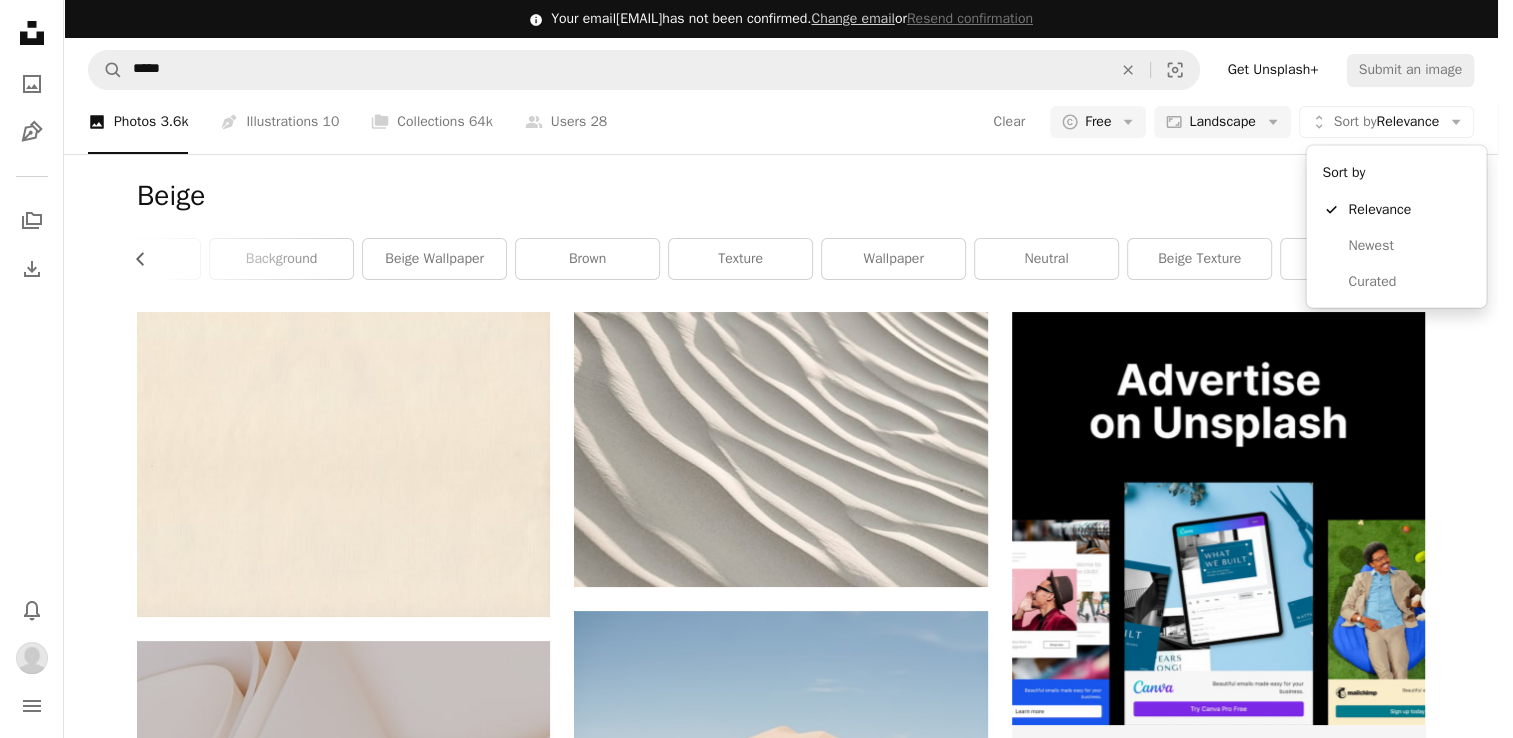click on "Unsplash logo Unsplash Home A photo Pen Tool A stack of folders Download Bell navigation menu Info icon Your email  [EMAIL]  has not been confirmed.  Change email  or  Resend confirmation A magnifying glass ***** An X shape Visual search Get Unsplash+ Submit an image A photo Photos   3.6k Pen Tool Illustrations   10 A stack of folders Collections   64k A group of people Users   28 Clear A copyright icon © Free Arrow down Aspect ratio Landscape Arrow down Unfold Sort by  Relevance Arrow down Filters Filters (2) Beige Chevron left beige aesthetic aesthetic beige background white background beige wallpaper brown texture wallpaper neutral beige texture blue A heart A plus sign Olga Thelavart Arrow pointing down A heart A plus sign Pawel Czerwinski Arrow pointing down A heart A plus sign Camille Brodard Available for hire A checkmark inside of a circle Arrow pointing down A heart A plus sign Matt Palmer Arrow pointing down A heart A plus sign Vincent van Zalinge Arrow pointing down A heart  |" at bounding box center [749, 369] 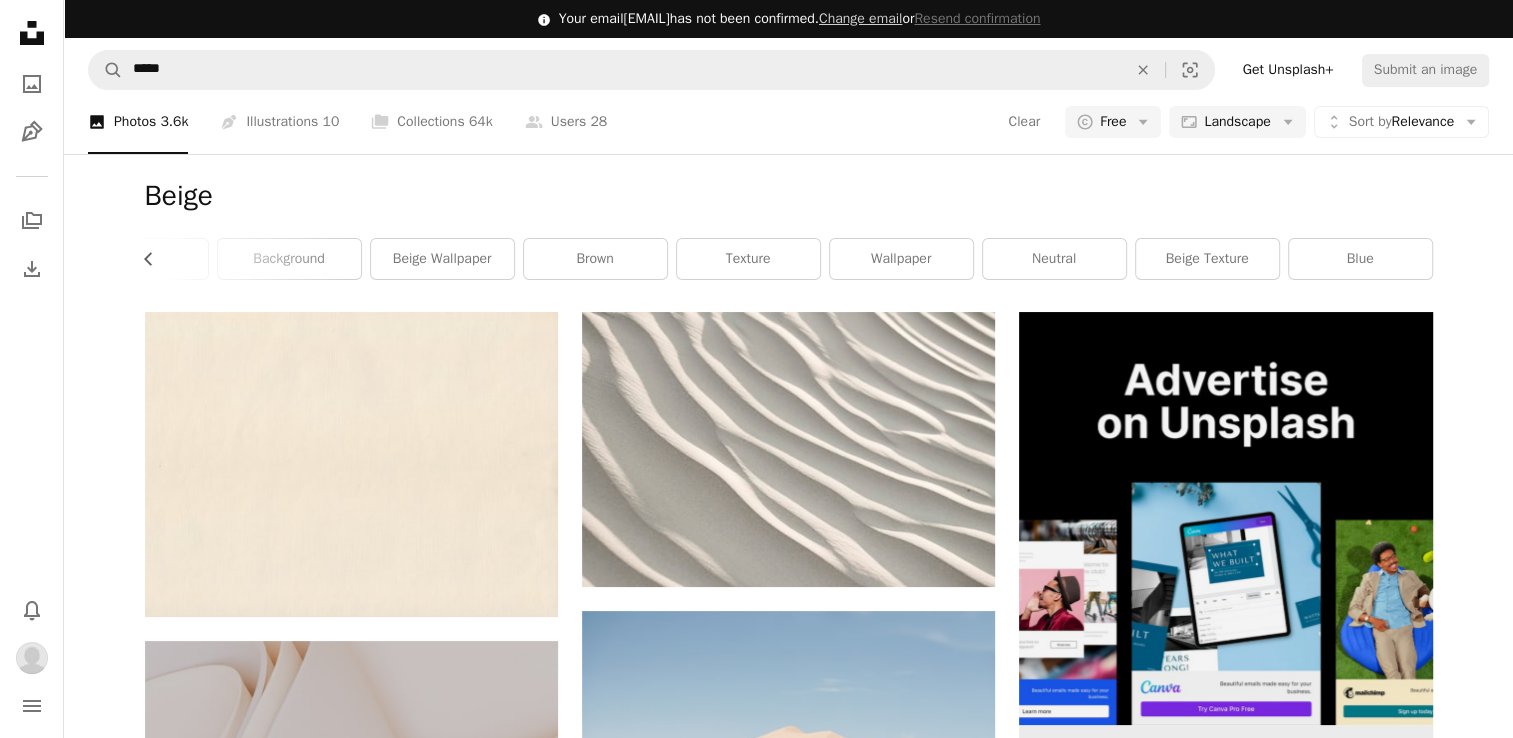 scroll, scrollTop: 2502, scrollLeft: 0, axis: vertical 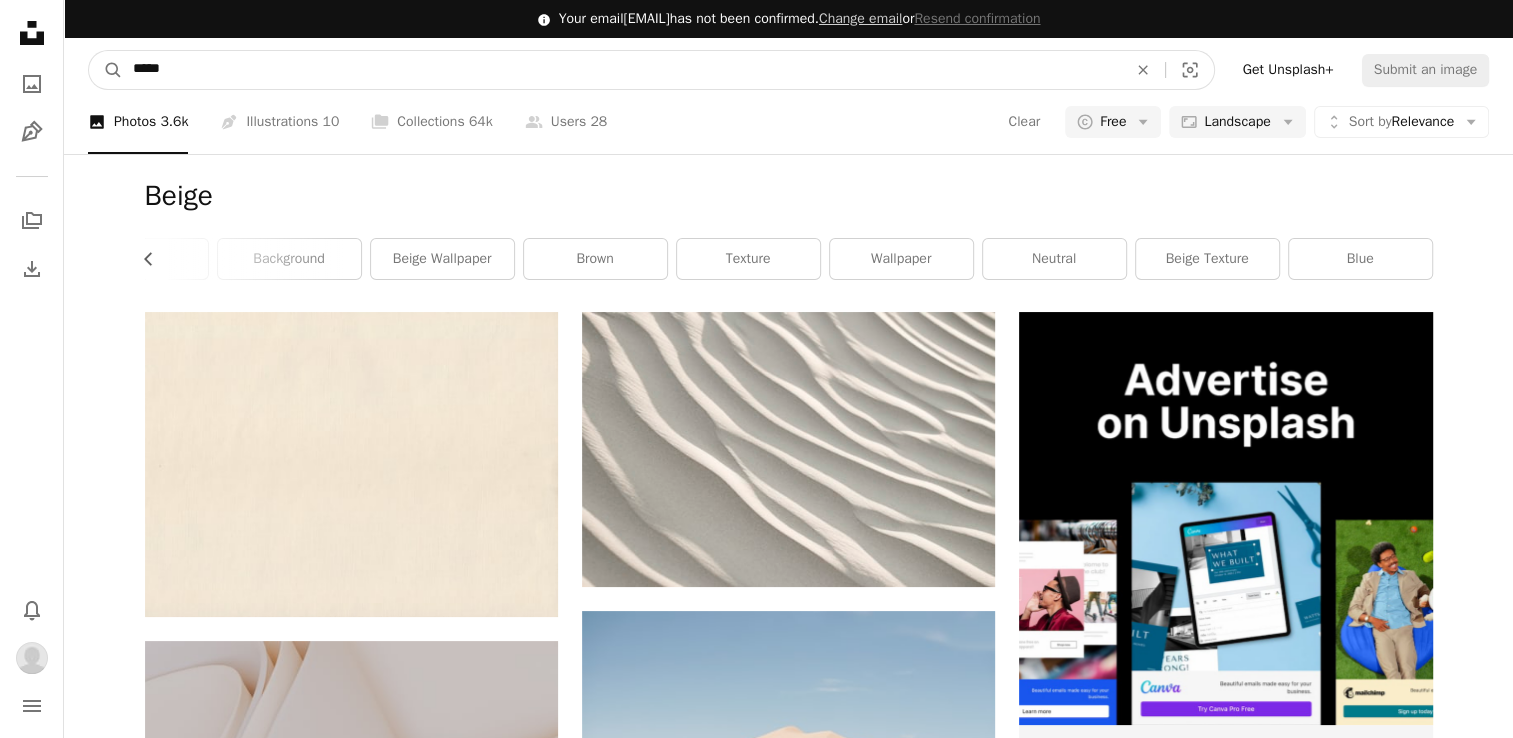 drag, startPoint x: 493, startPoint y: 9, endPoint x: 85, endPoint y: 122, distance: 423.3592 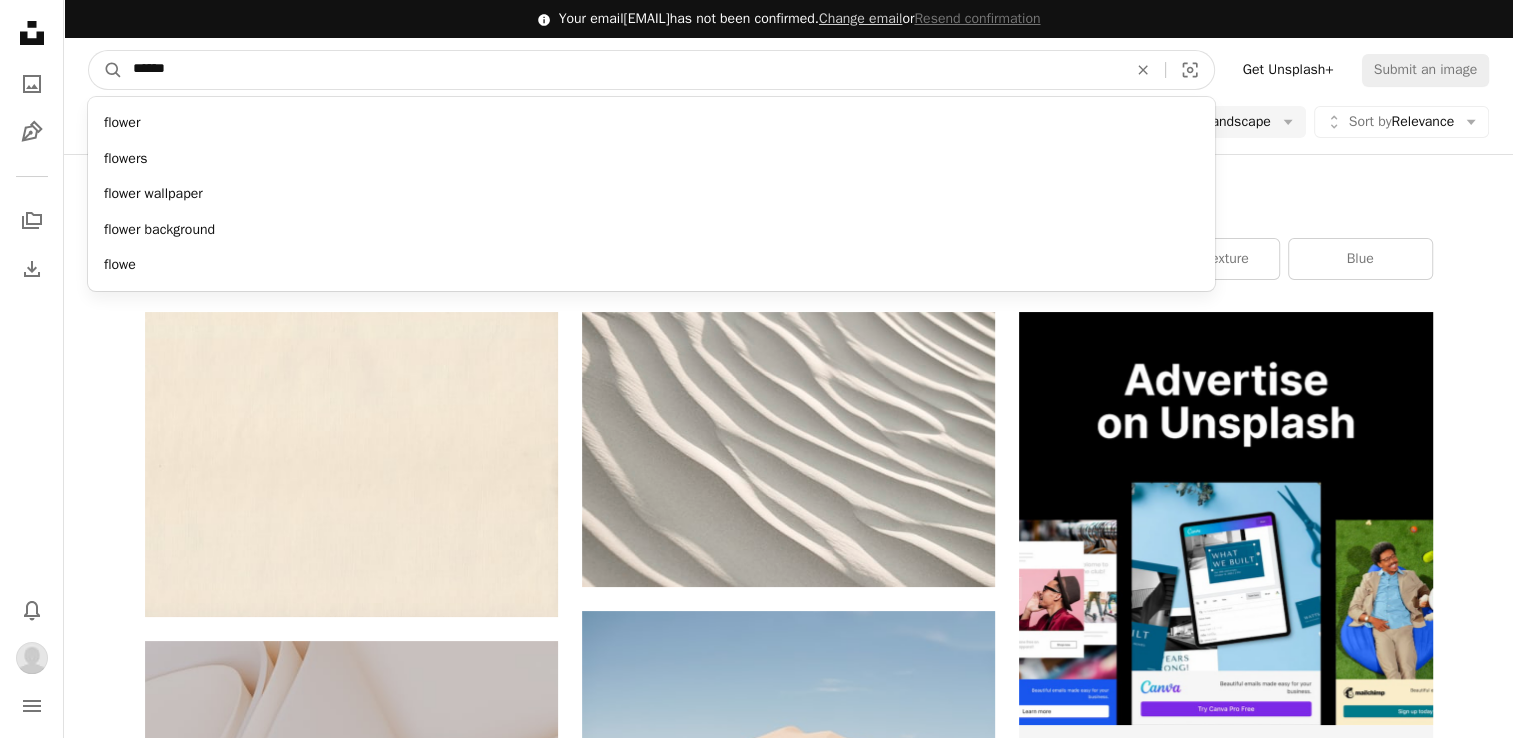type on "******" 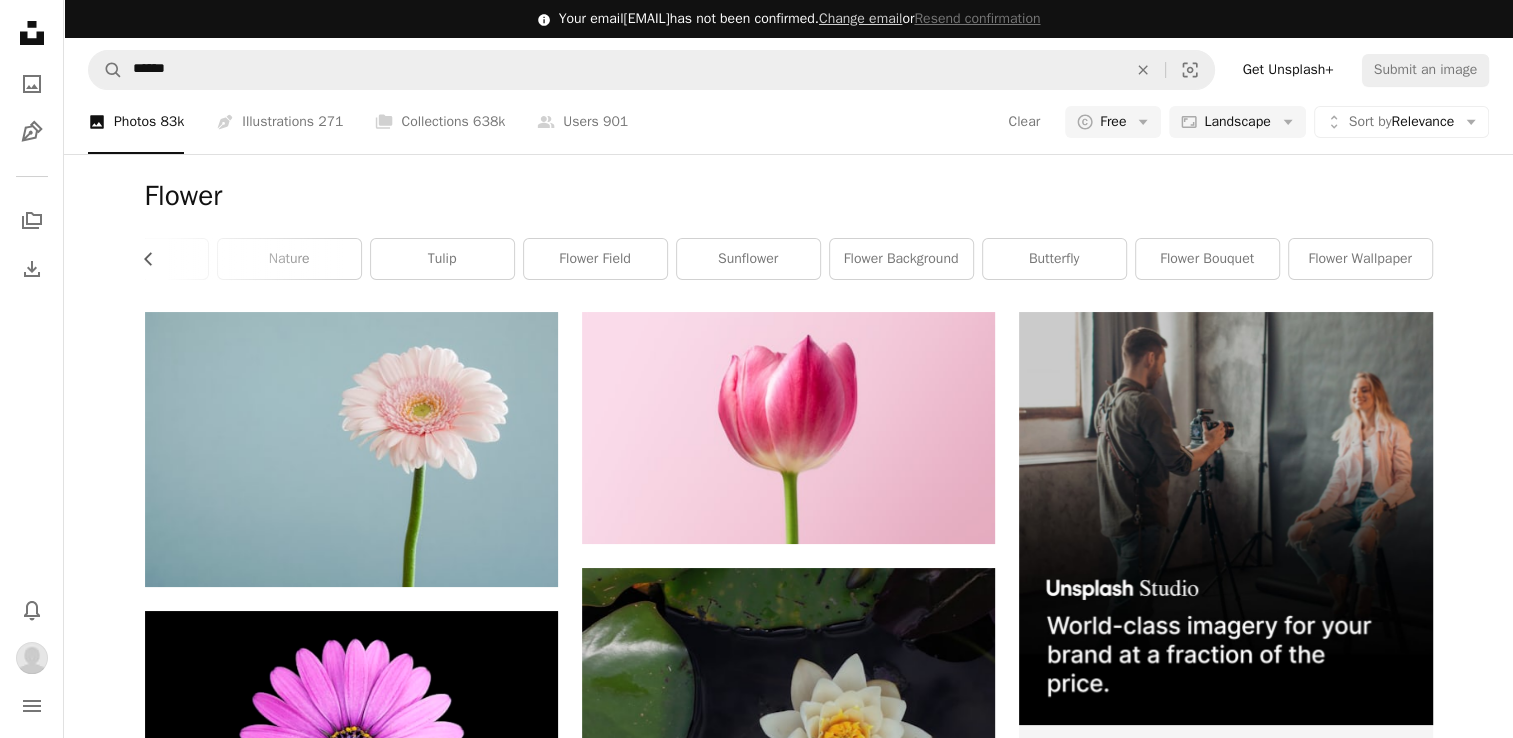 scroll, scrollTop: 1362, scrollLeft: 0, axis: vertical 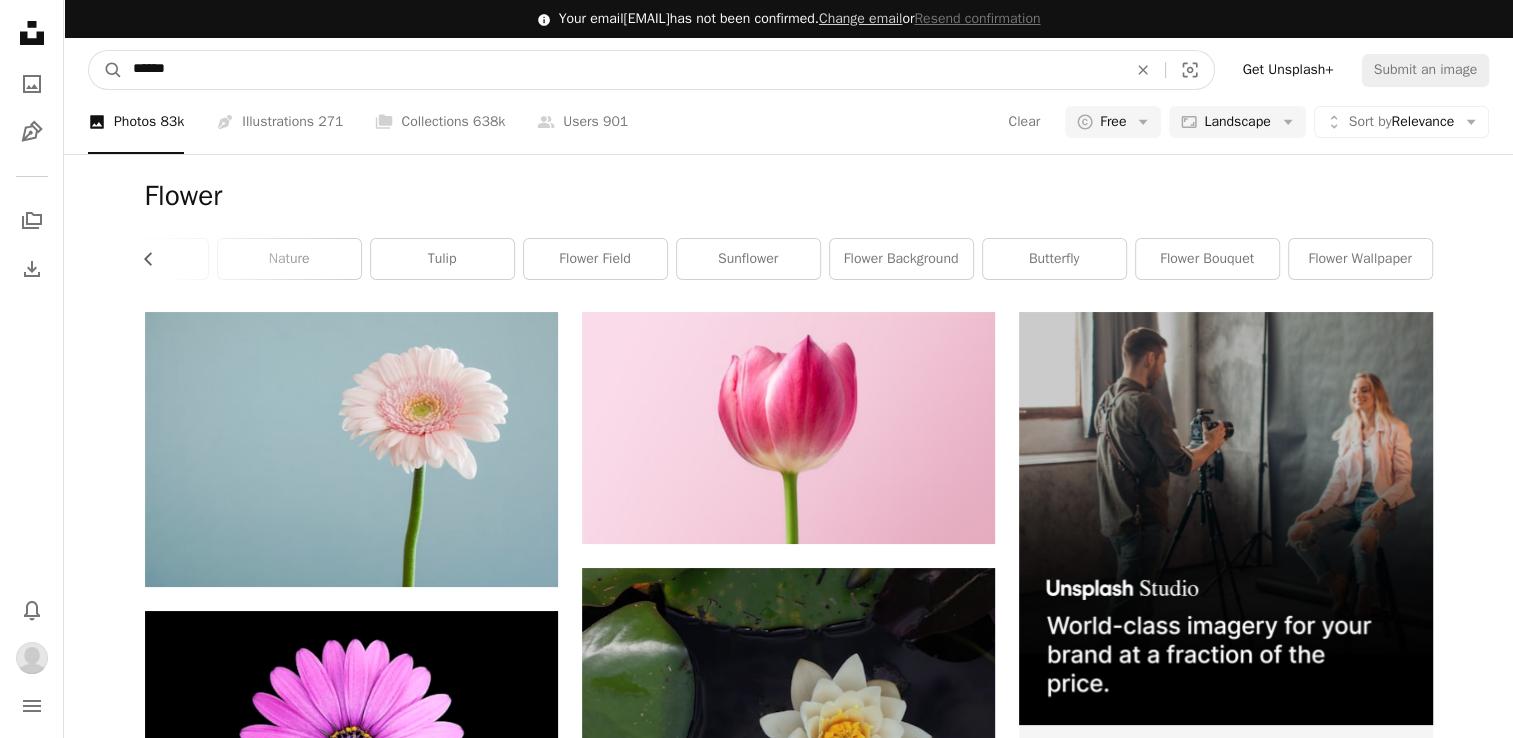 drag, startPoint x: 207, startPoint y: 24, endPoint x: 168, endPoint y: 17, distance: 39.623226 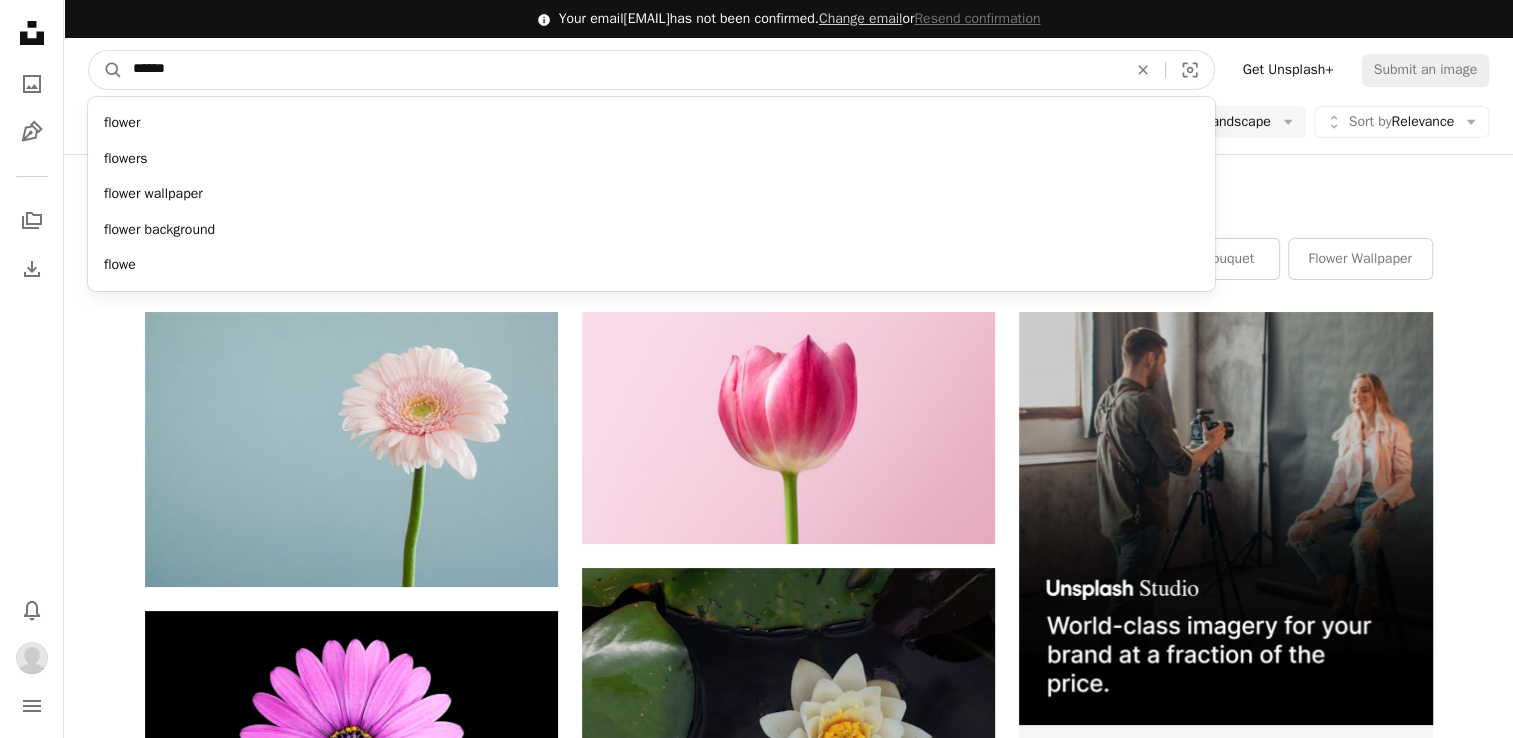 type on "*******" 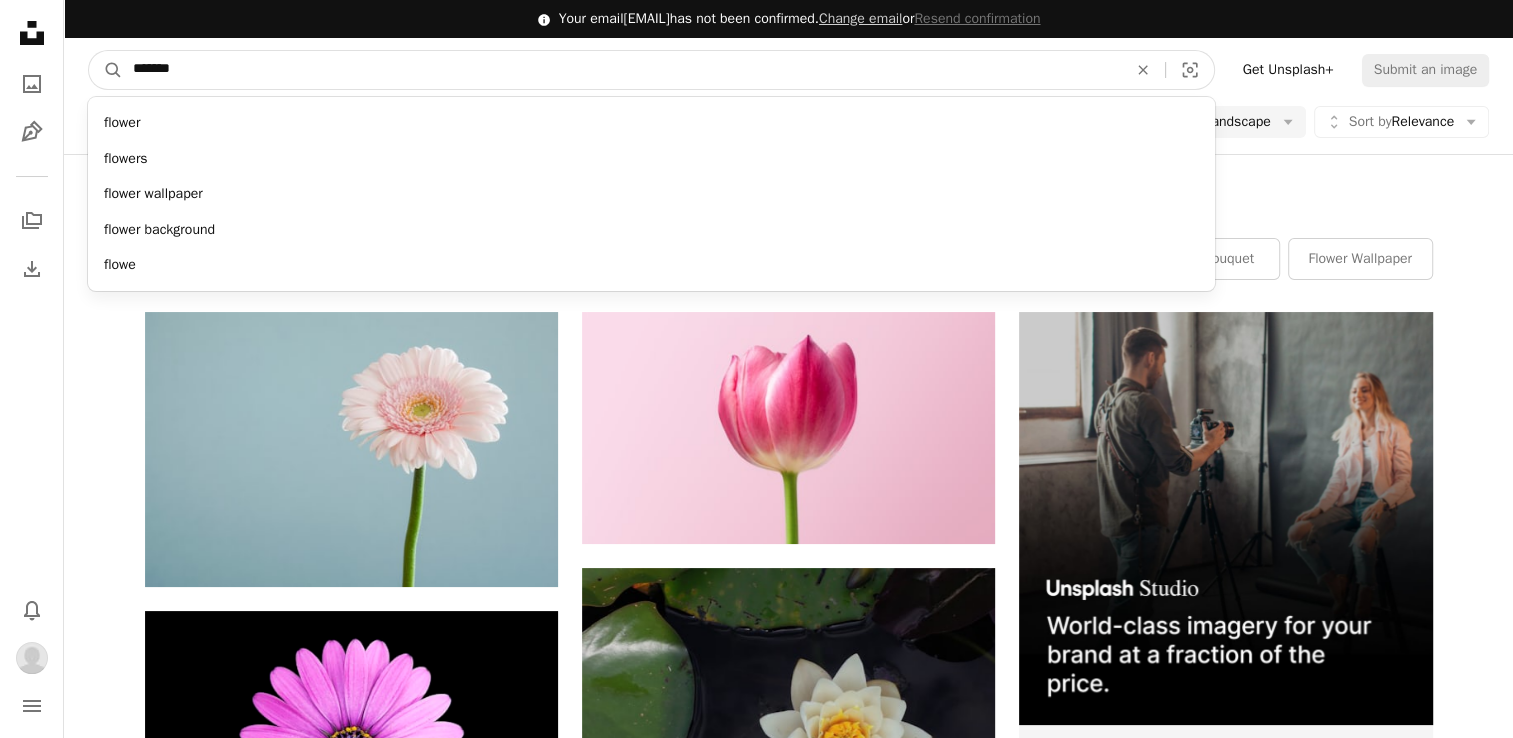 click on "A magnifying glass" at bounding box center [106, 70] 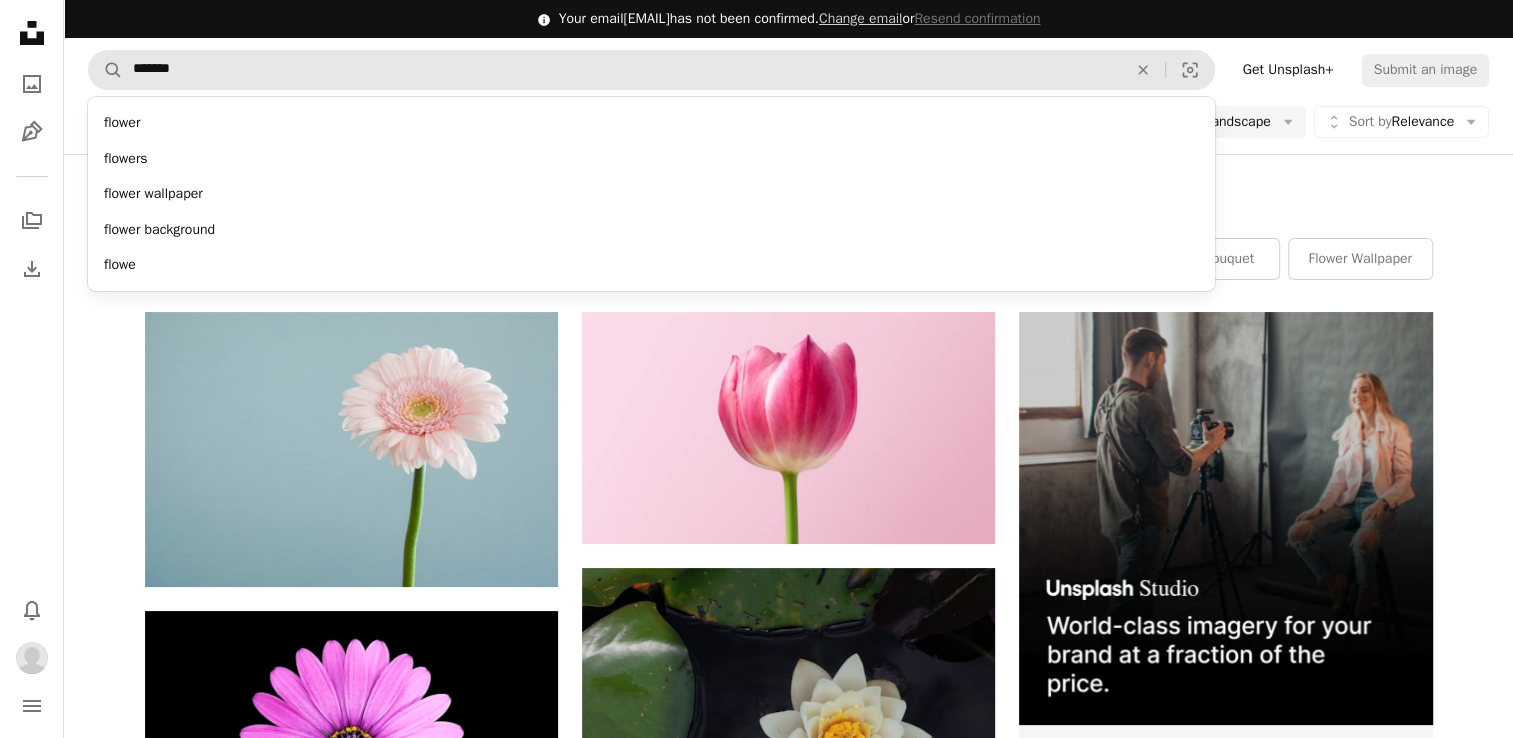 scroll, scrollTop: 0, scrollLeft: 0, axis: both 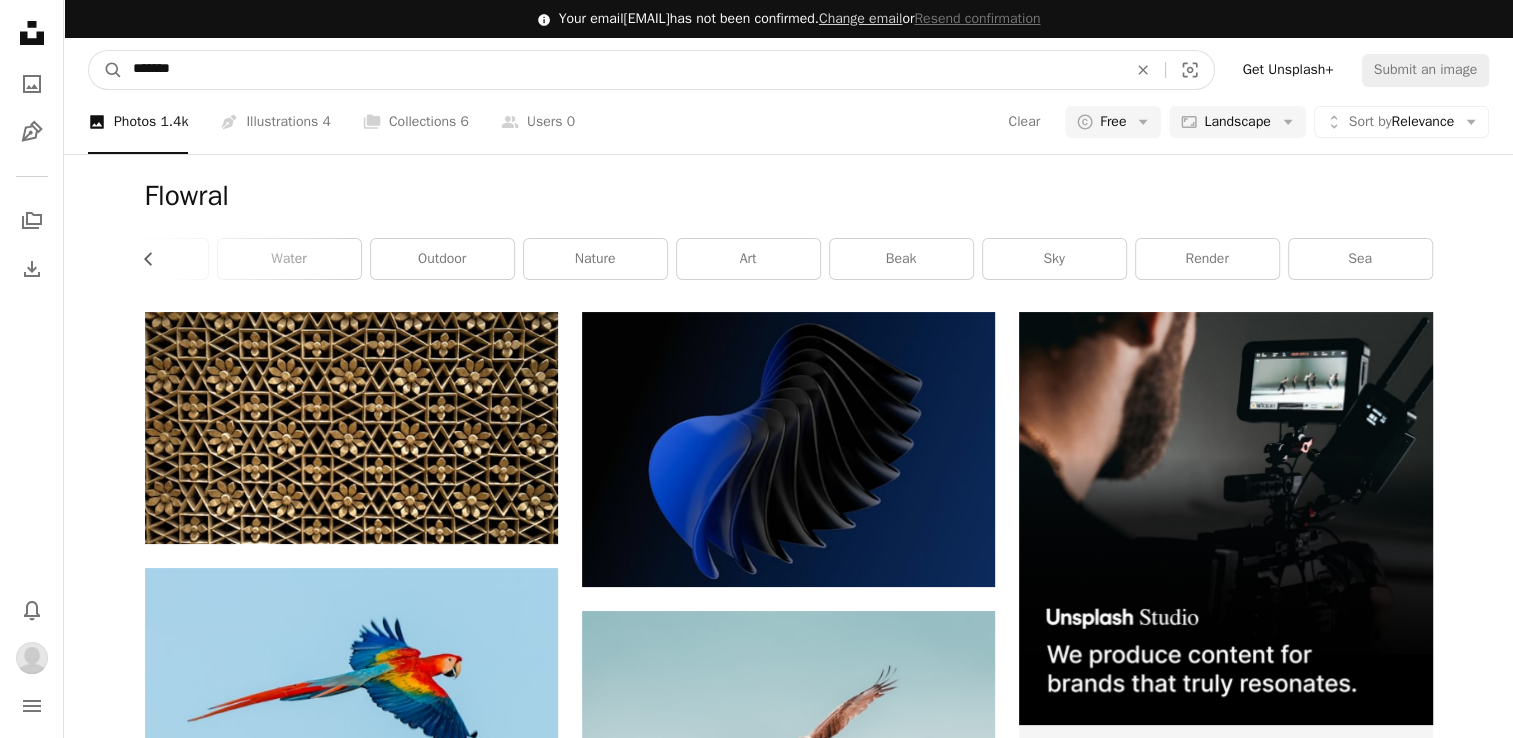click on "*******" at bounding box center [622, 70] 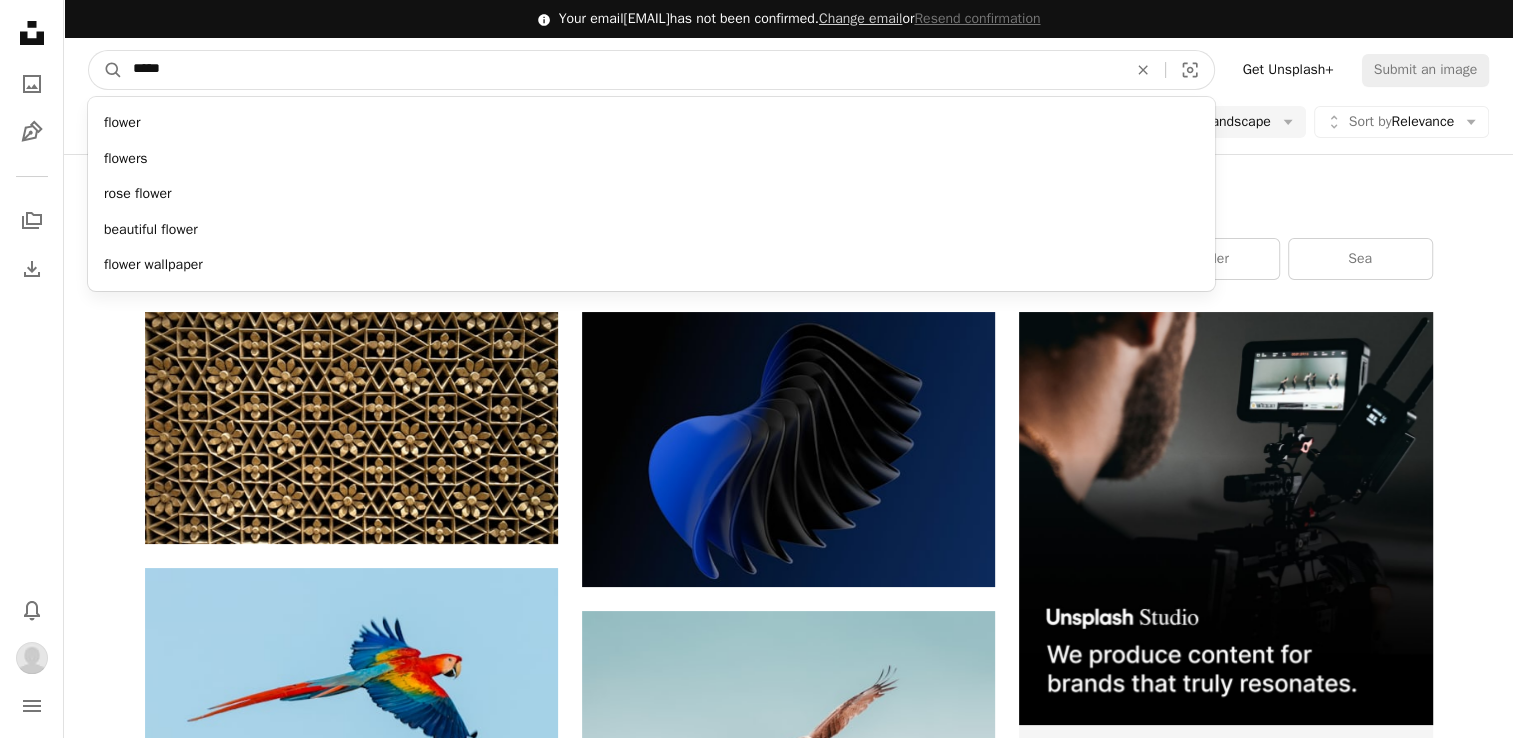 type on "******" 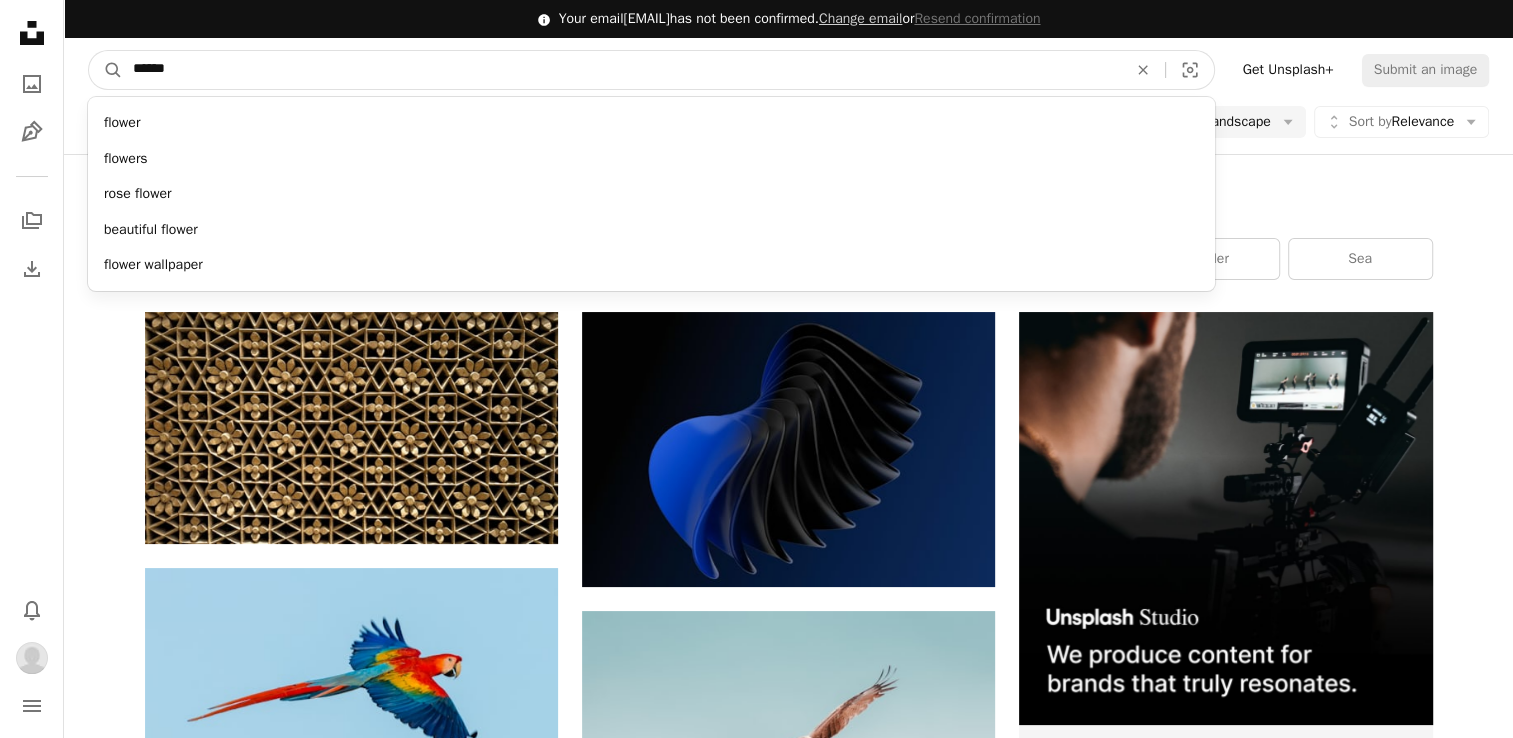 click on "A magnifying glass" at bounding box center [106, 70] 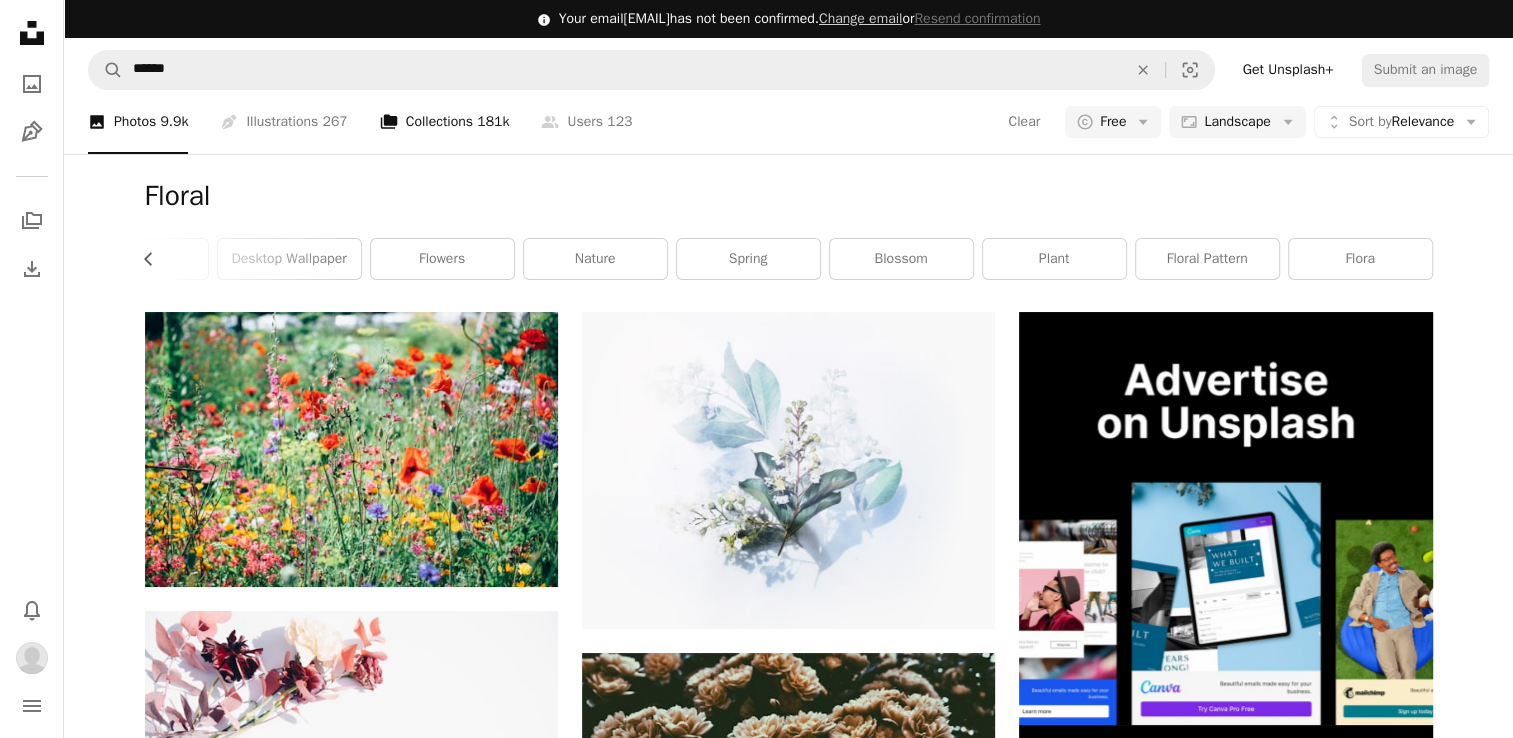 scroll, scrollTop: 3049, scrollLeft: 0, axis: vertical 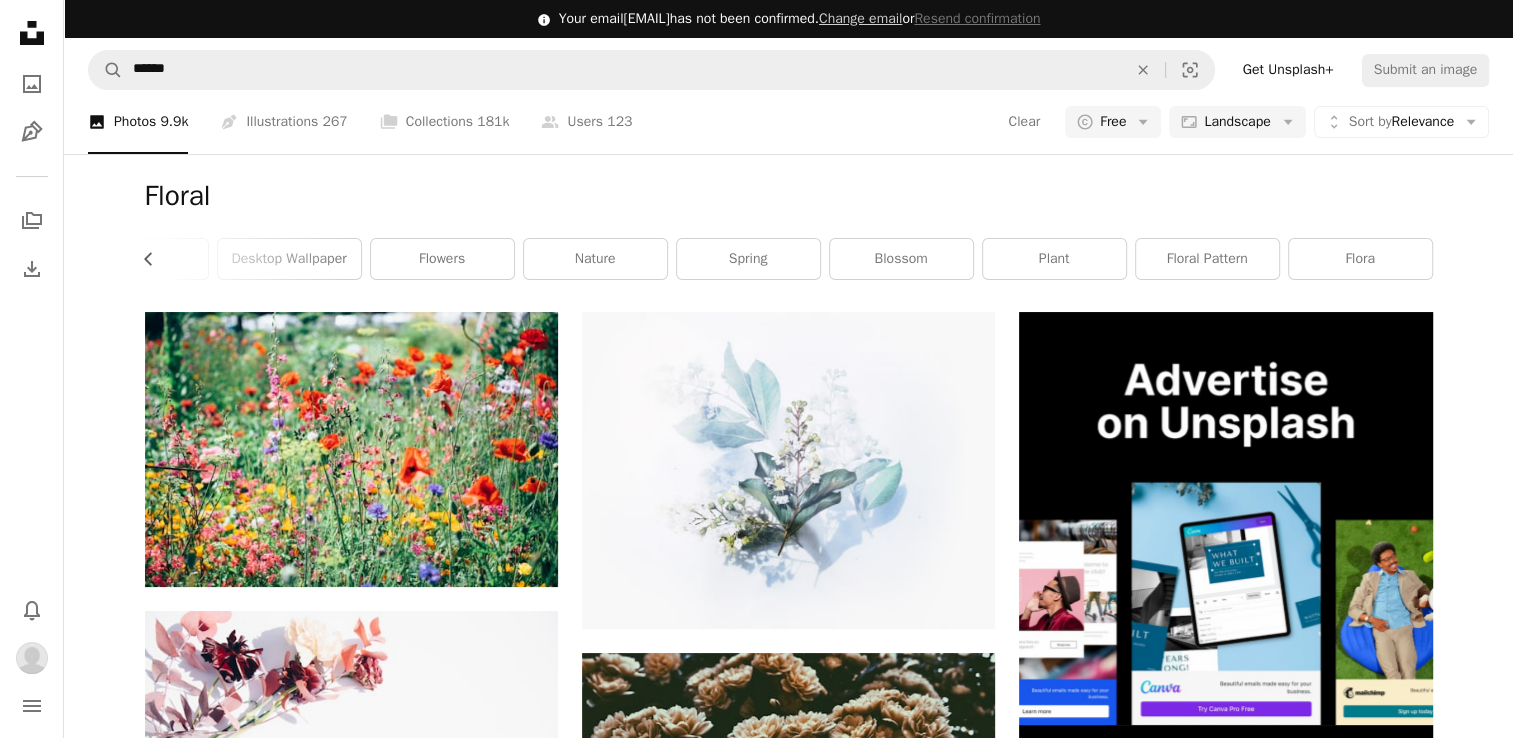 click at bounding box center (953, 3419) 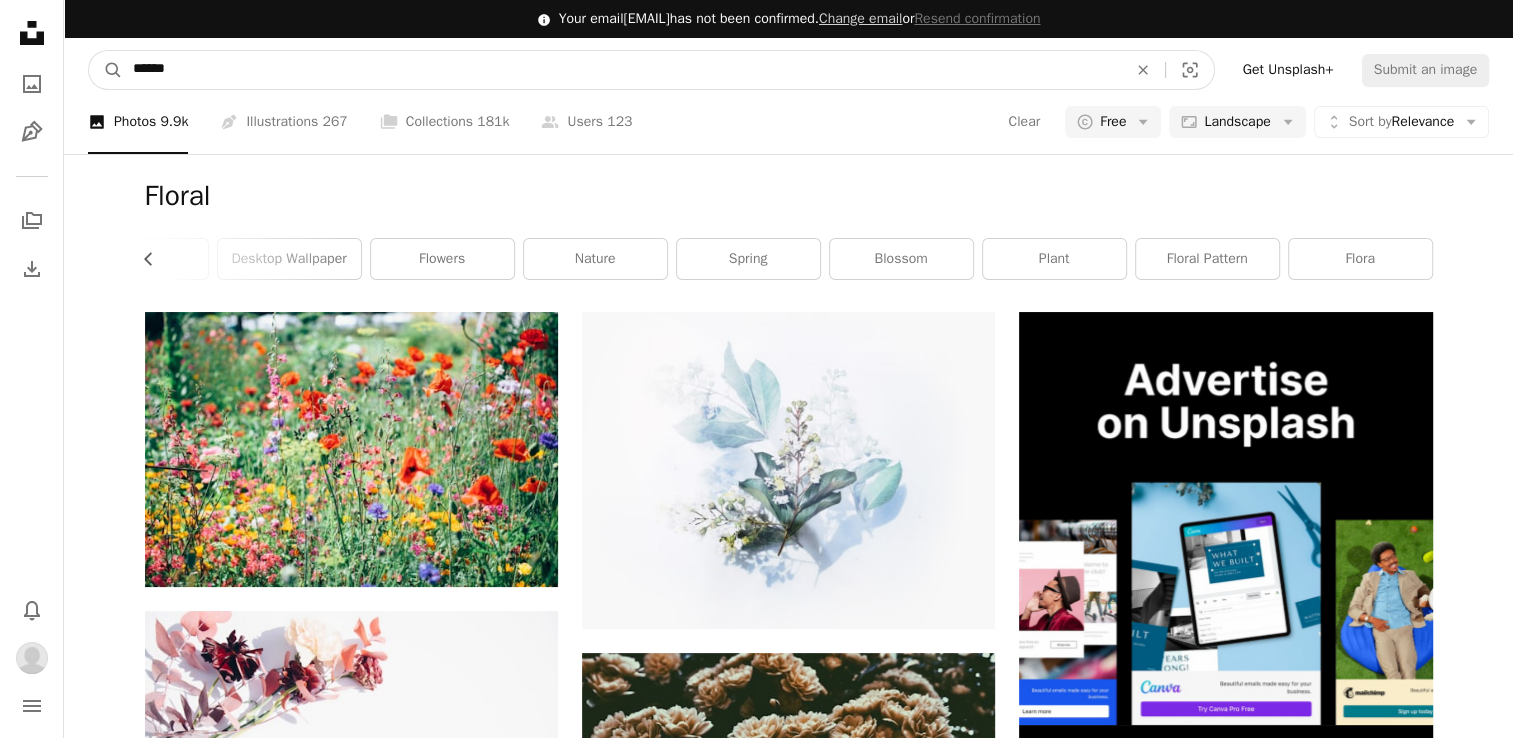 click on "******" at bounding box center (622, 70) 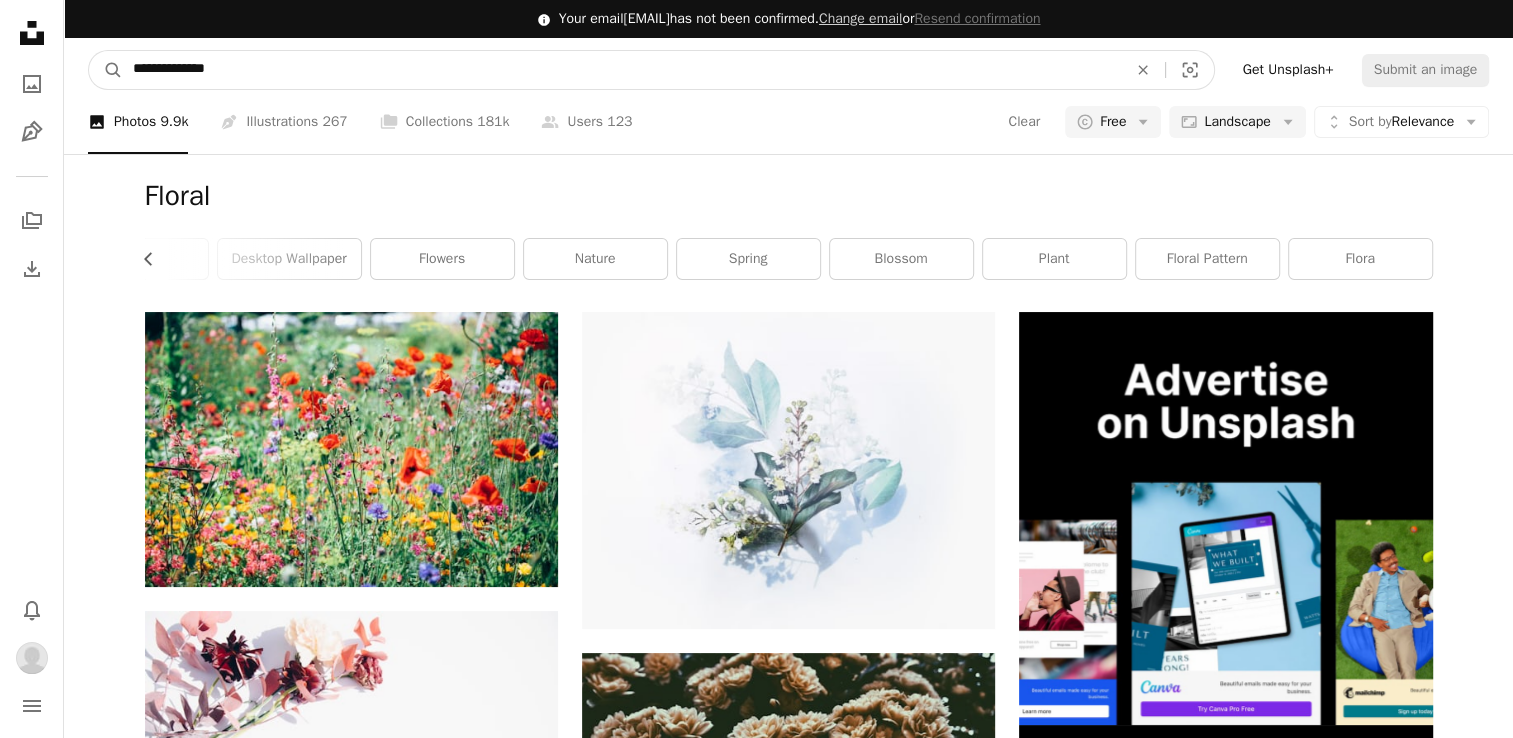 type on "**********" 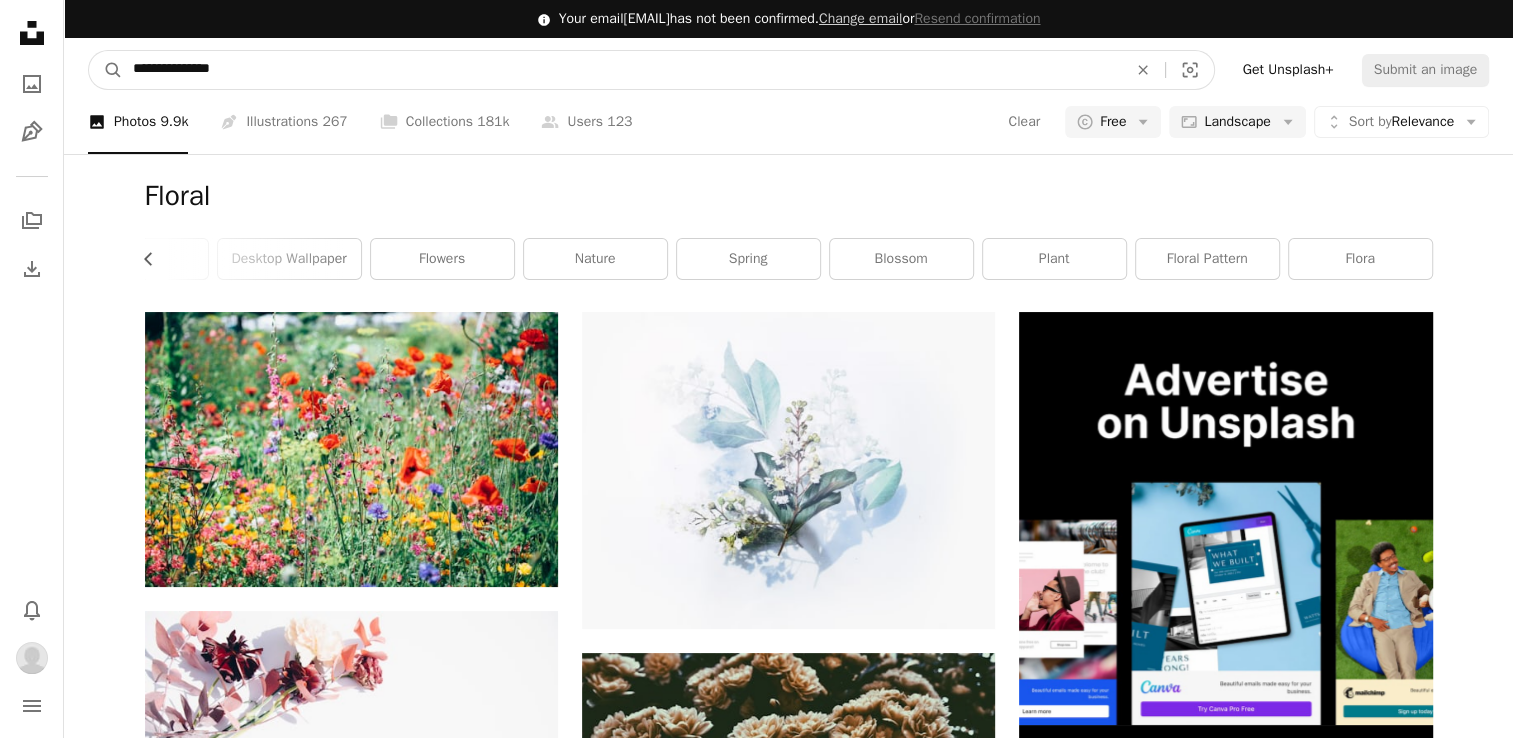 click on "A magnifying glass" at bounding box center (106, 70) 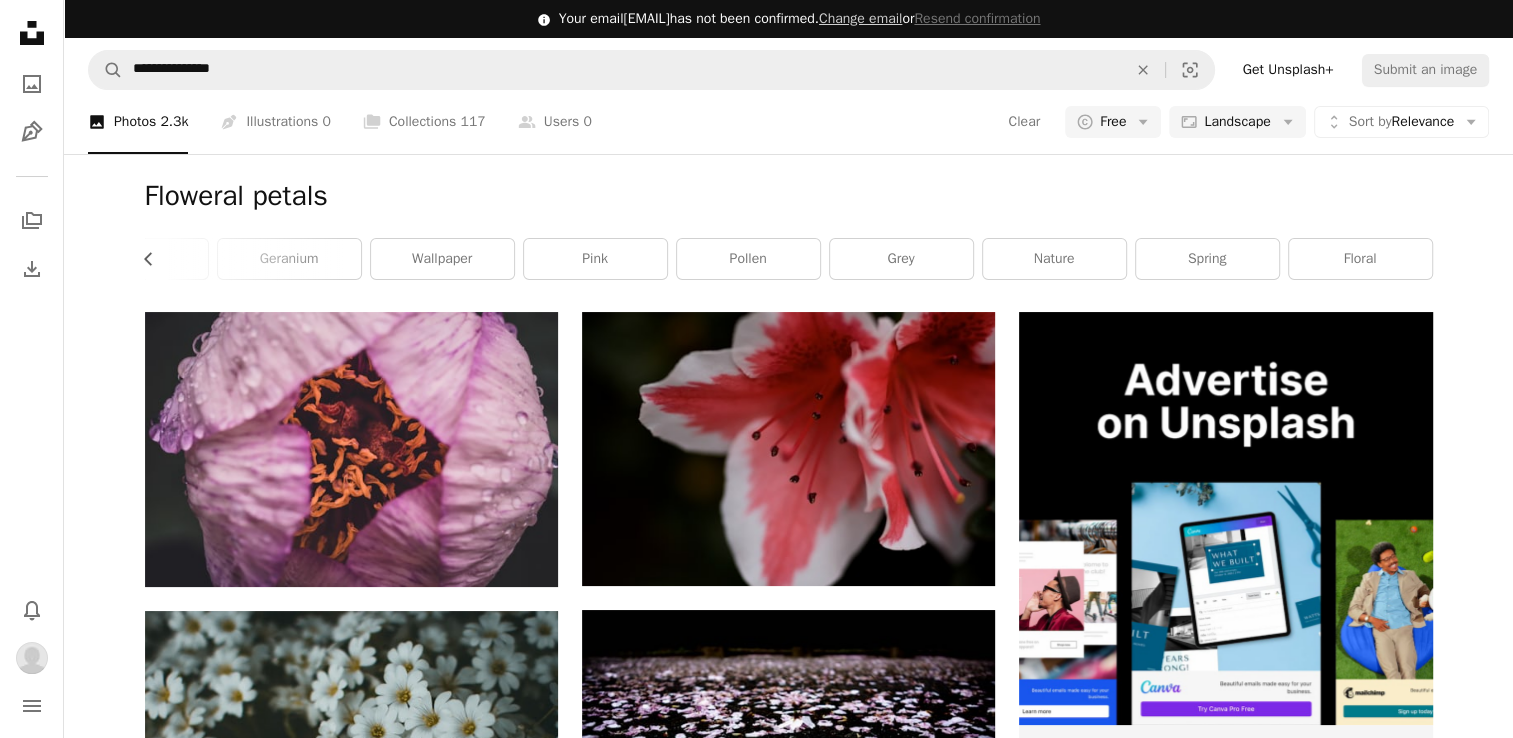 scroll, scrollTop: 2857, scrollLeft: 0, axis: vertical 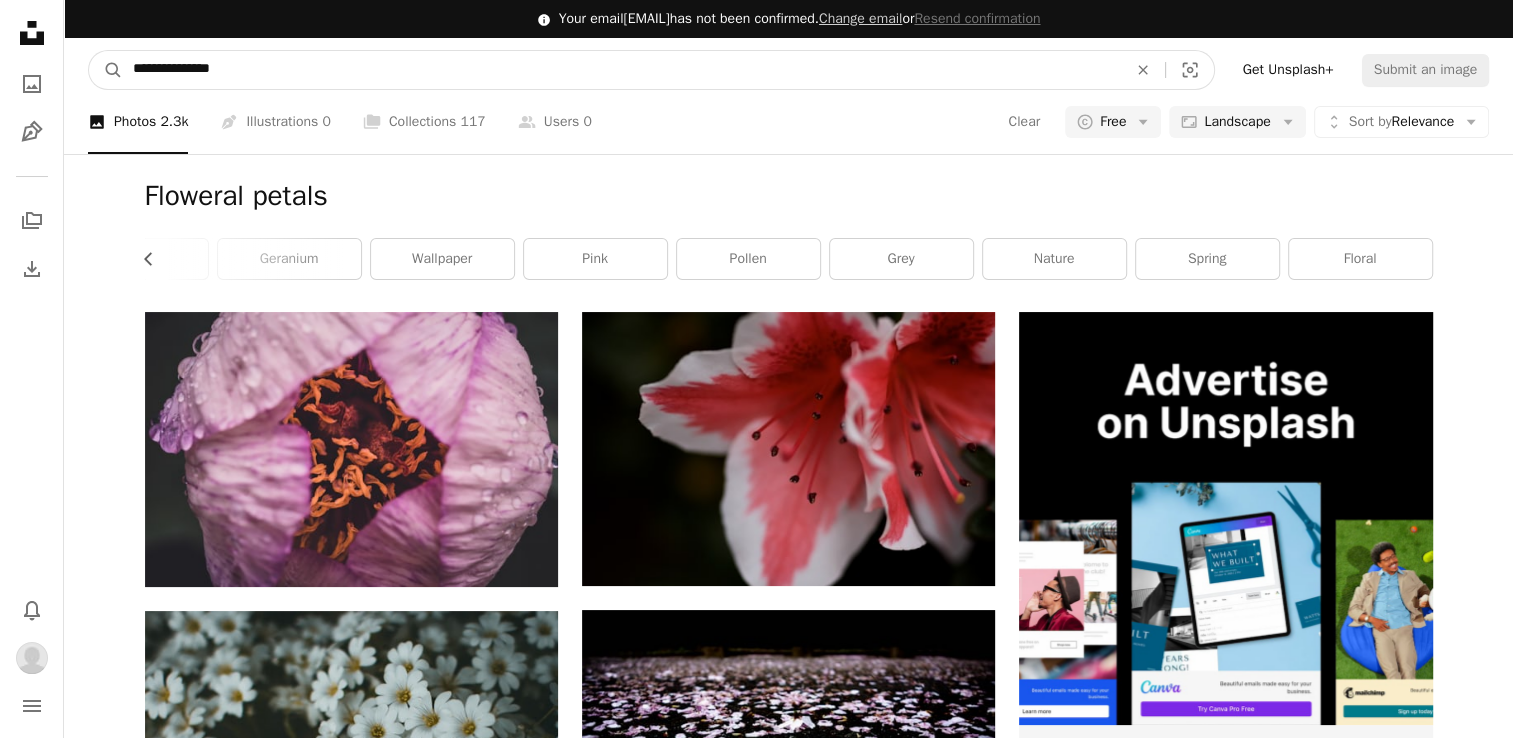 drag, startPoint x: 415, startPoint y: 34, endPoint x: 408, endPoint y: 46, distance: 13.892444 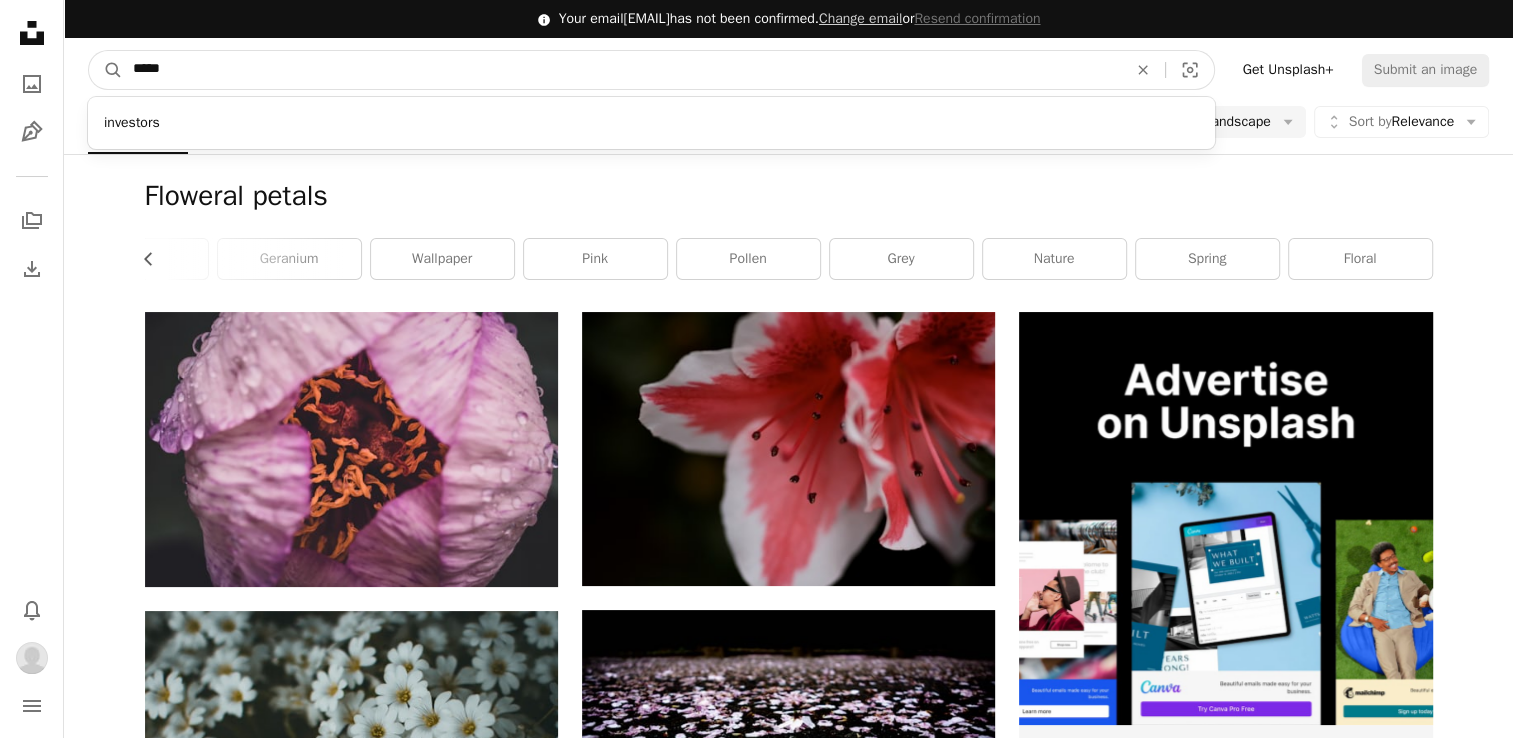 type on "******" 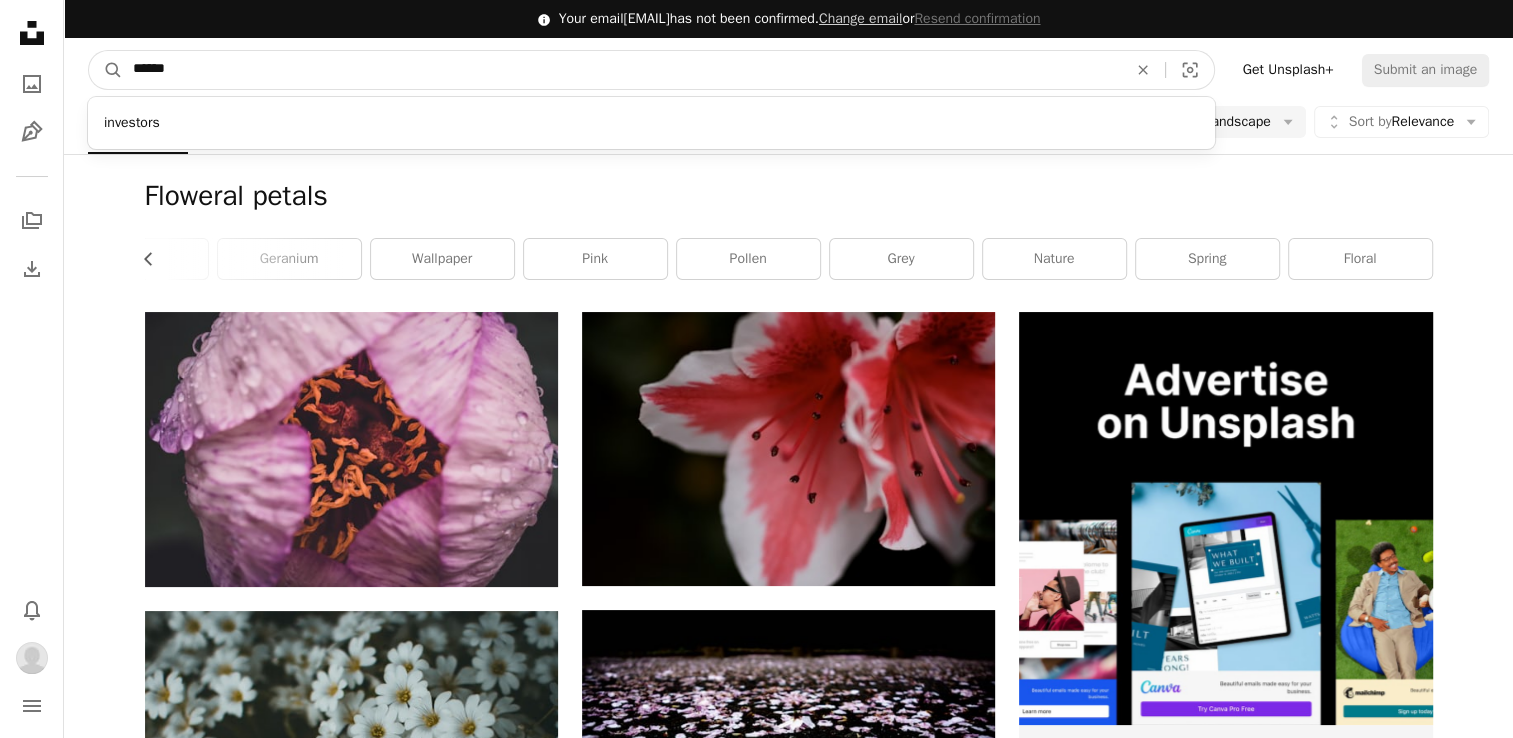 click on "A magnifying glass" at bounding box center (106, 70) 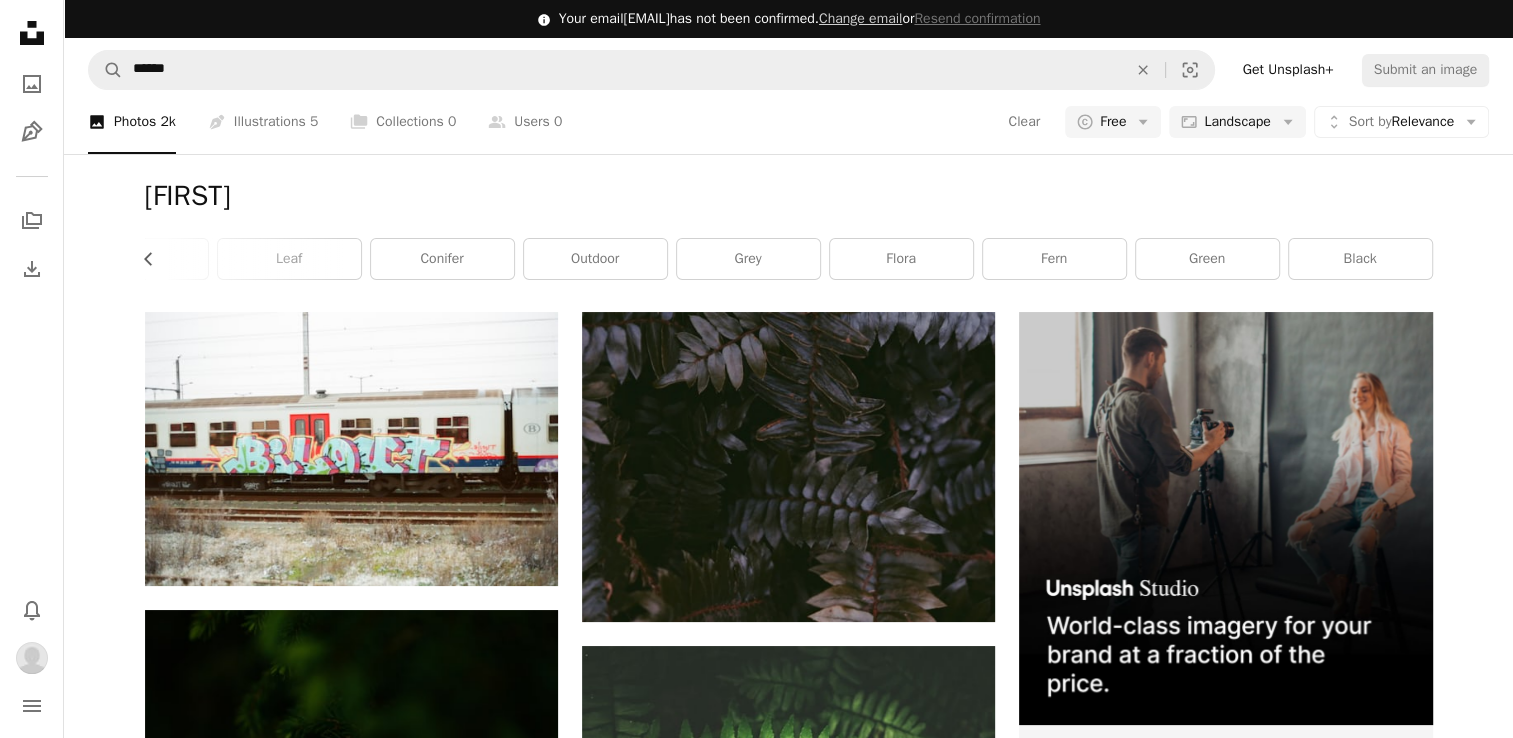 scroll, scrollTop: 2266, scrollLeft: 0, axis: vertical 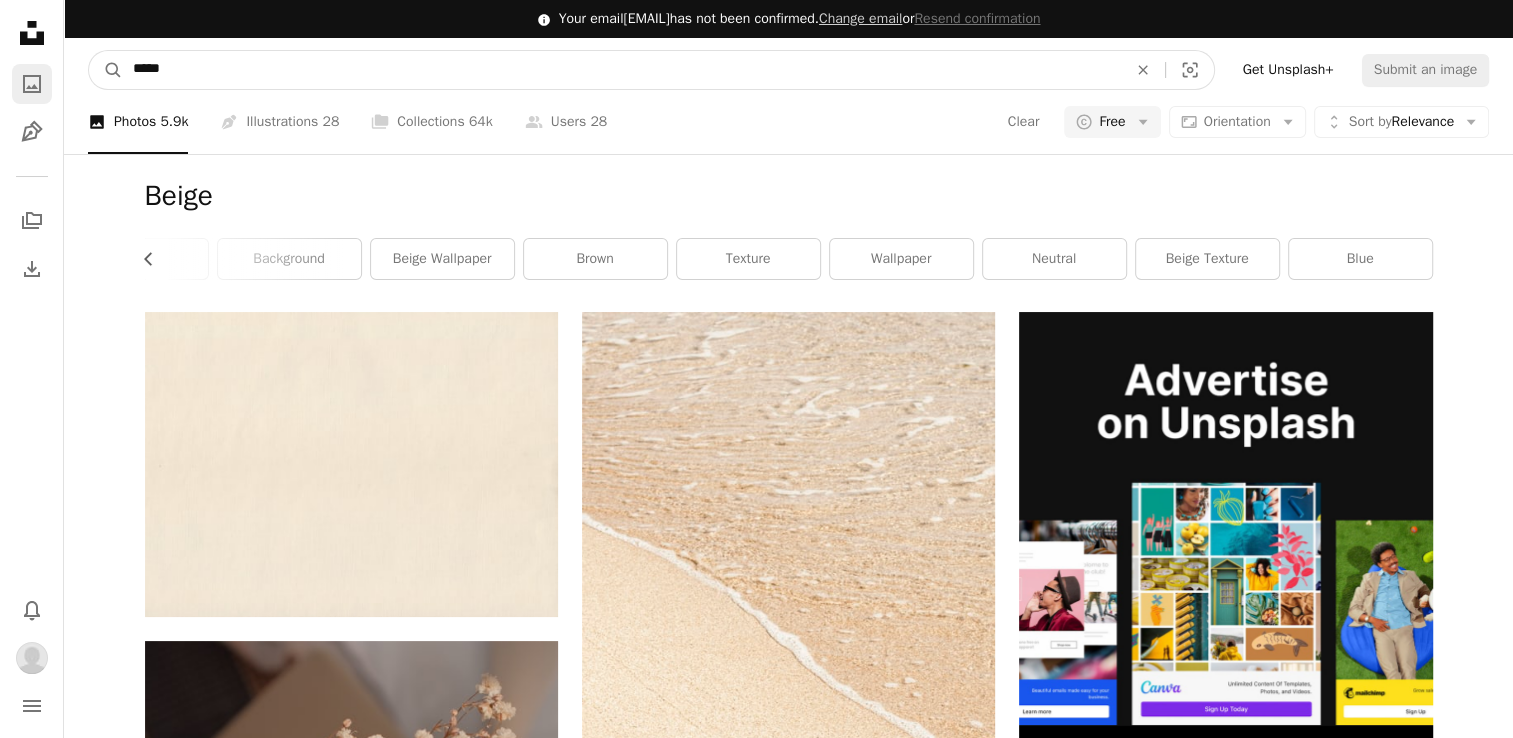 drag, startPoint x: 324, startPoint y: 53, endPoint x: 19, endPoint y: 69, distance: 305.41937 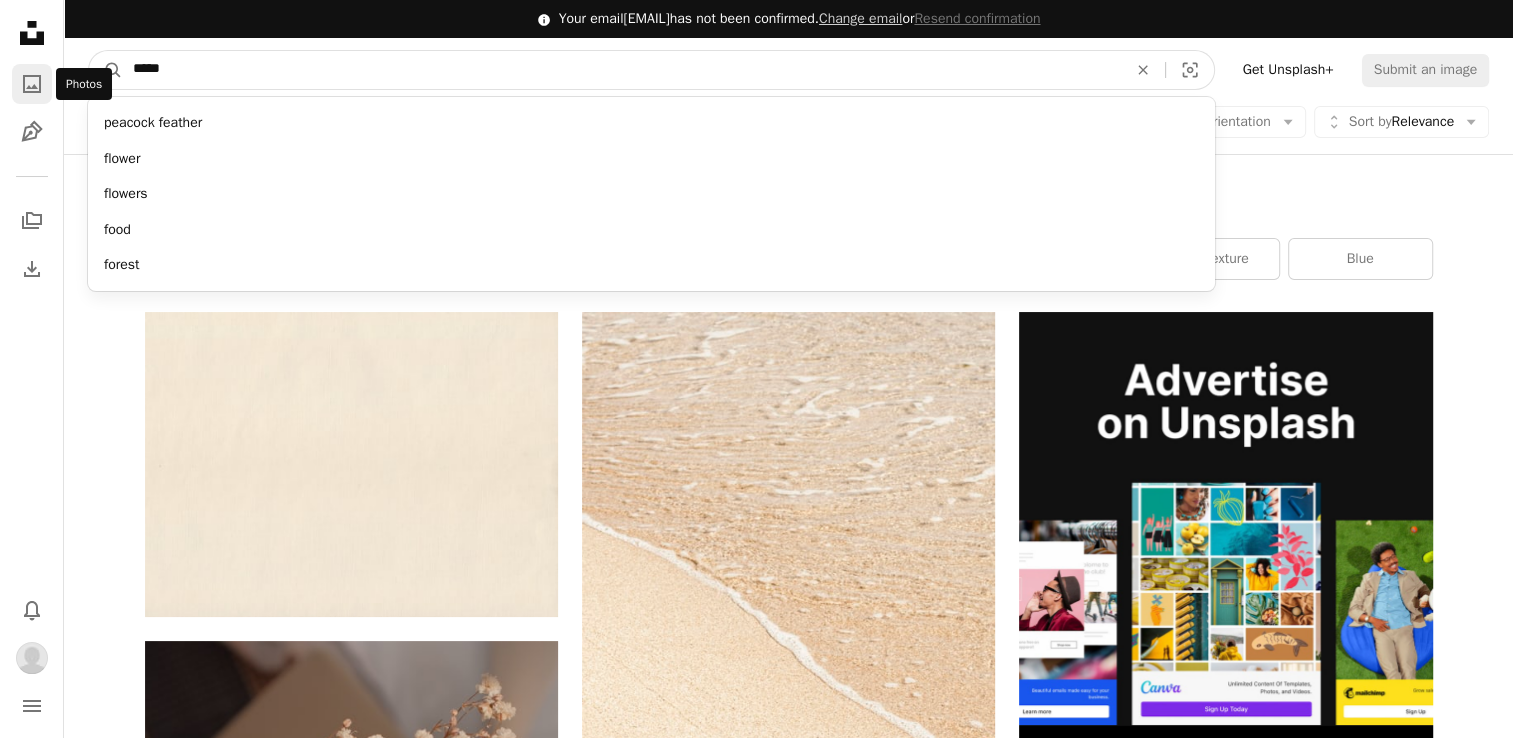 type on "******" 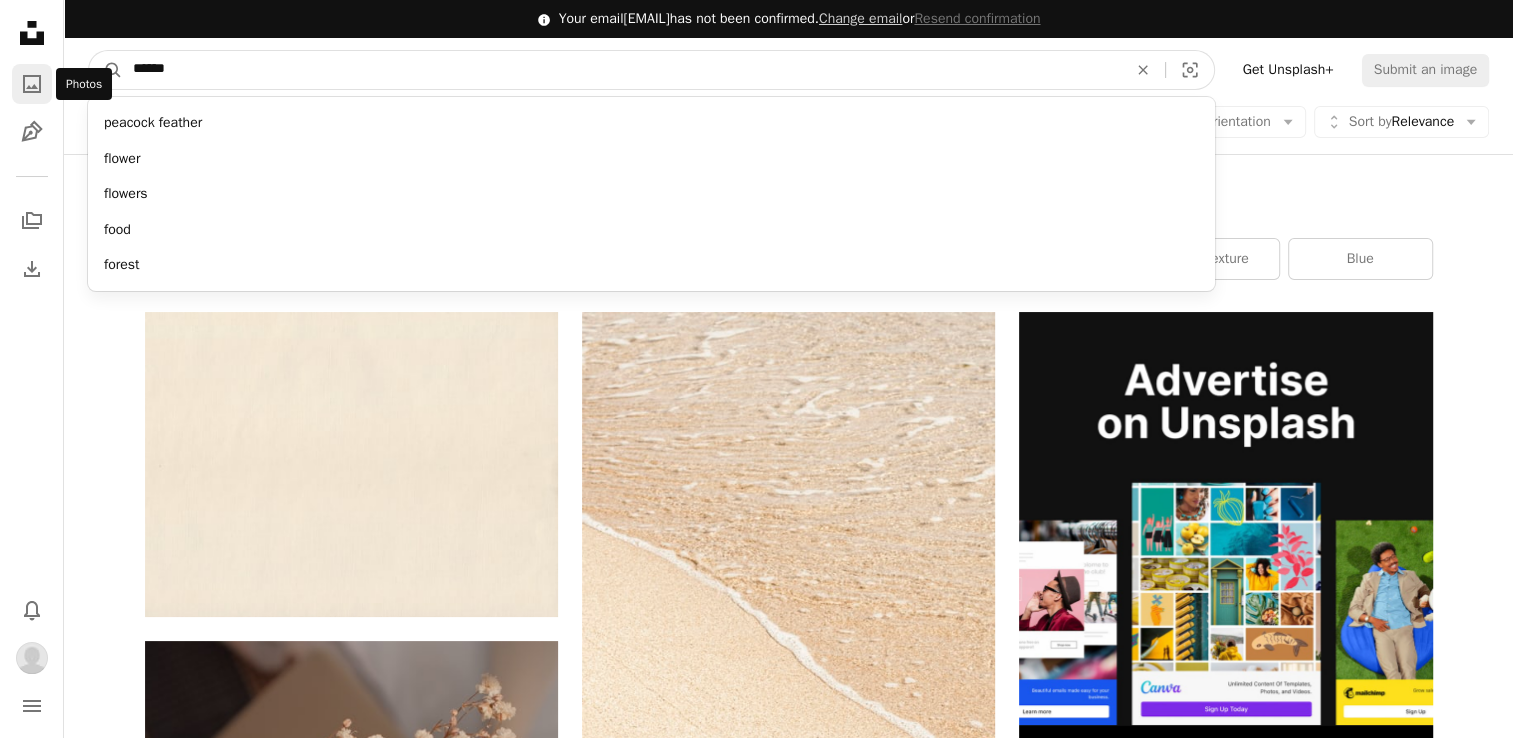 click on "A magnifying glass" at bounding box center [106, 70] 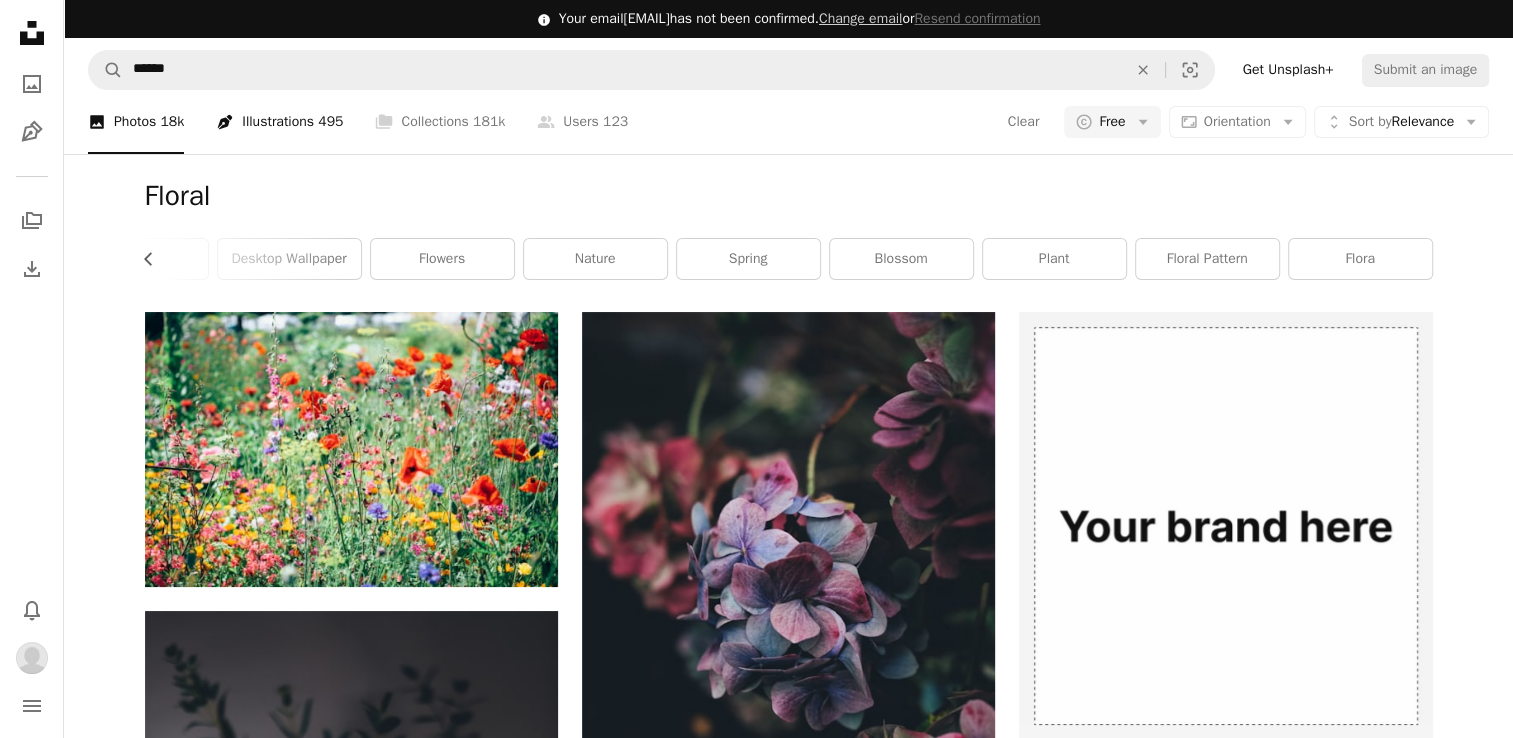 scroll, scrollTop: 4450, scrollLeft: 0, axis: vertical 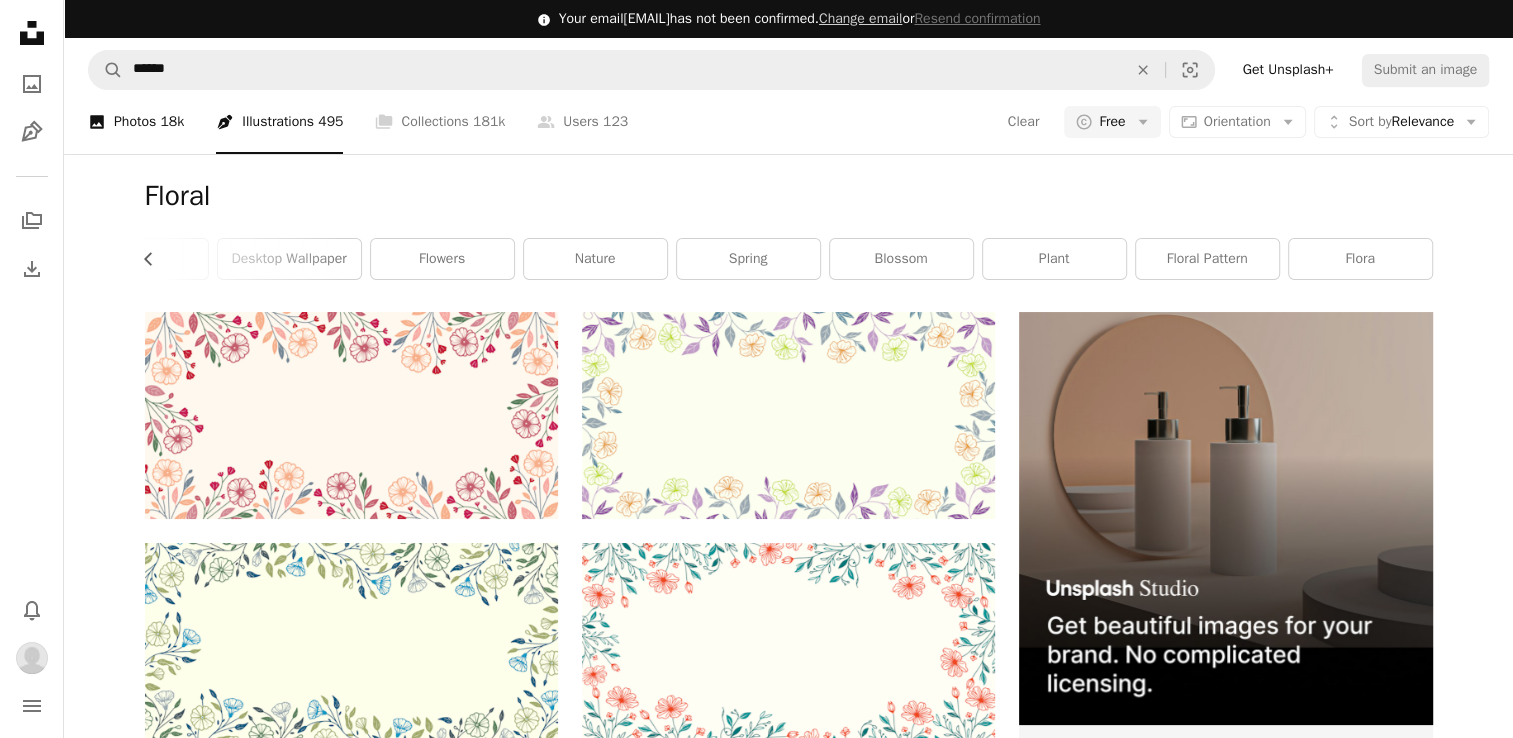 click on "18k" at bounding box center (172, 122) 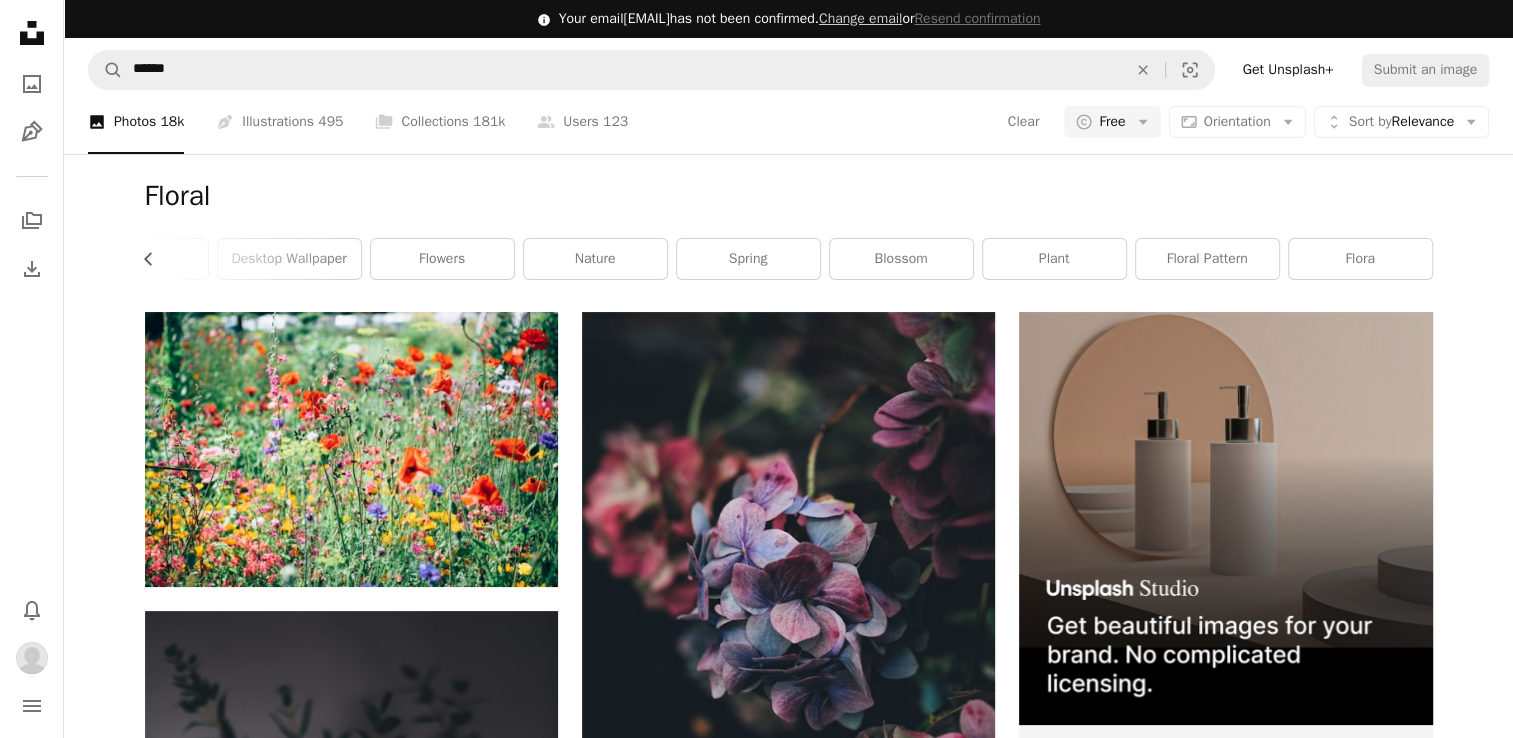 drag, startPoint x: 1426, startPoint y: 99, endPoint x: 1434, endPoint y: 86, distance: 15.264338 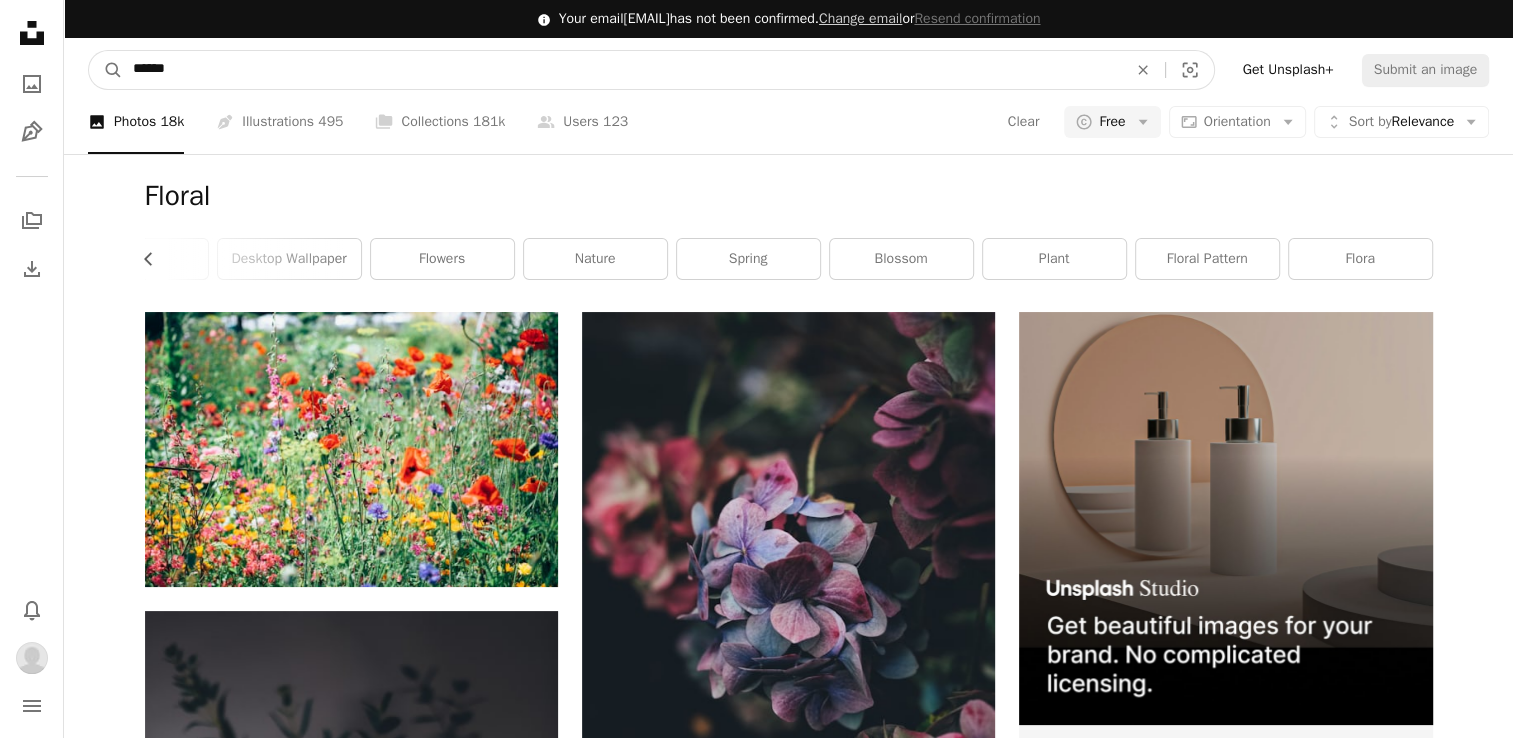 click on "******" at bounding box center (622, 70) 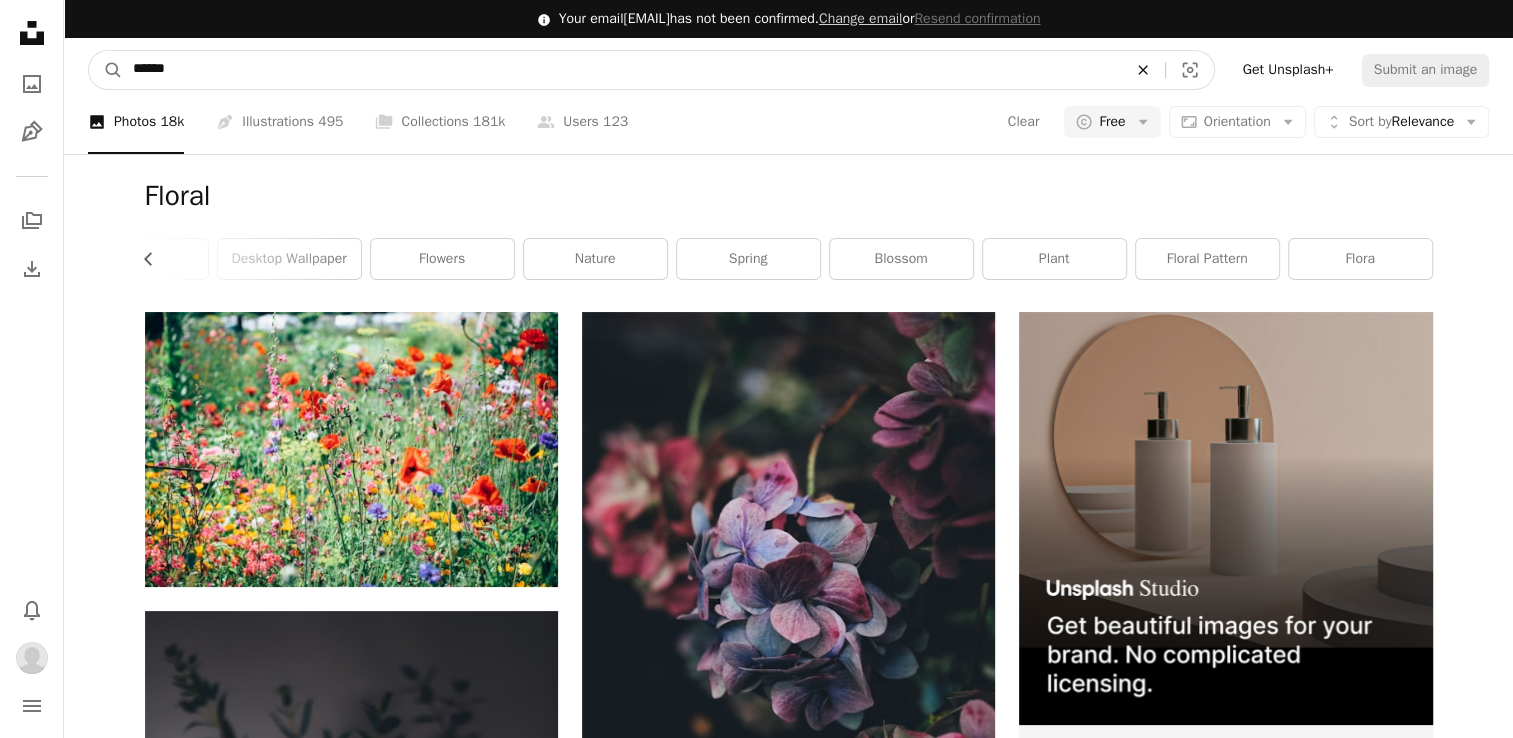 click on "An X shape" 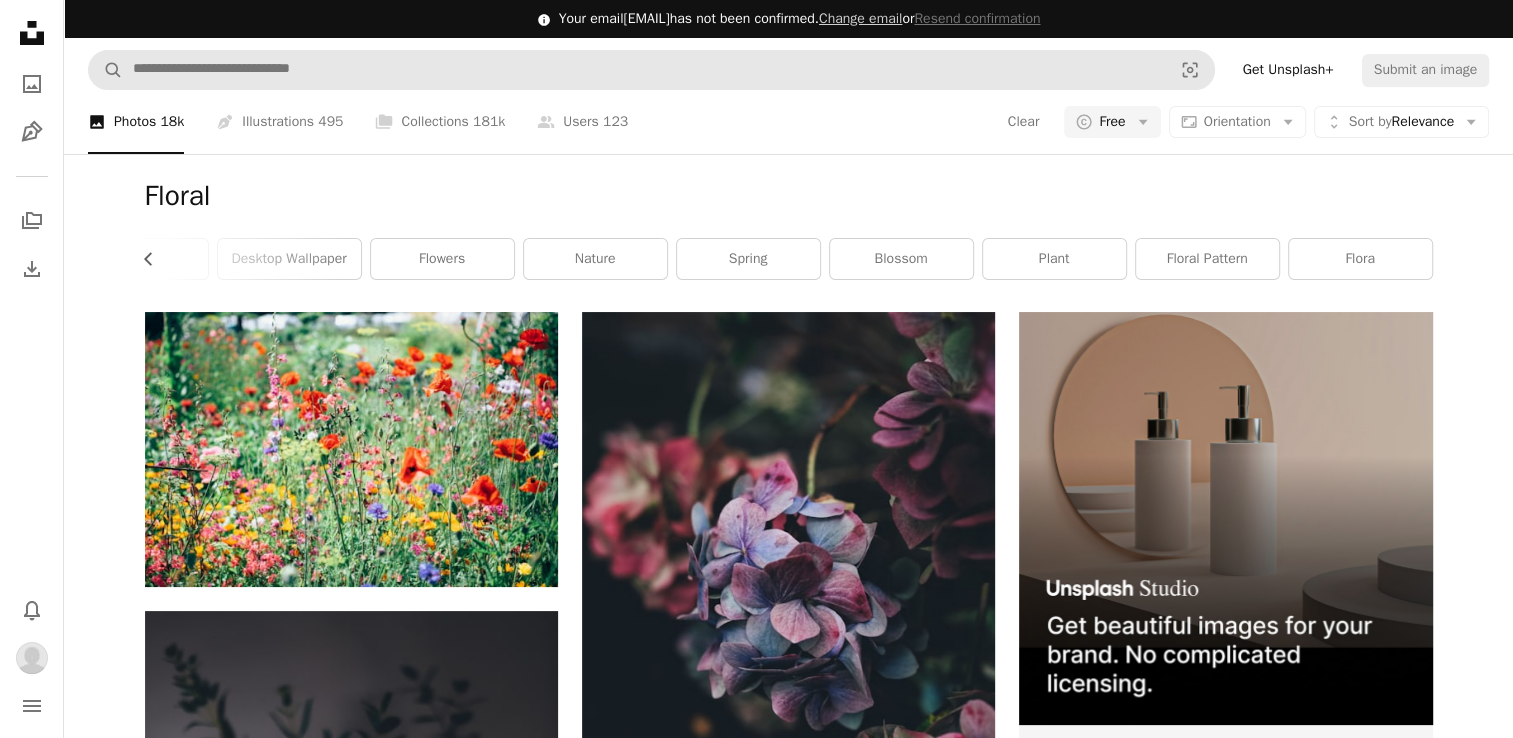 click on "Floral" at bounding box center [789, 196] 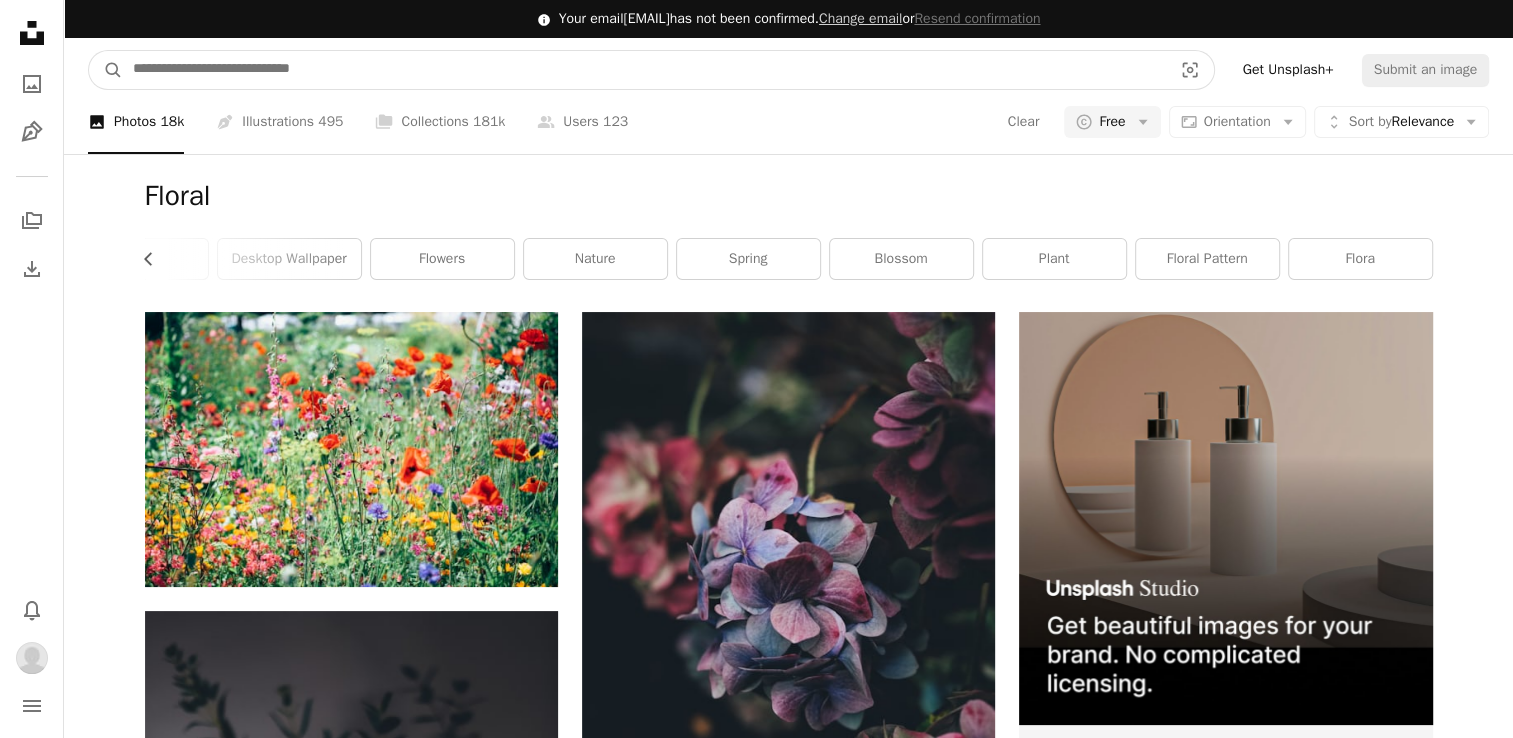 click at bounding box center (644, 70) 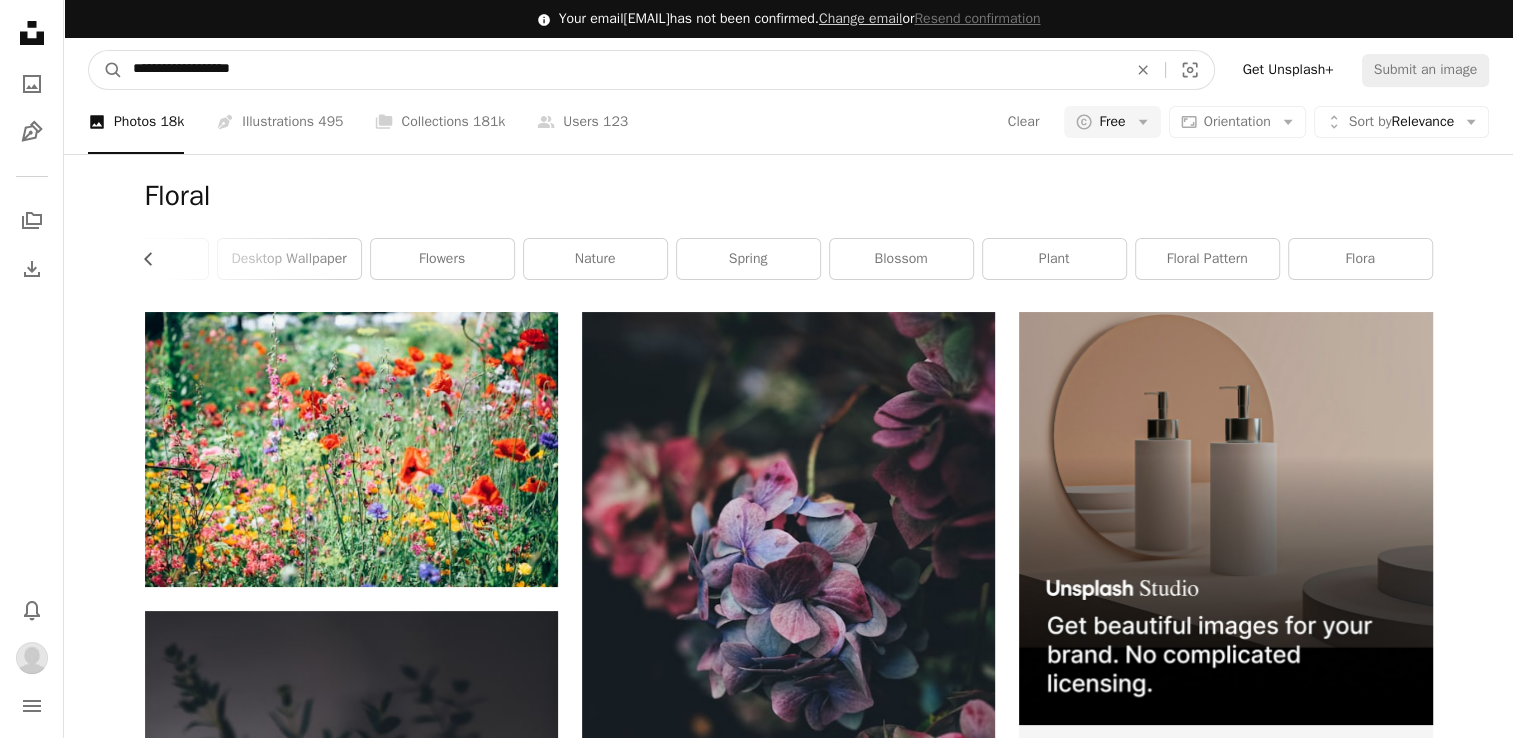 type on "**********" 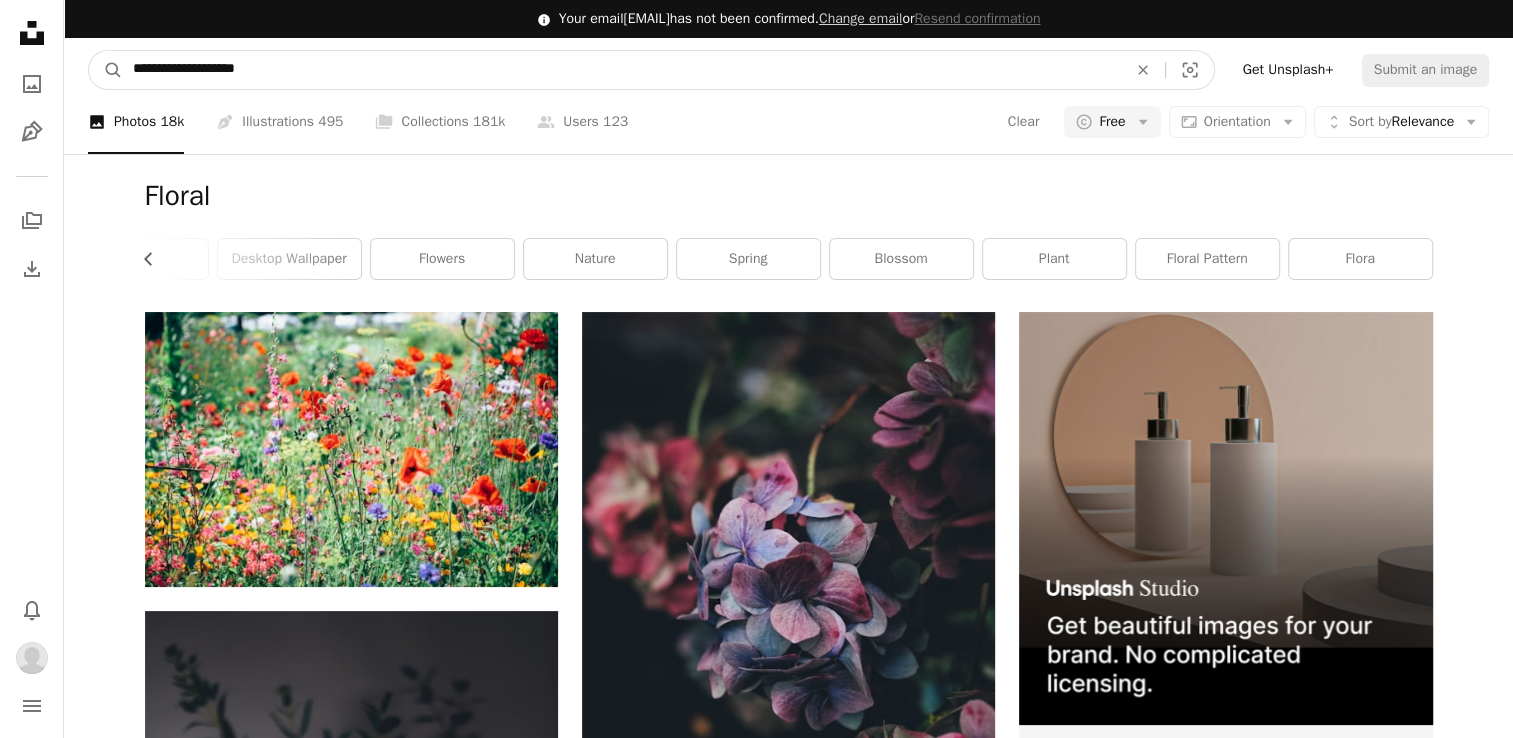click on "A magnifying glass" at bounding box center (106, 70) 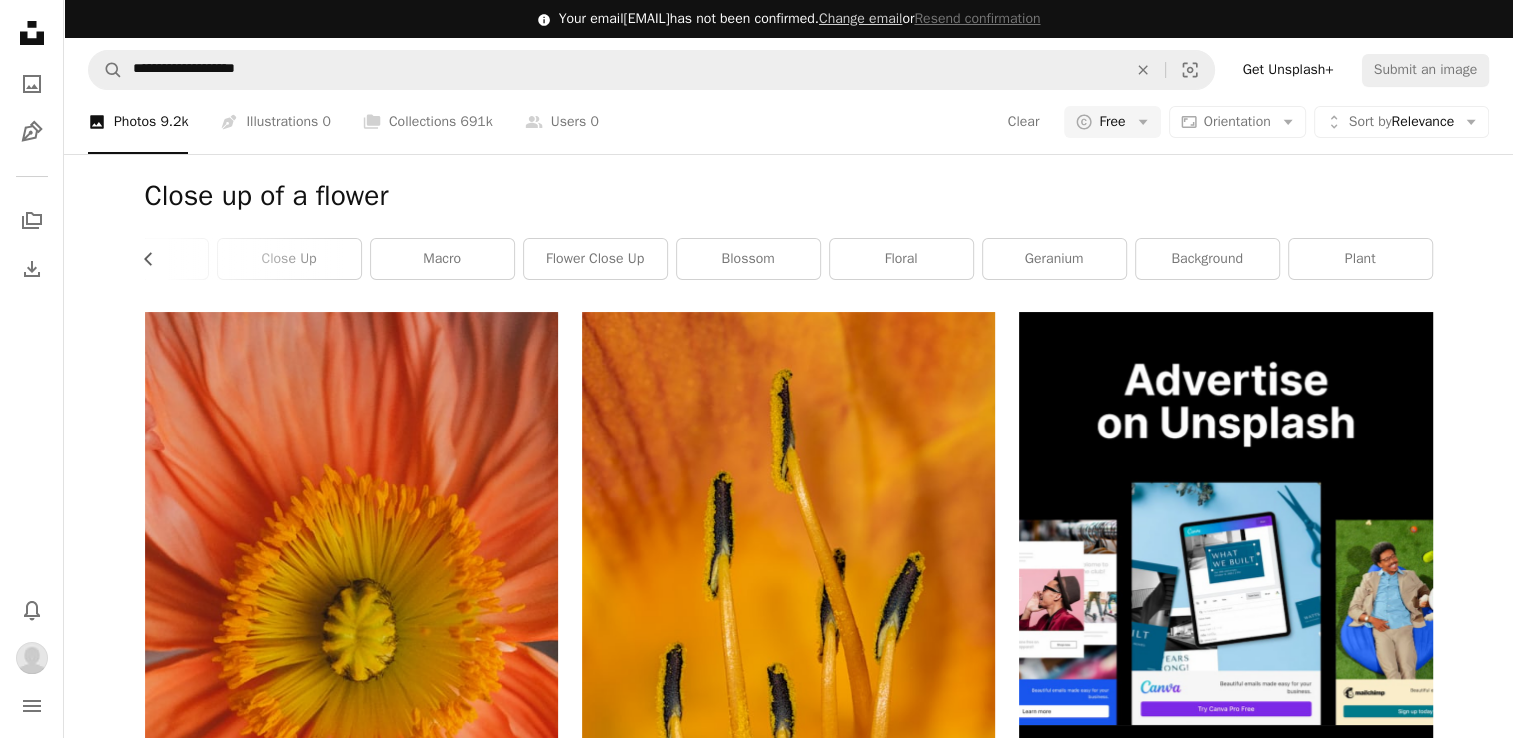 click on "**********" at bounding box center (788, 70) 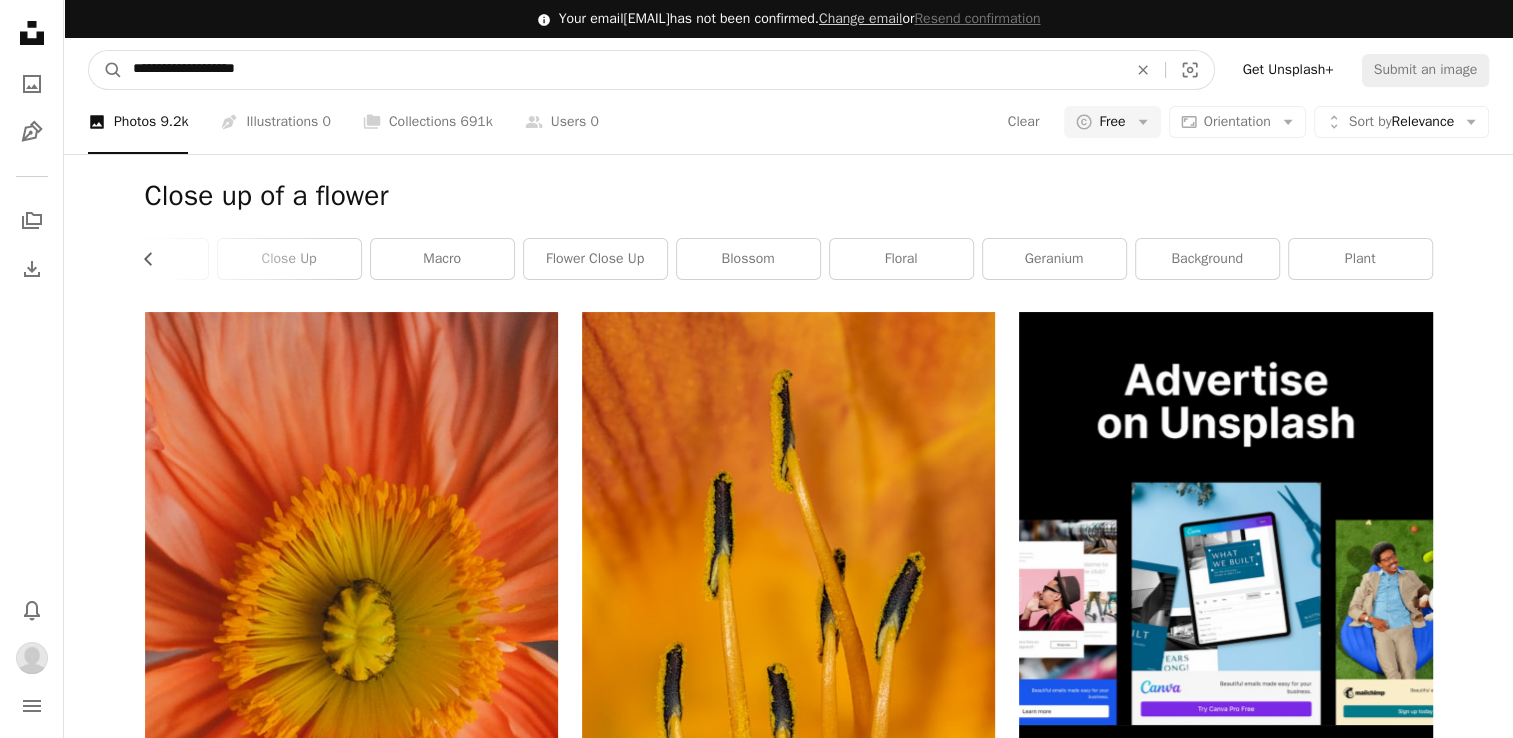 click on "**********" at bounding box center (622, 70) 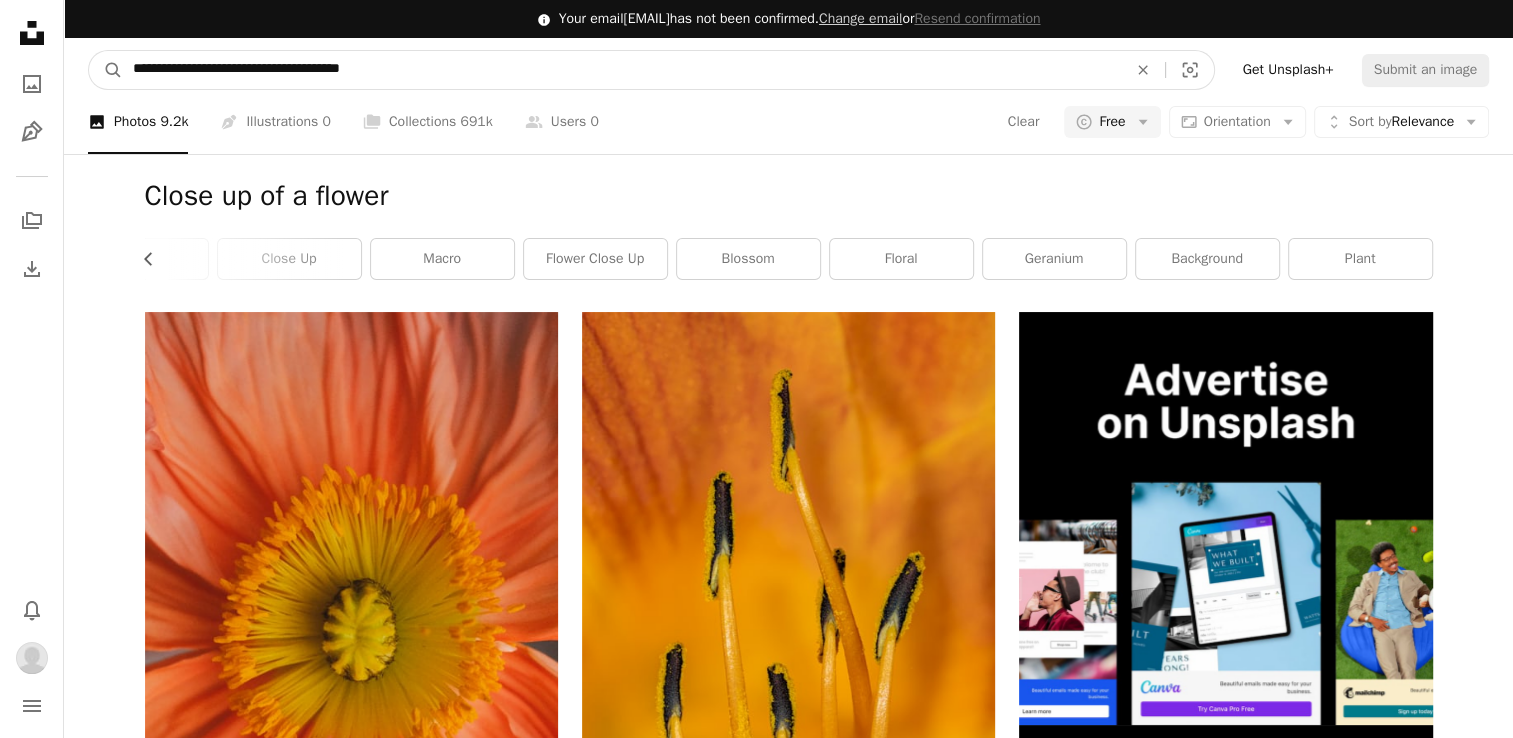 type on "**********" 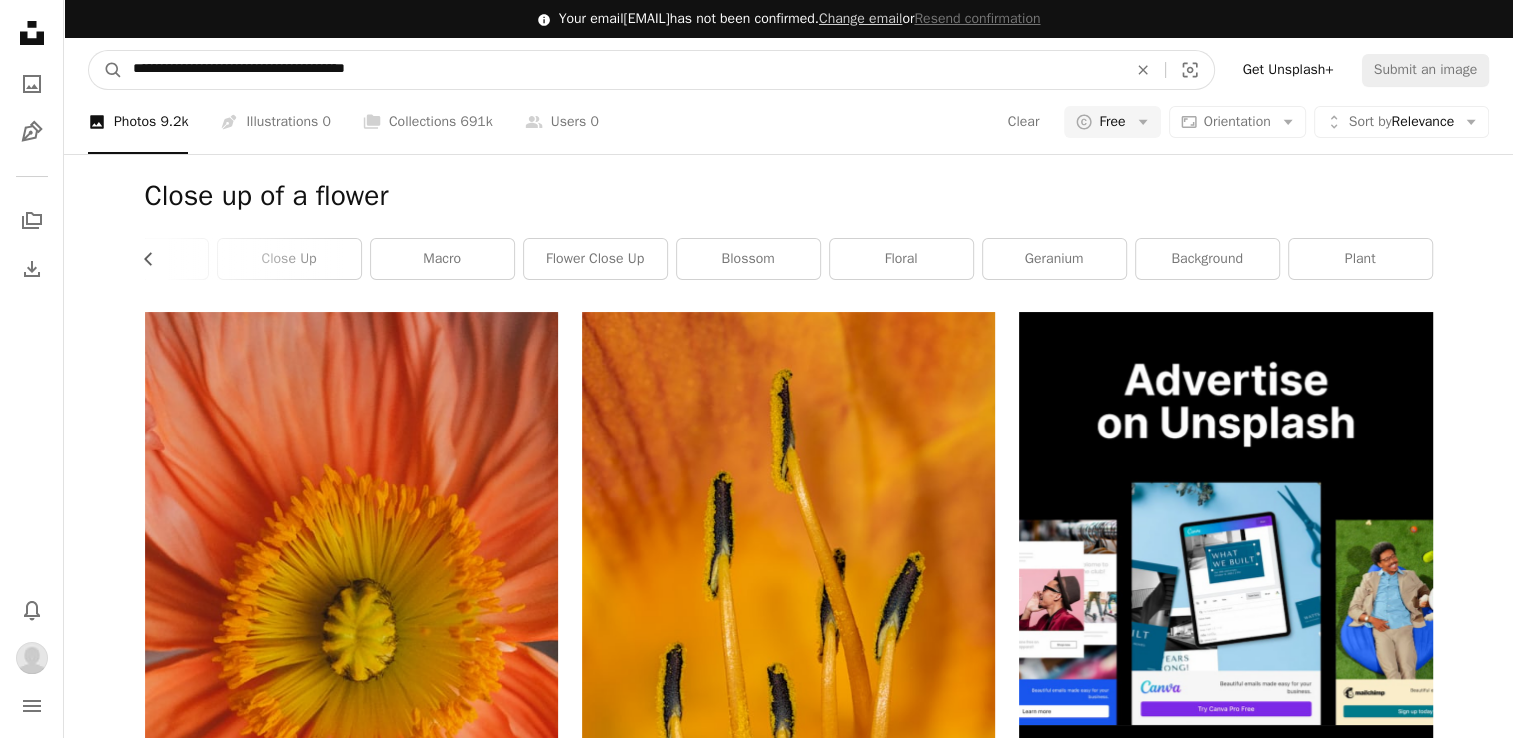 click on "A magnifying glass" at bounding box center (106, 70) 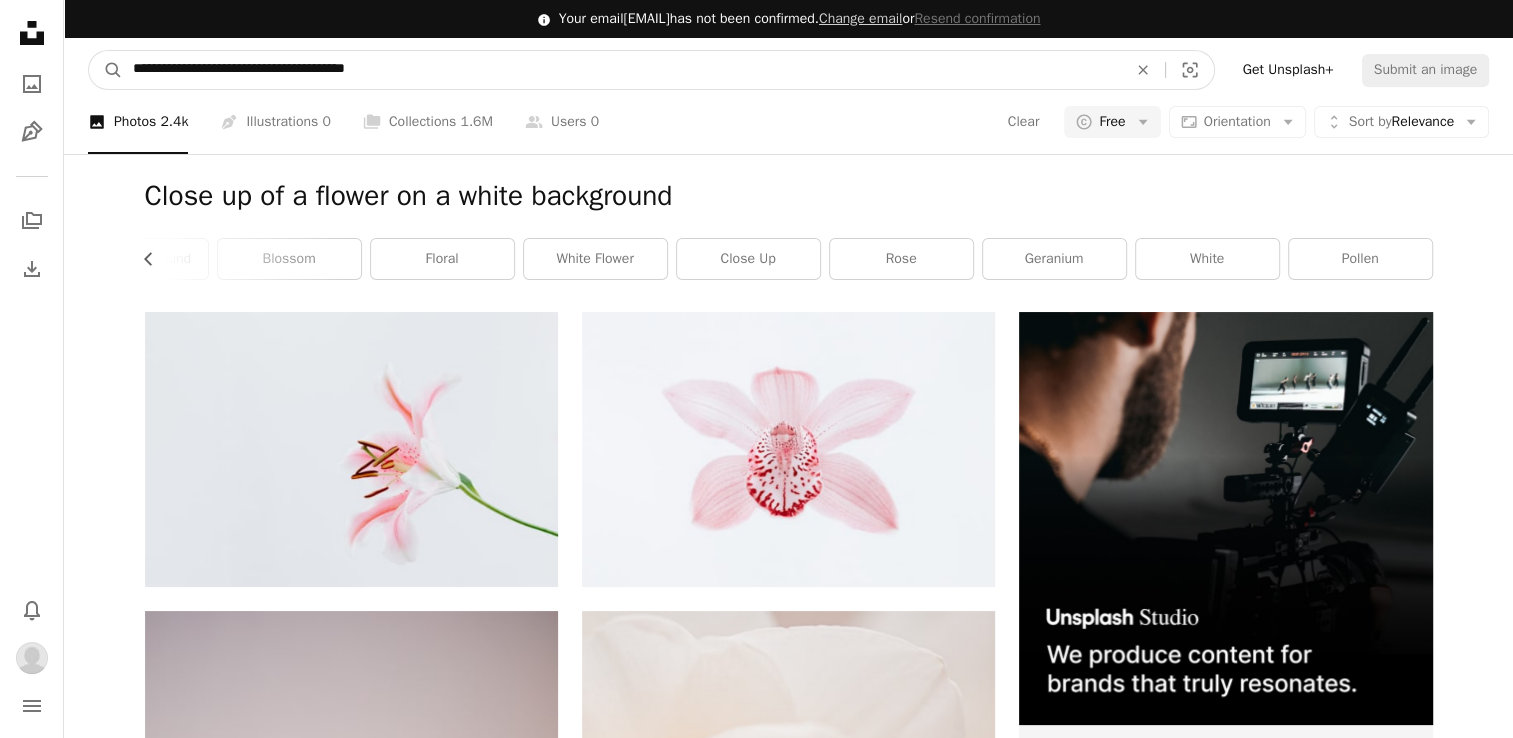 click on "**********" at bounding box center (622, 70) 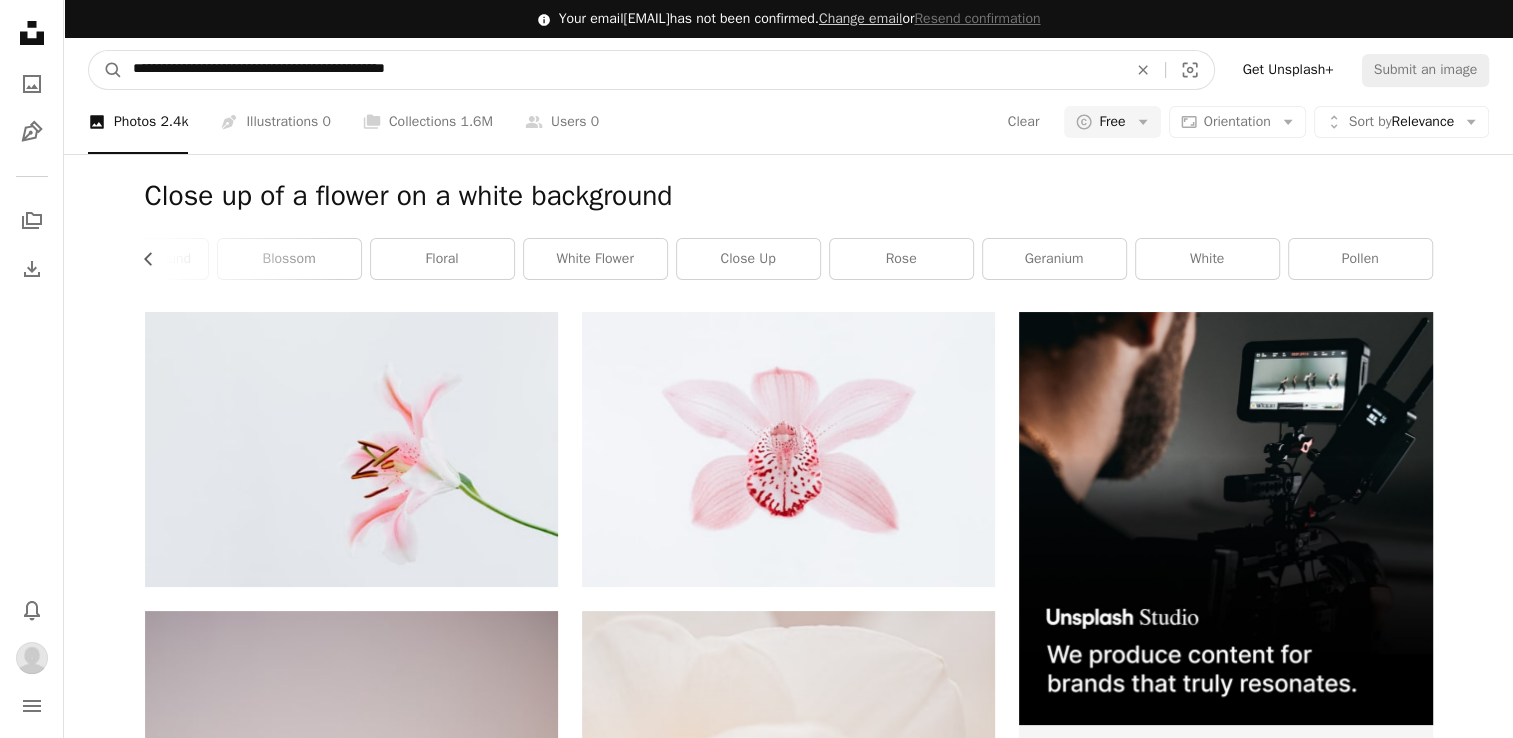 type on "**********" 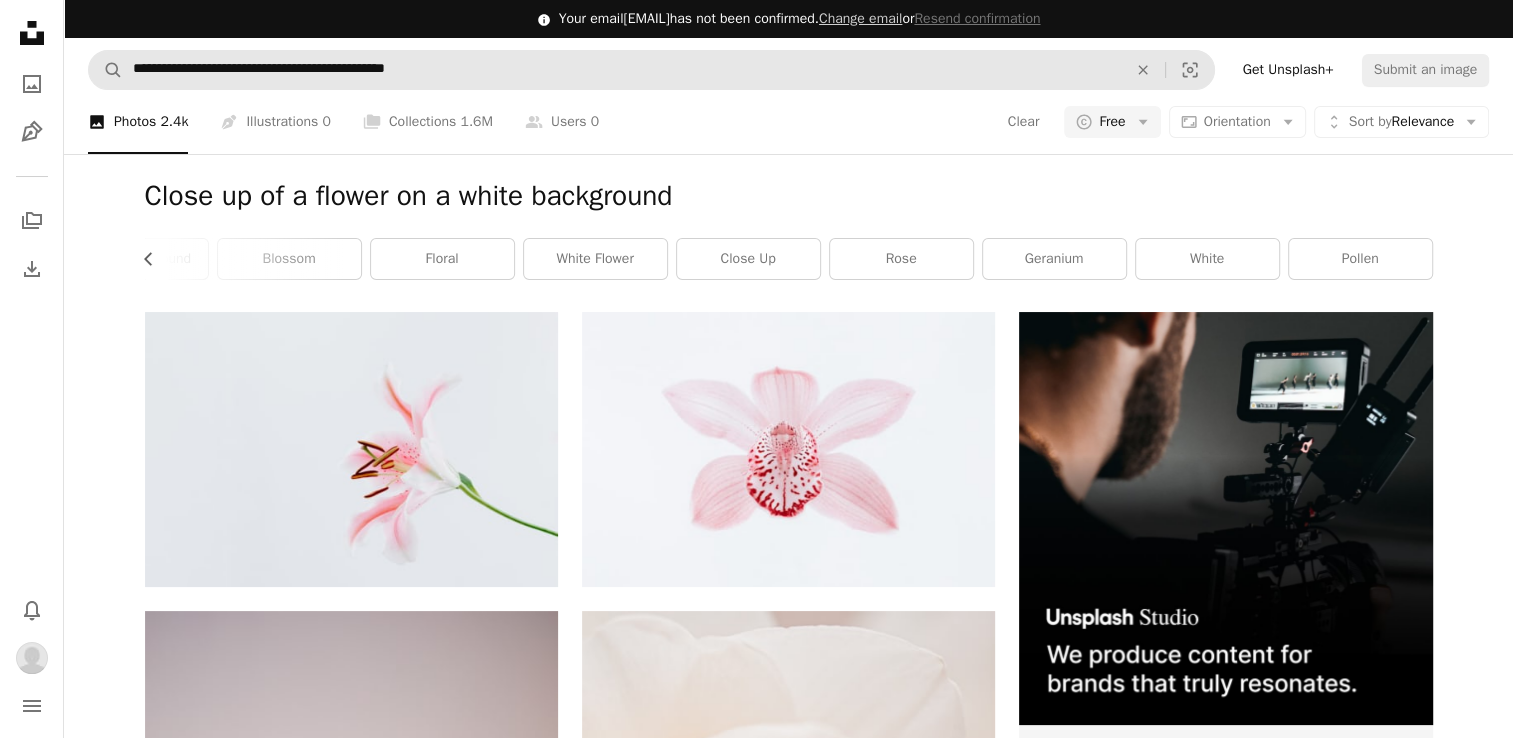 scroll, scrollTop: 0, scrollLeft: 0, axis: both 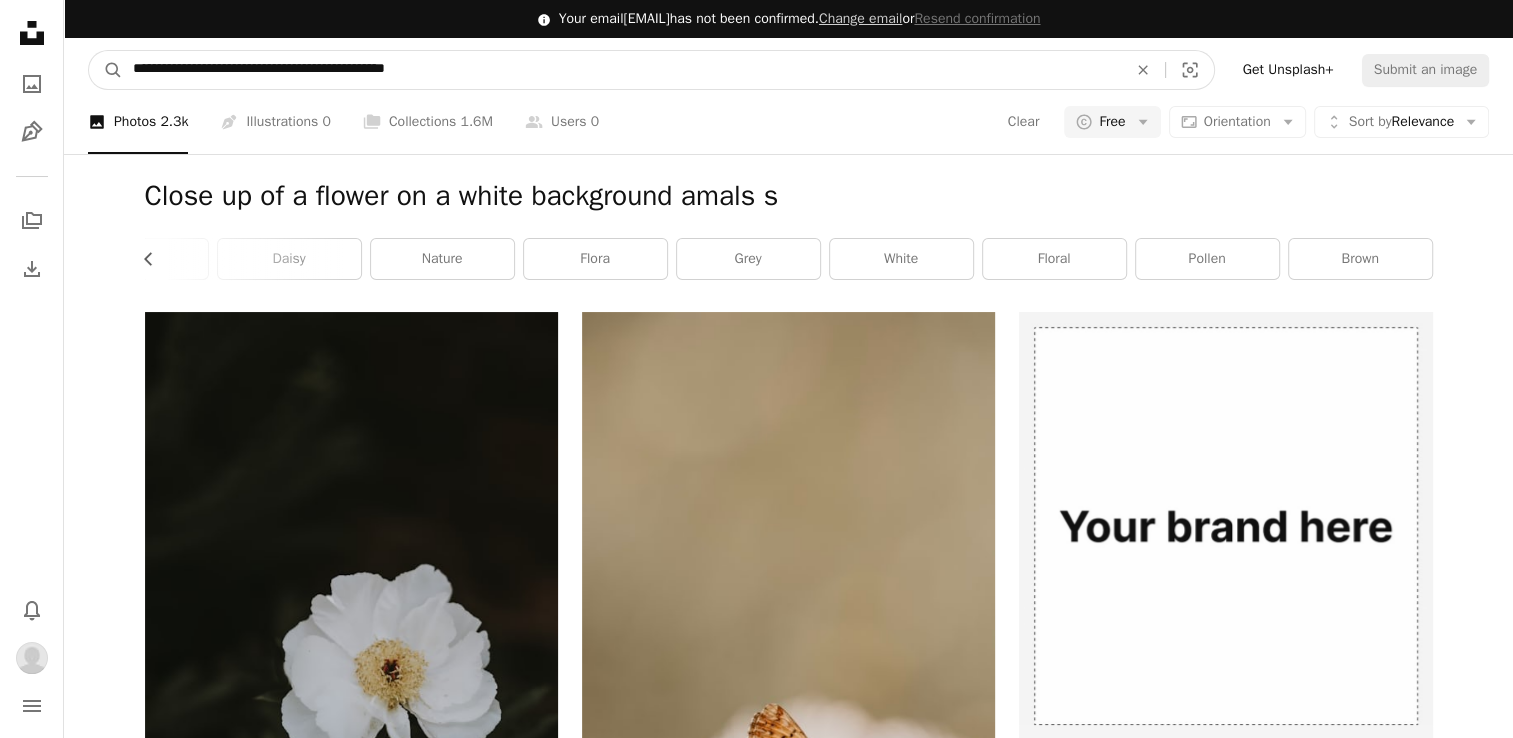 drag, startPoint x: 555, startPoint y: 31, endPoint x: 269, endPoint y: 34, distance: 286.01575 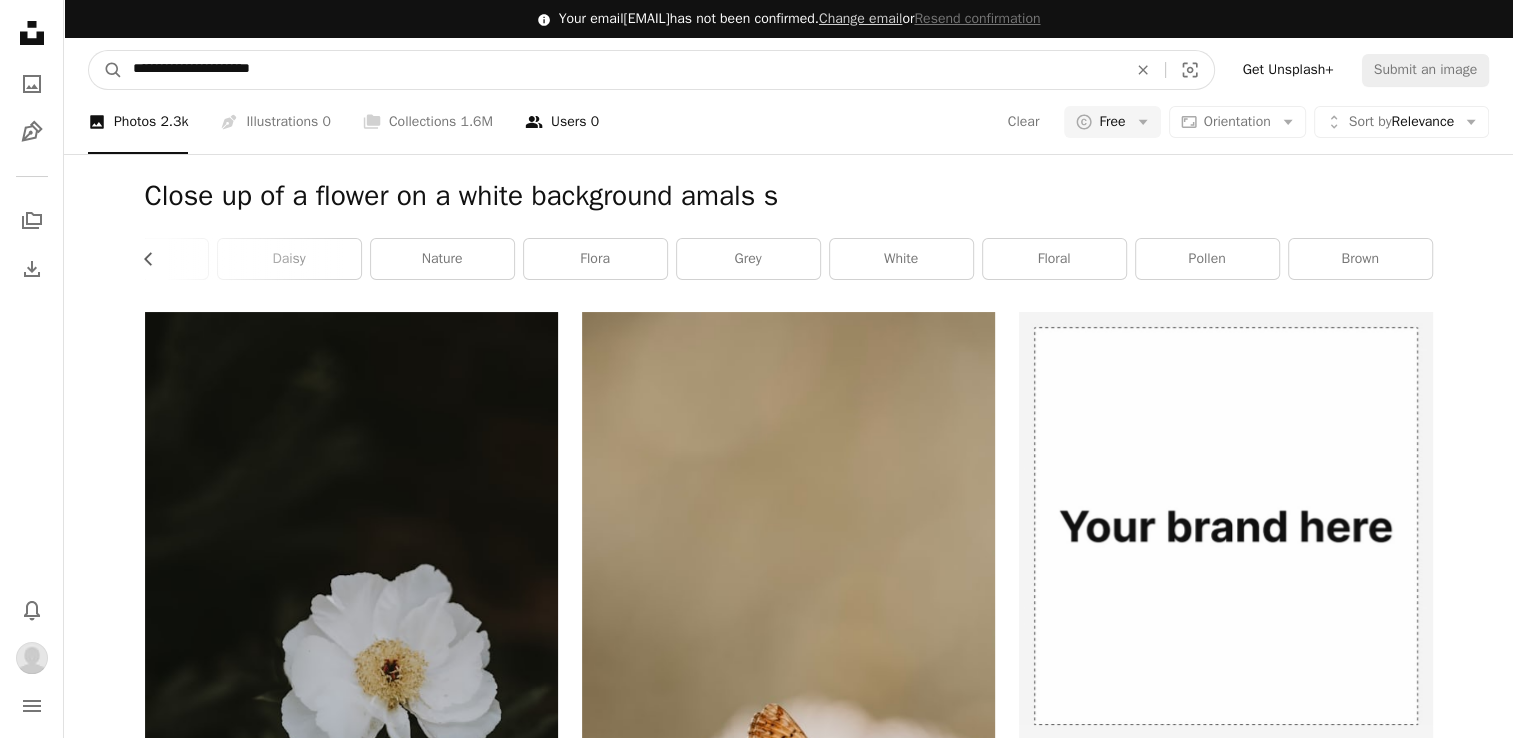 scroll, scrollTop: 1776, scrollLeft: 0, axis: vertical 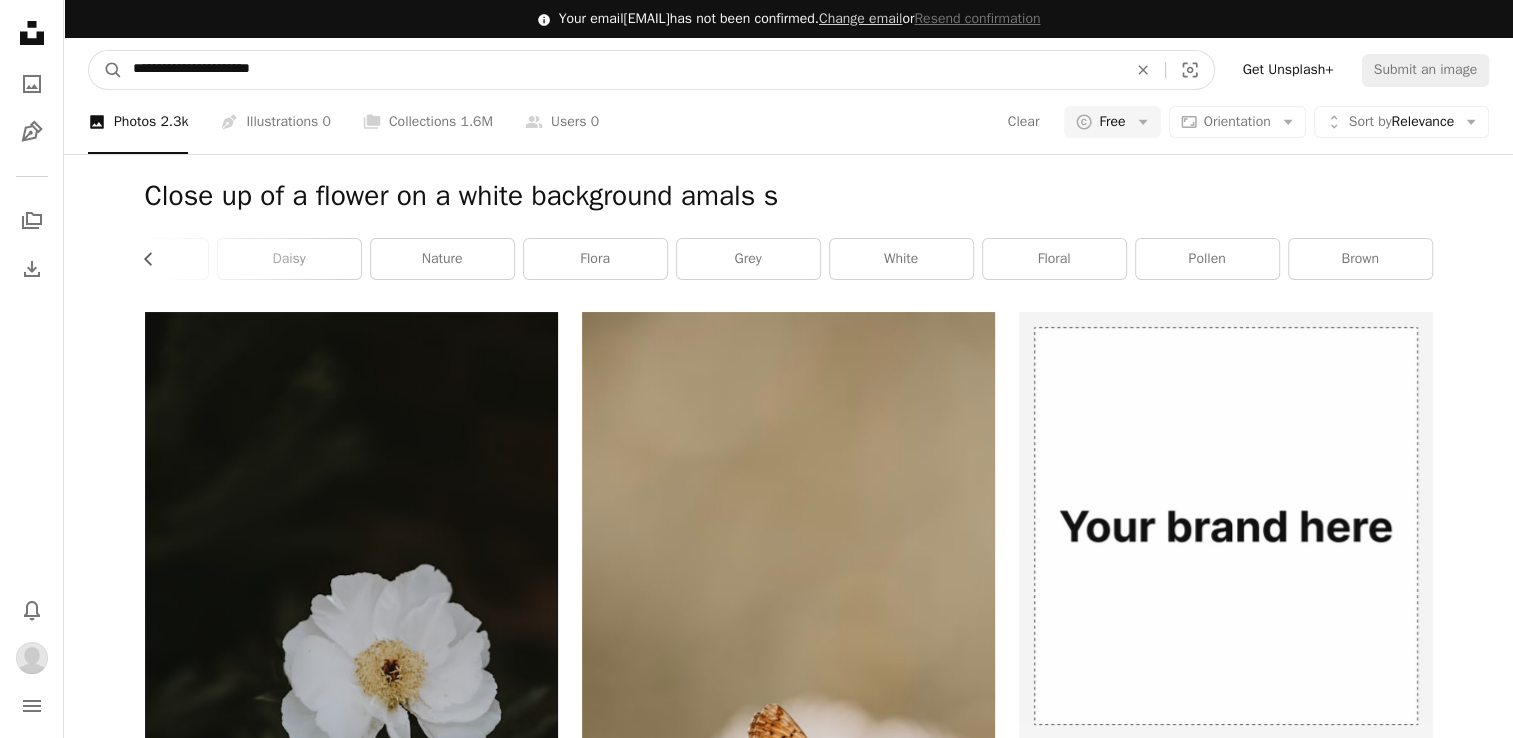 drag, startPoint x: 236, startPoint y: 27, endPoint x: 14, endPoint y: 107, distance: 235.97458 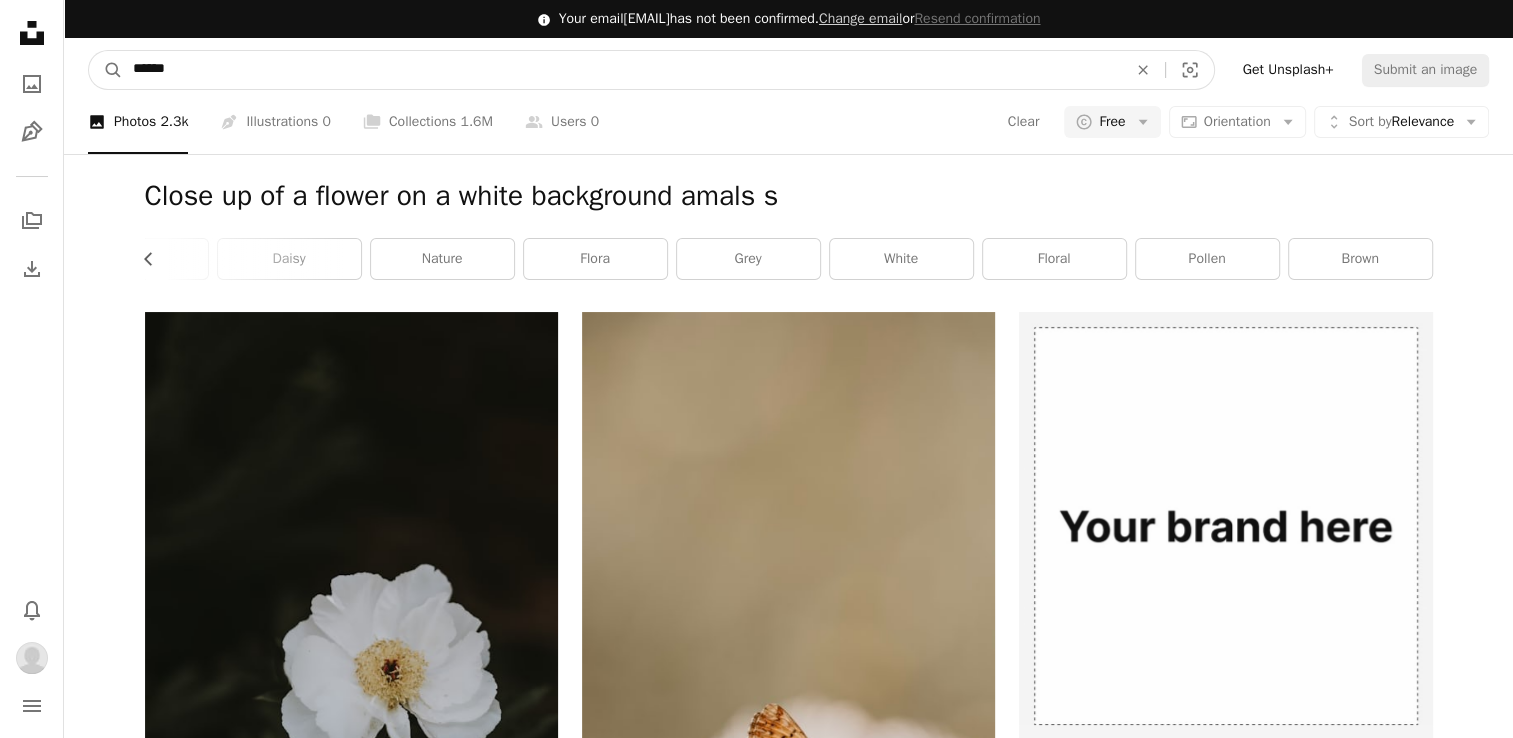 type on "*******" 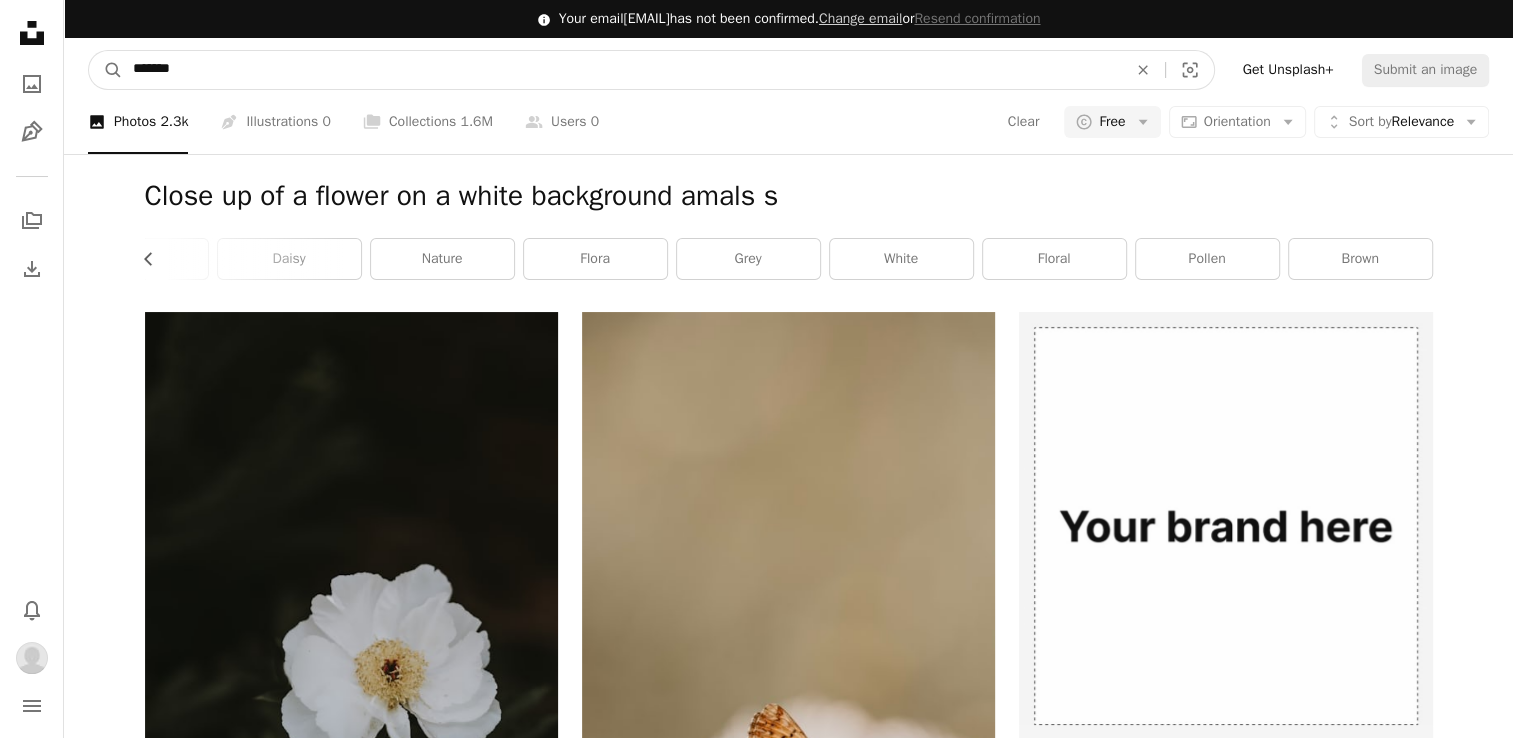 click on "A magnifying glass" at bounding box center (106, 70) 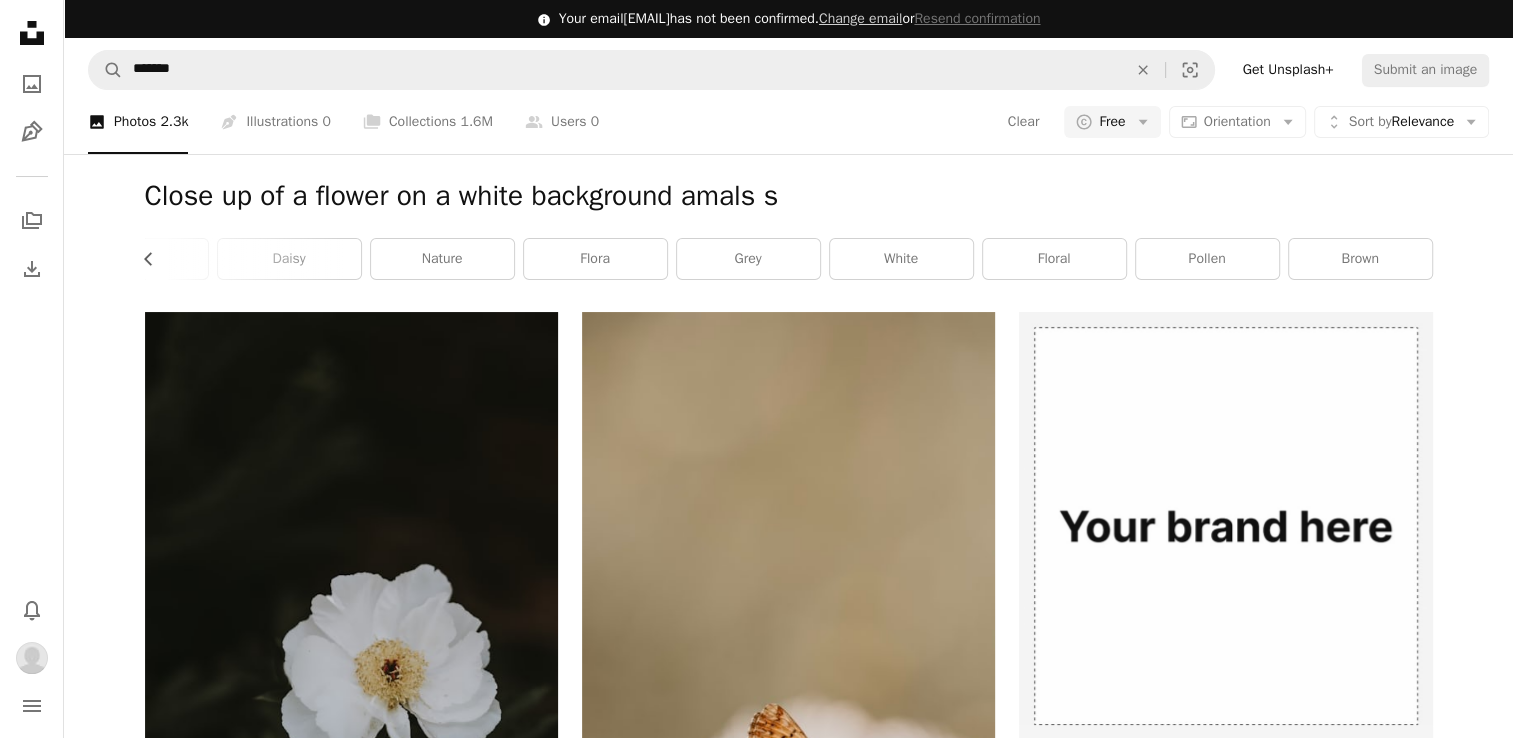 scroll, scrollTop: 0, scrollLeft: 0, axis: both 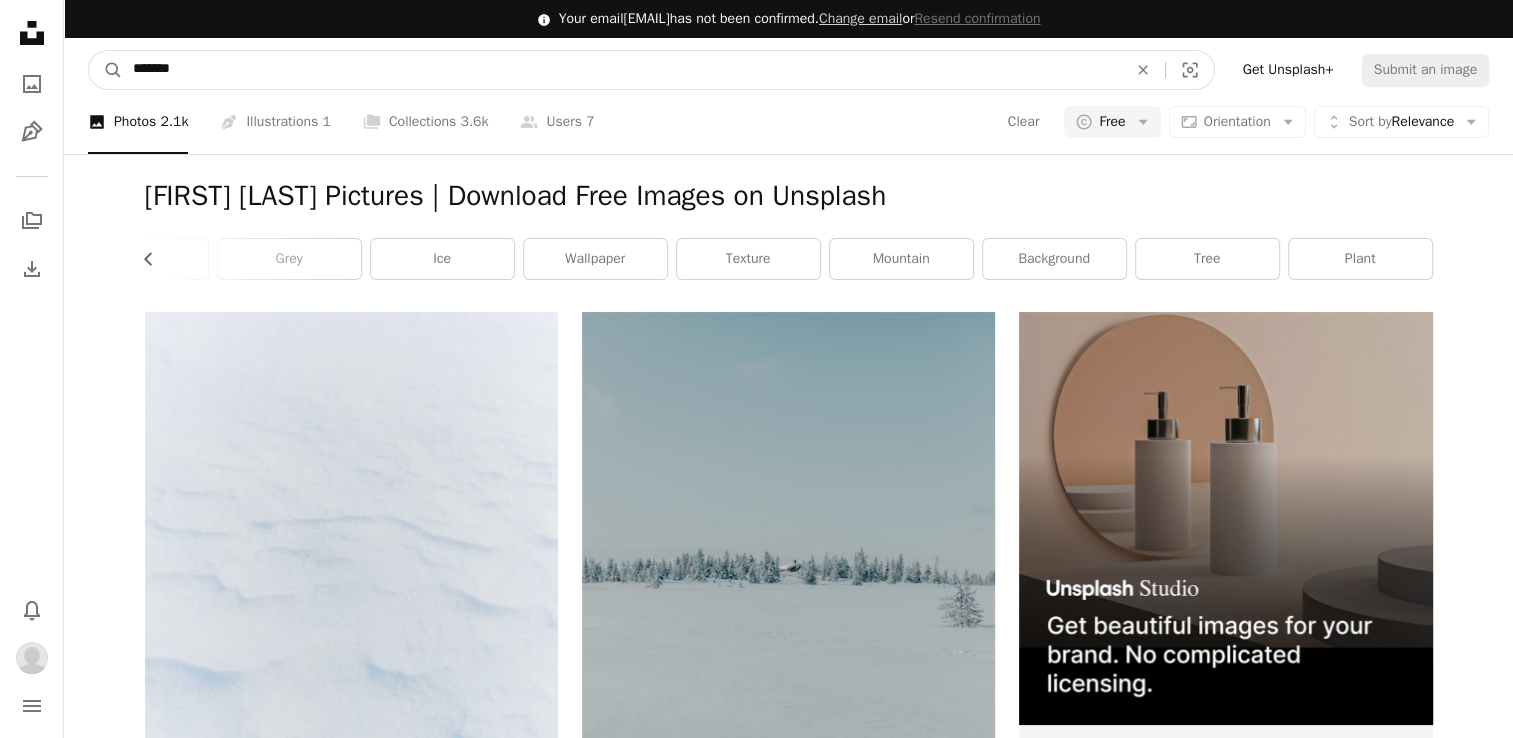 drag, startPoint x: 171, startPoint y: 66, endPoint x: 148, endPoint y: 68, distance: 23.086792 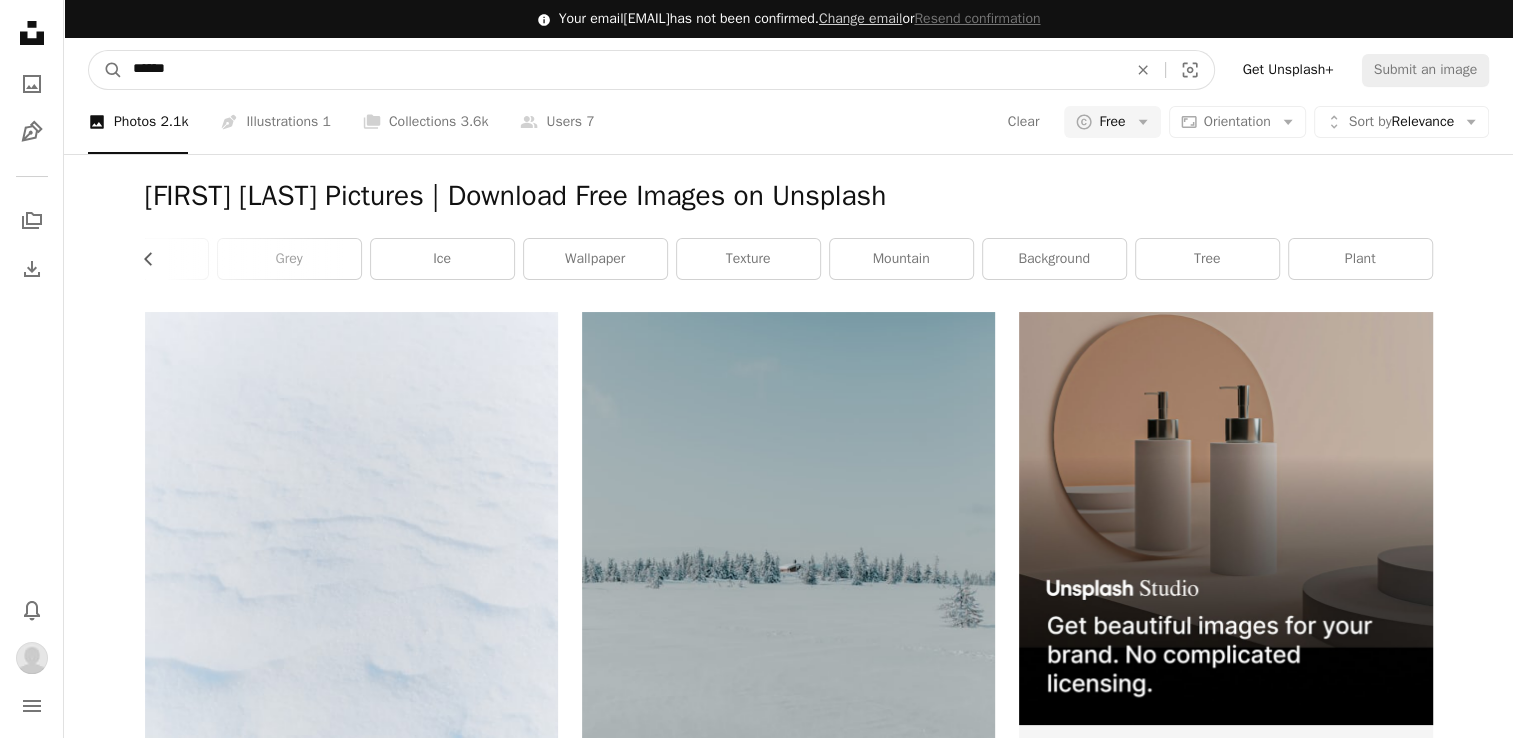 type on "*******" 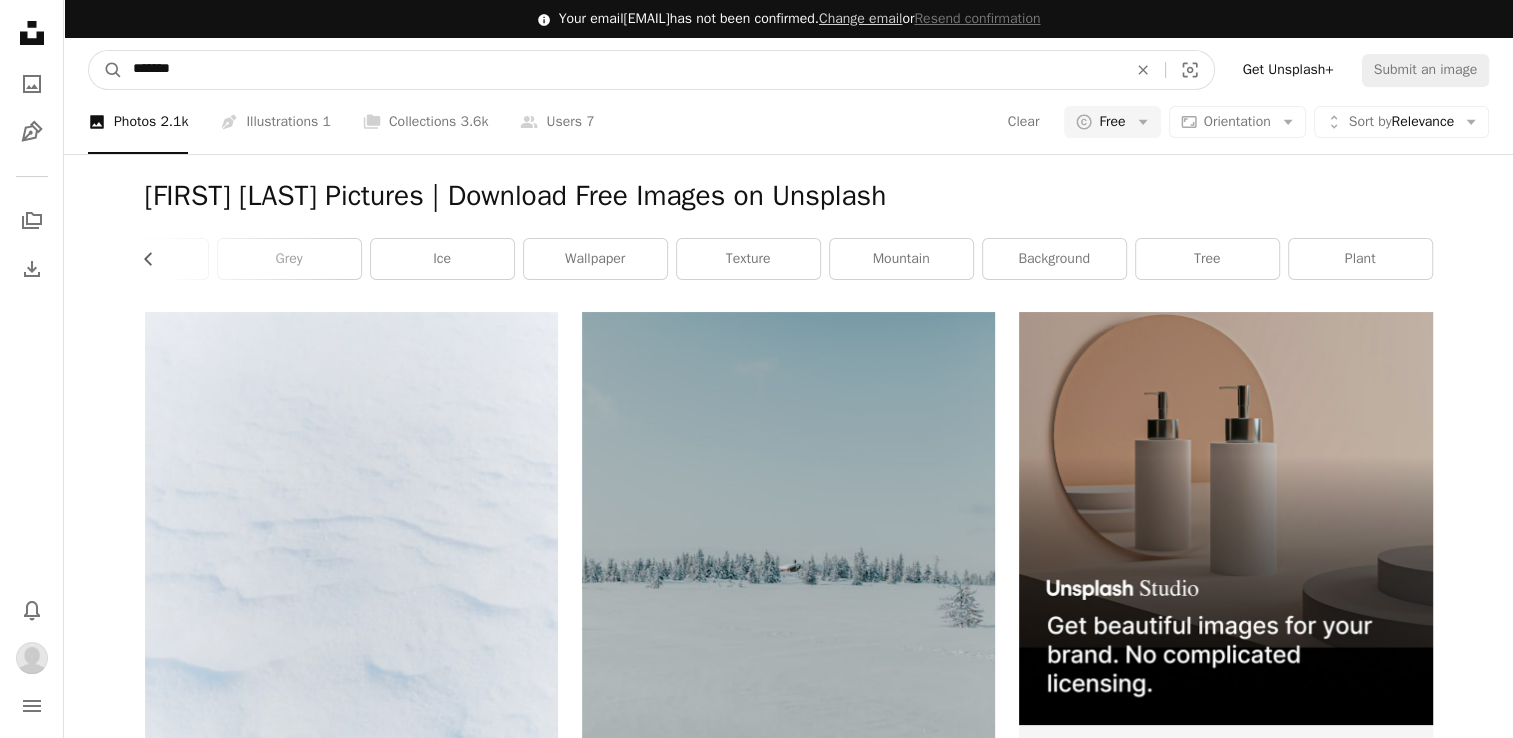 click on "A magnifying glass" at bounding box center (106, 70) 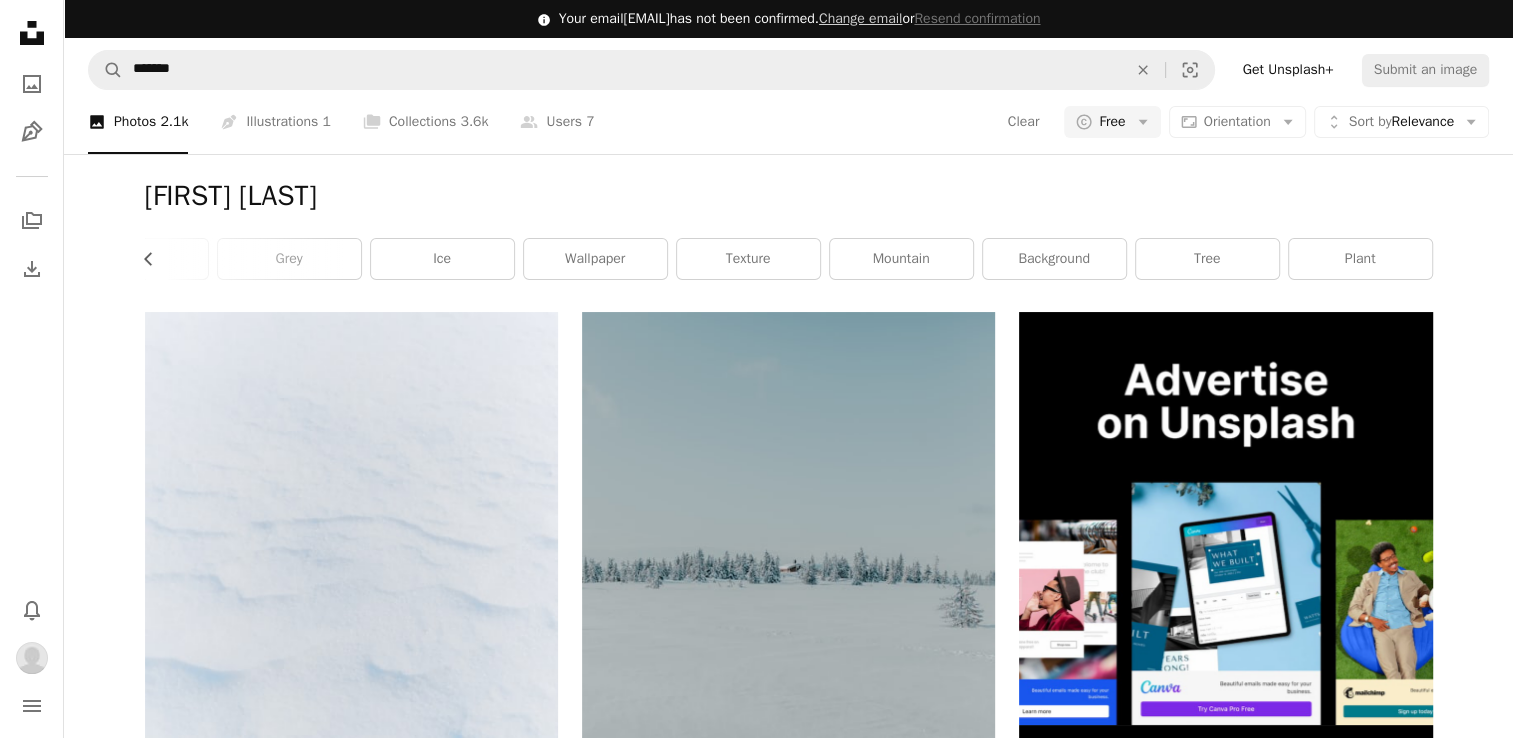 scroll, scrollTop: 3427, scrollLeft: 0, axis: vertical 